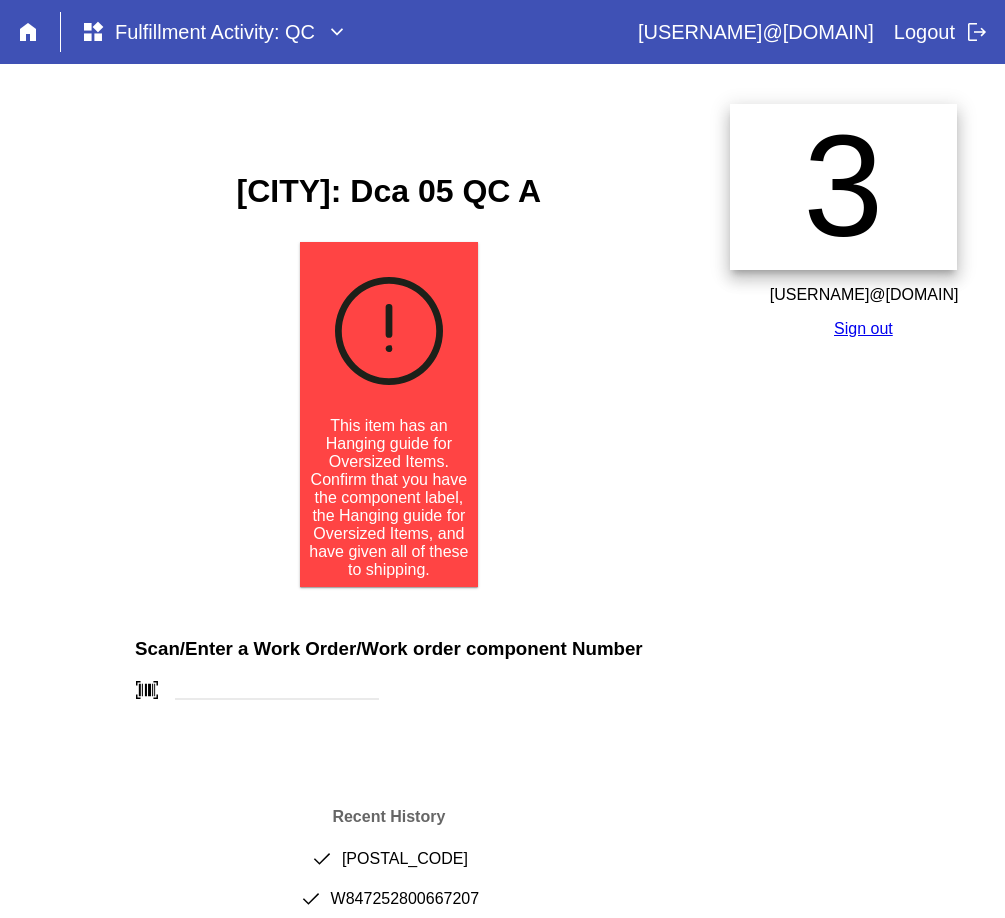 scroll, scrollTop: 0, scrollLeft: 0, axis: both 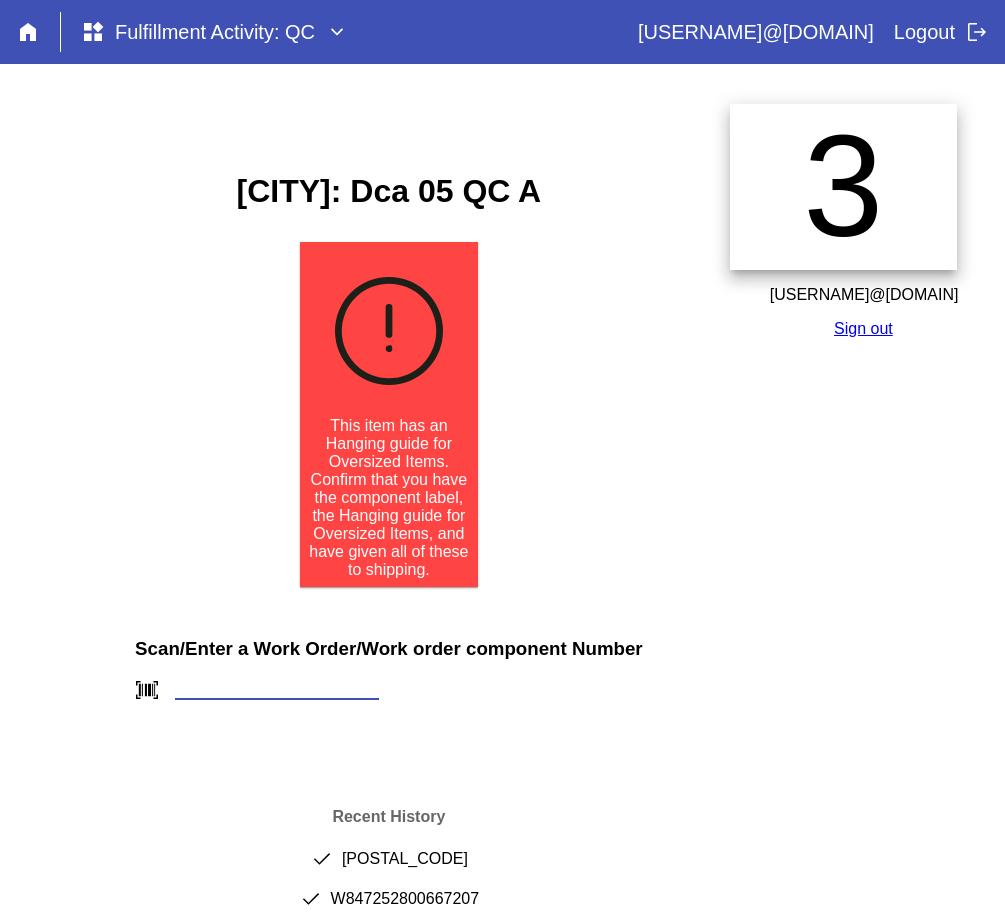 click at bounding box center [277, 689] 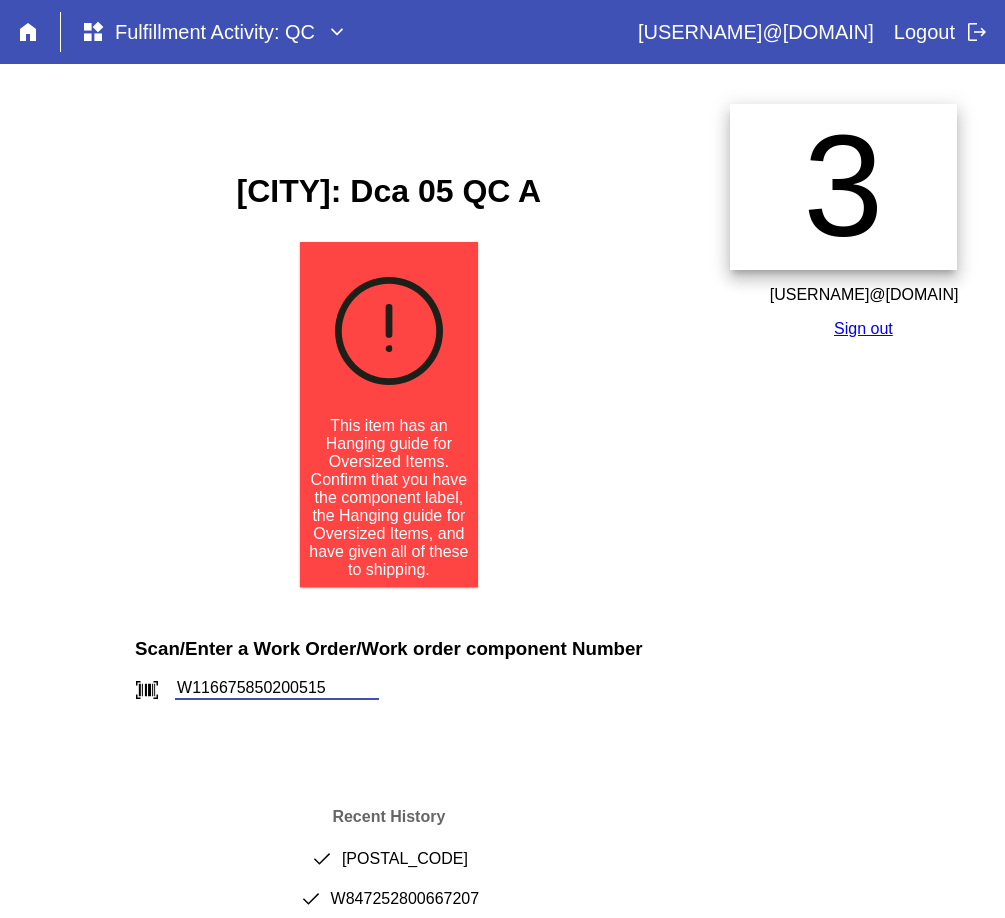 type on "W116675850200515" 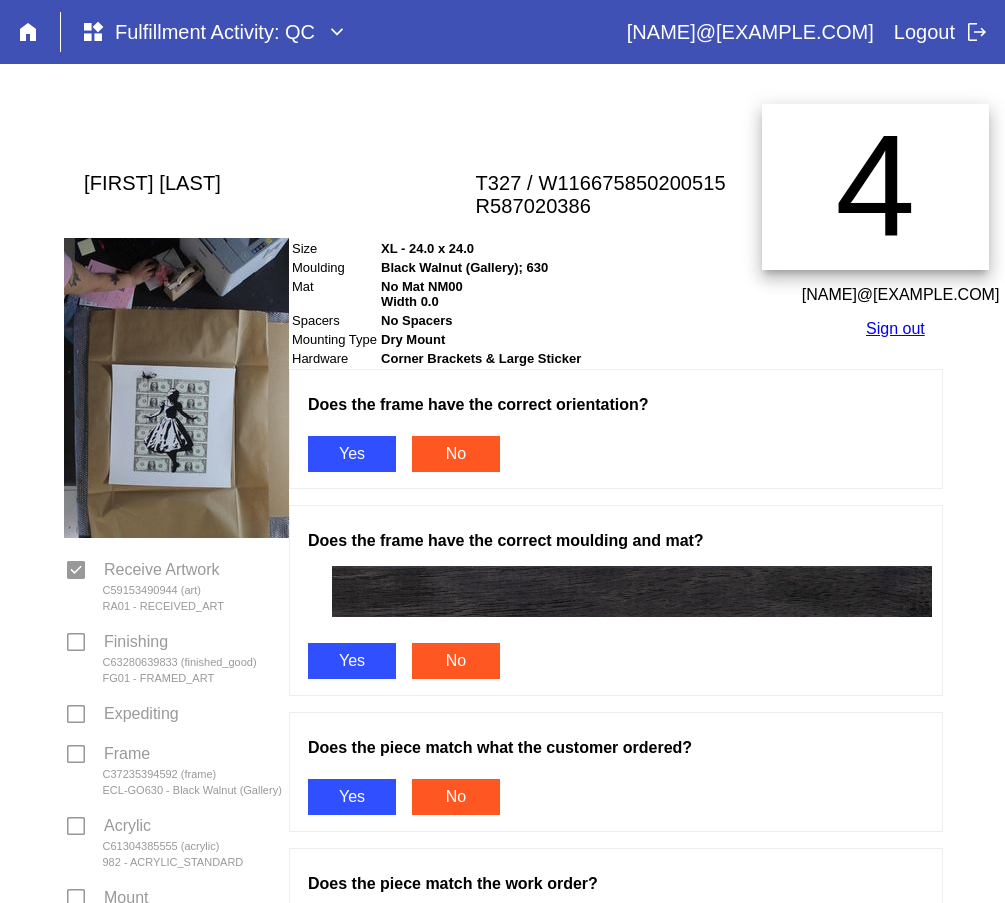 scroll, scrollTop: 0, scrollLeft: 0, axis: both 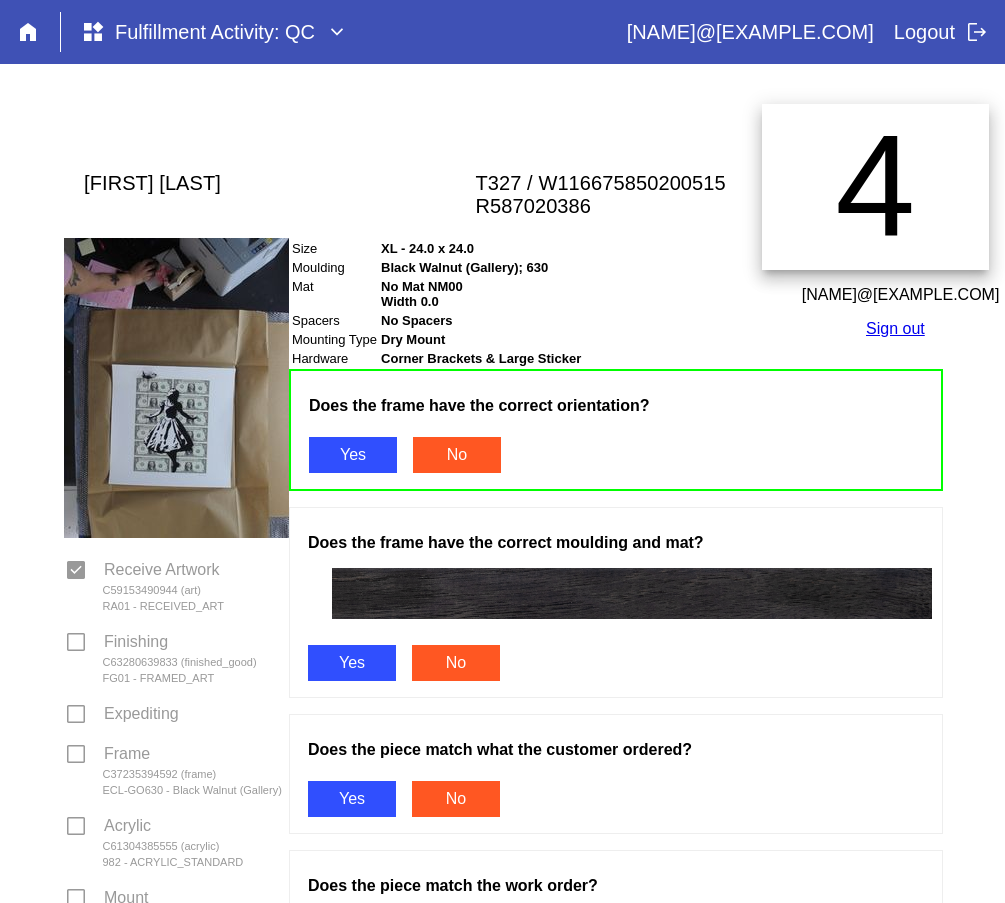 click on "Yes" at bounding box center [352, 663] 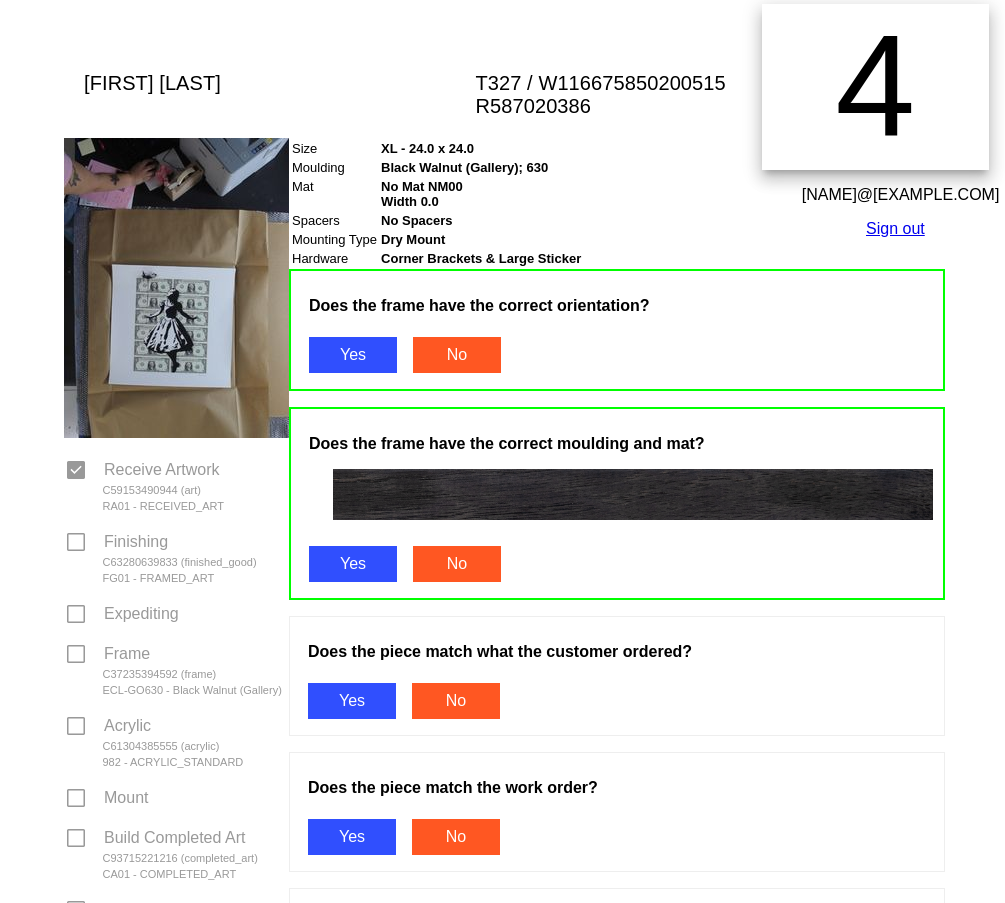 click on "Yes" at bounding box center [352, 701] 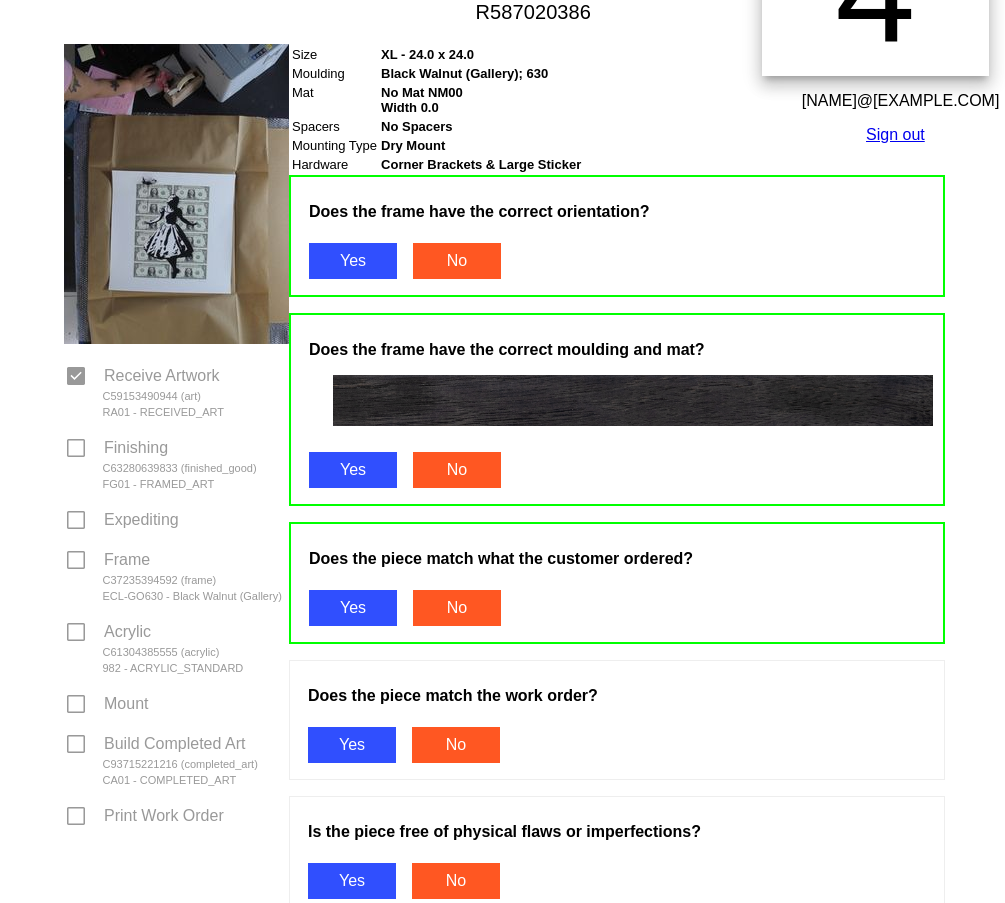 scroll, scrollTop: 300, scrollLeft: 0, axis: vertical 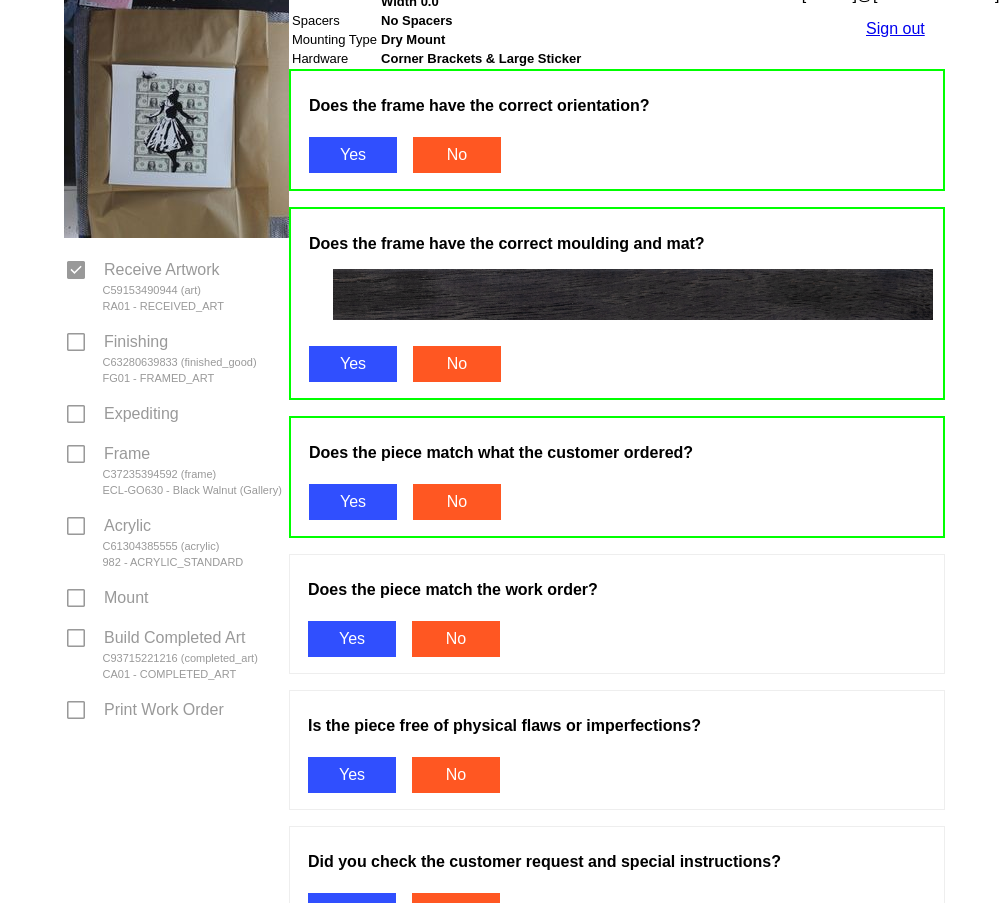 click on "Yes" at bounding box center [352, 639] 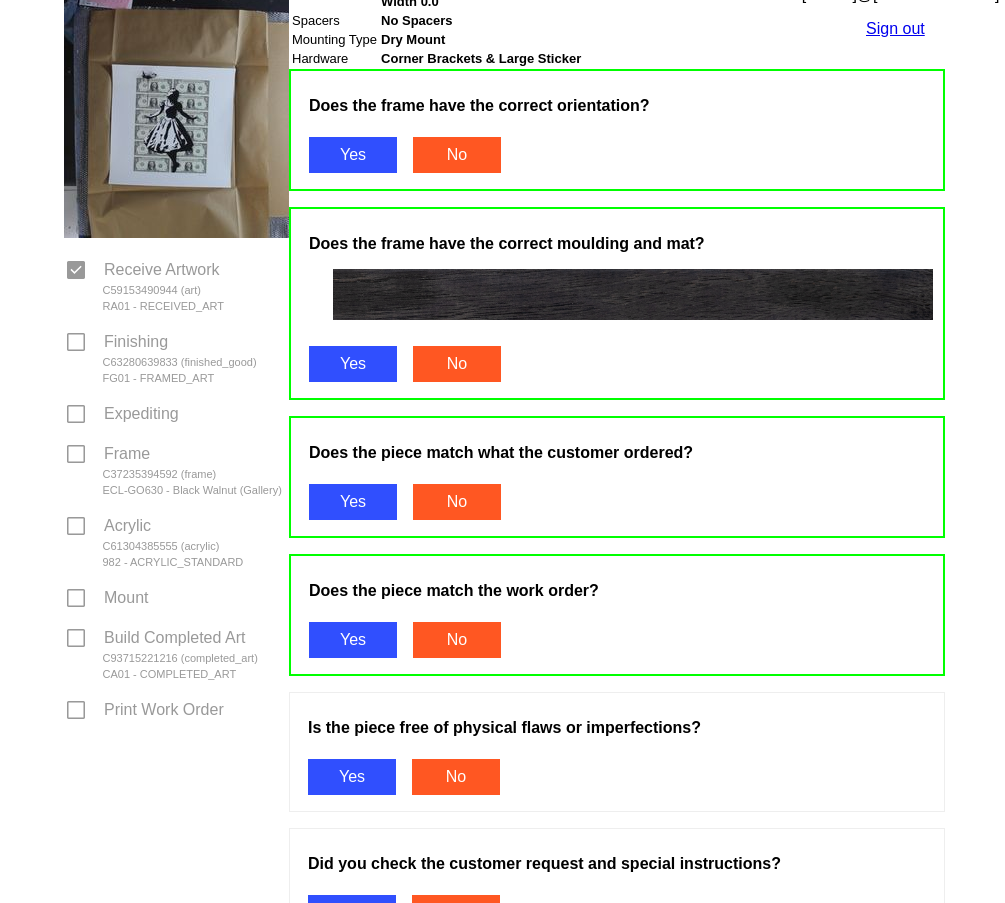 click on "Yes" at bounding box center [352, 777] 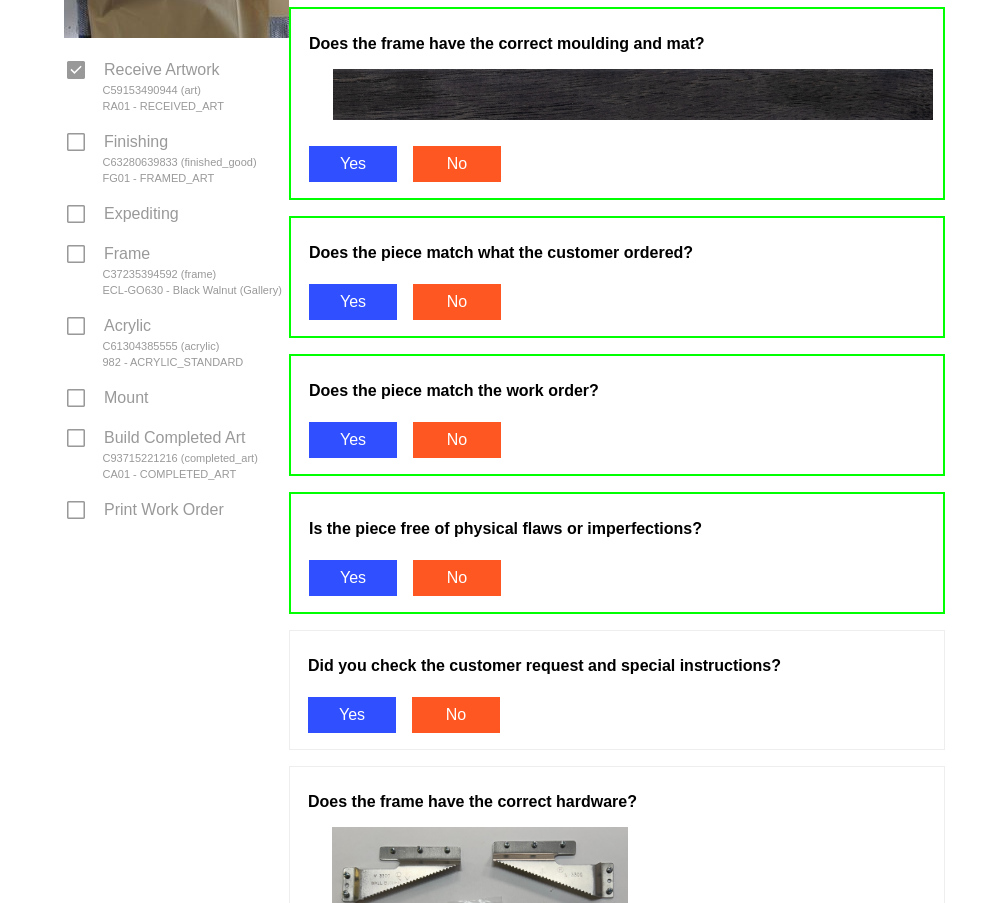 click on "Did you check the customer request and special instructions? Yes No" at bounding box center (617, 690) 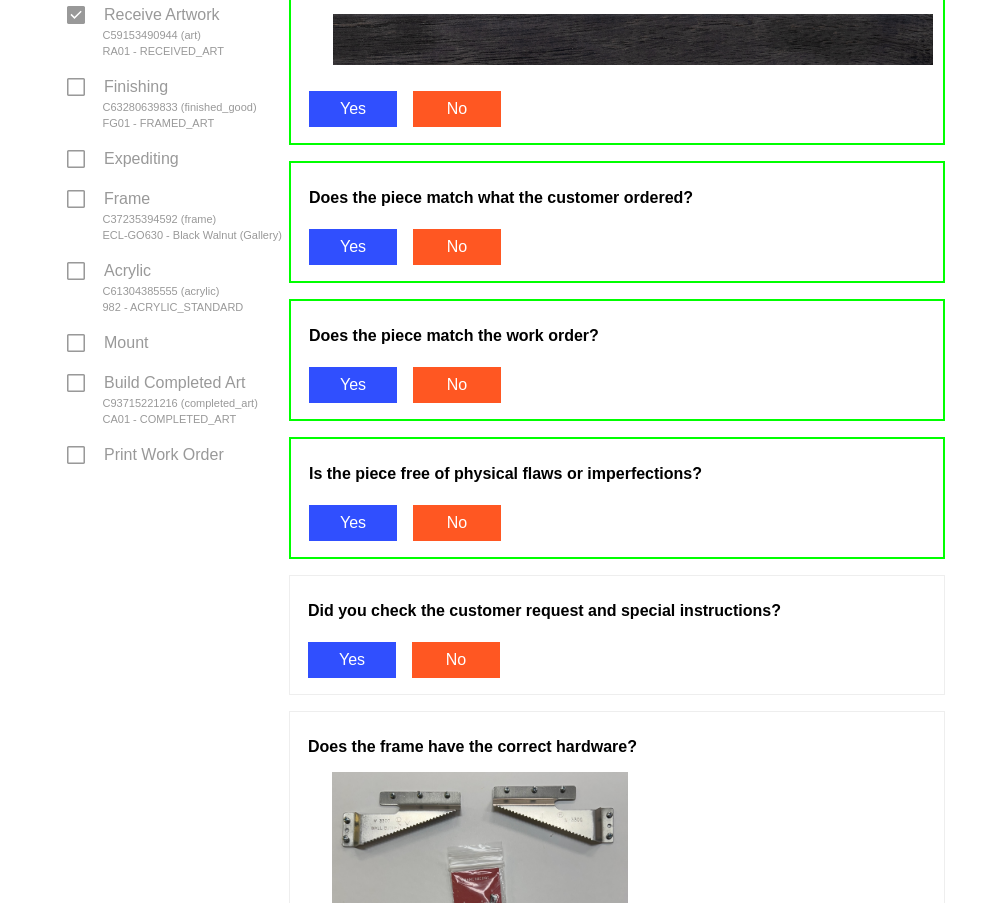 scroll, scrollTop: 600, scrollLeft: 0, axis: vertical 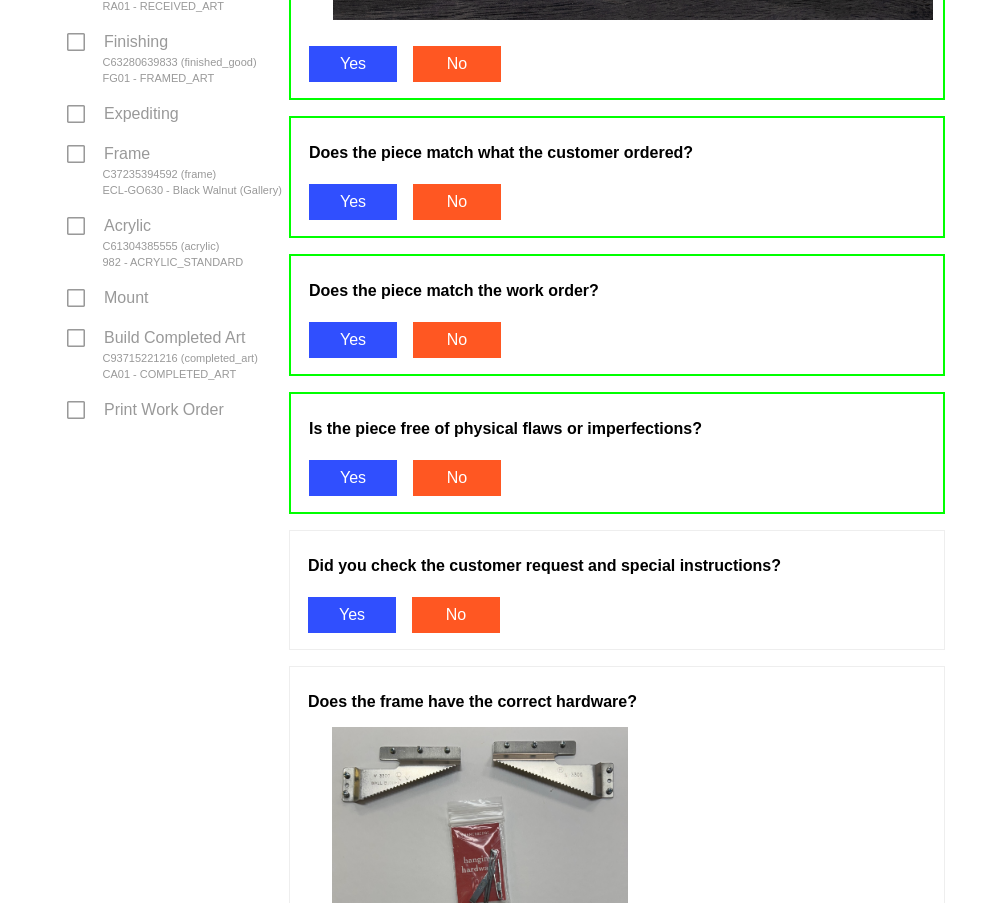 click on "Yes" at bounding box center [352, 615] 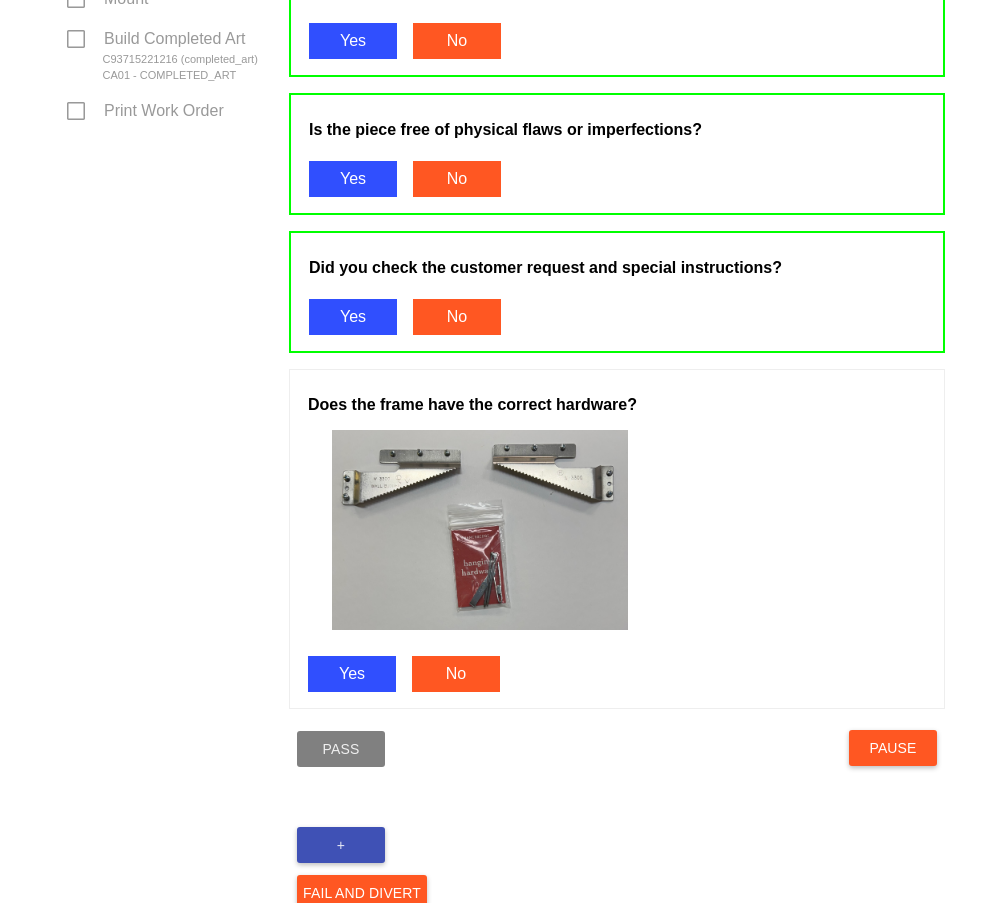 scroll, scrollTop: 900, scrollLeft: 0, axis: vertical 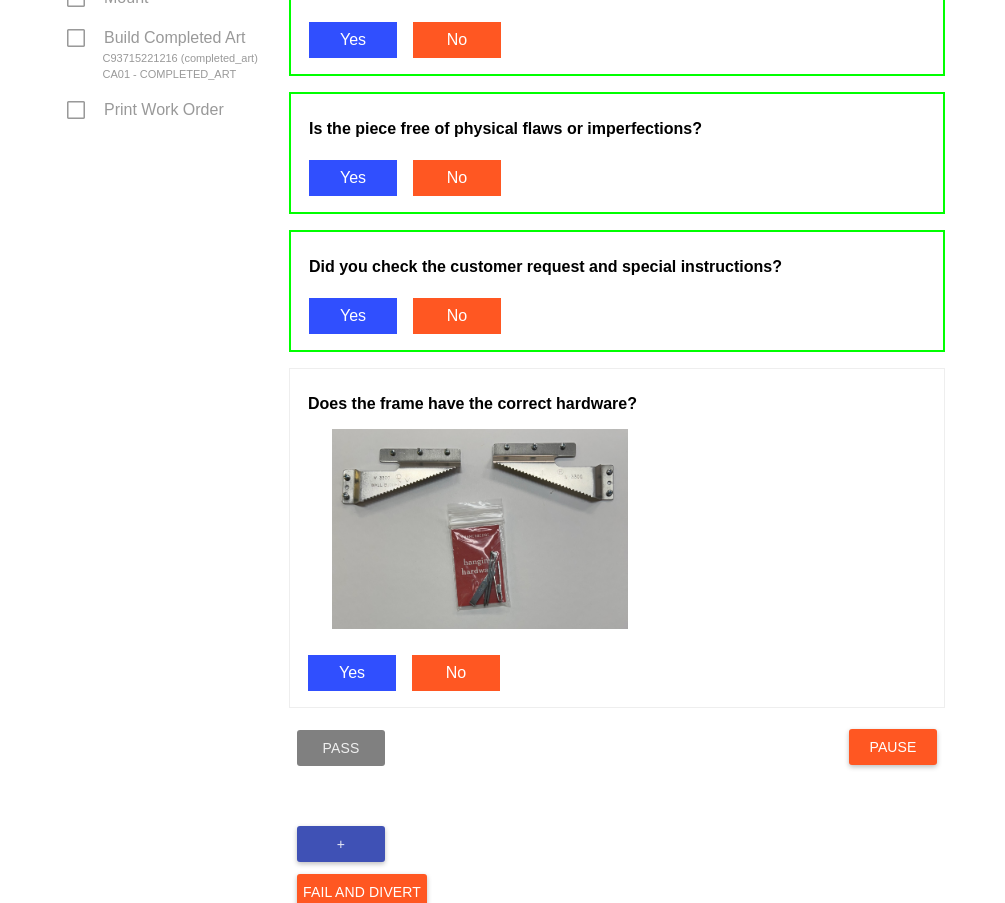 click on "Yes" at bounding box center (352, 673) 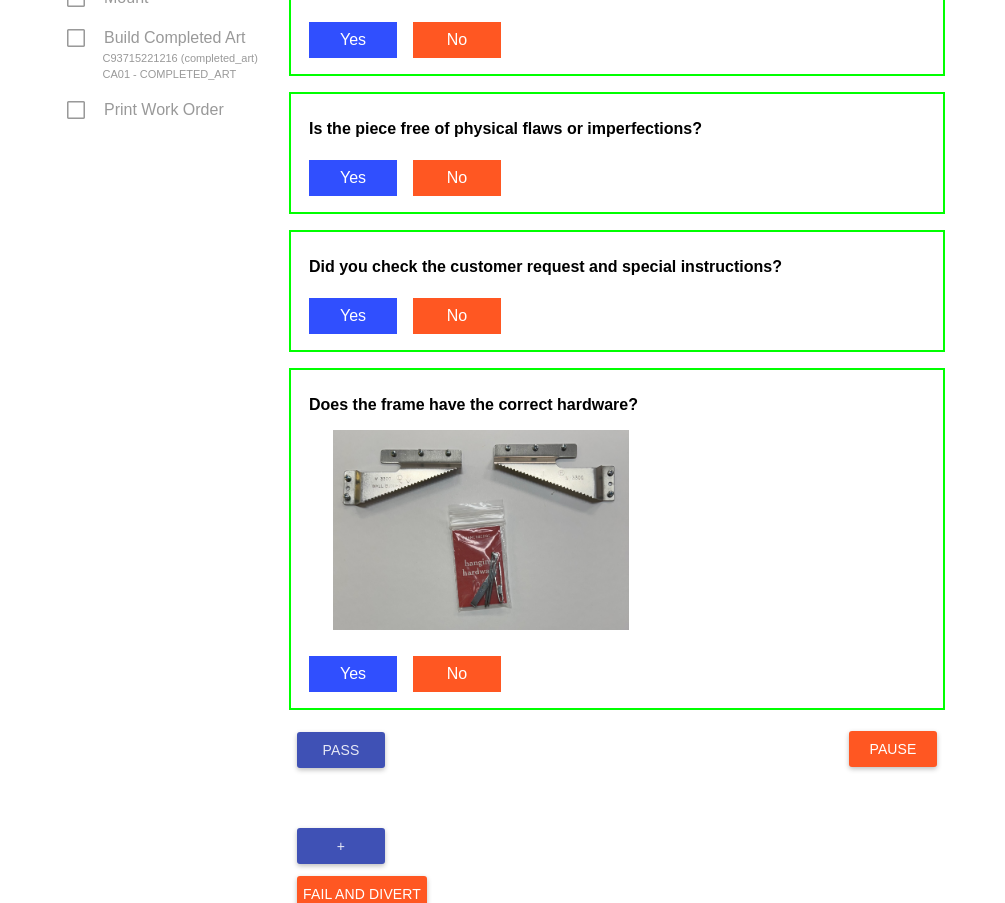 click on "Pass" at bounding box center (341, 750) 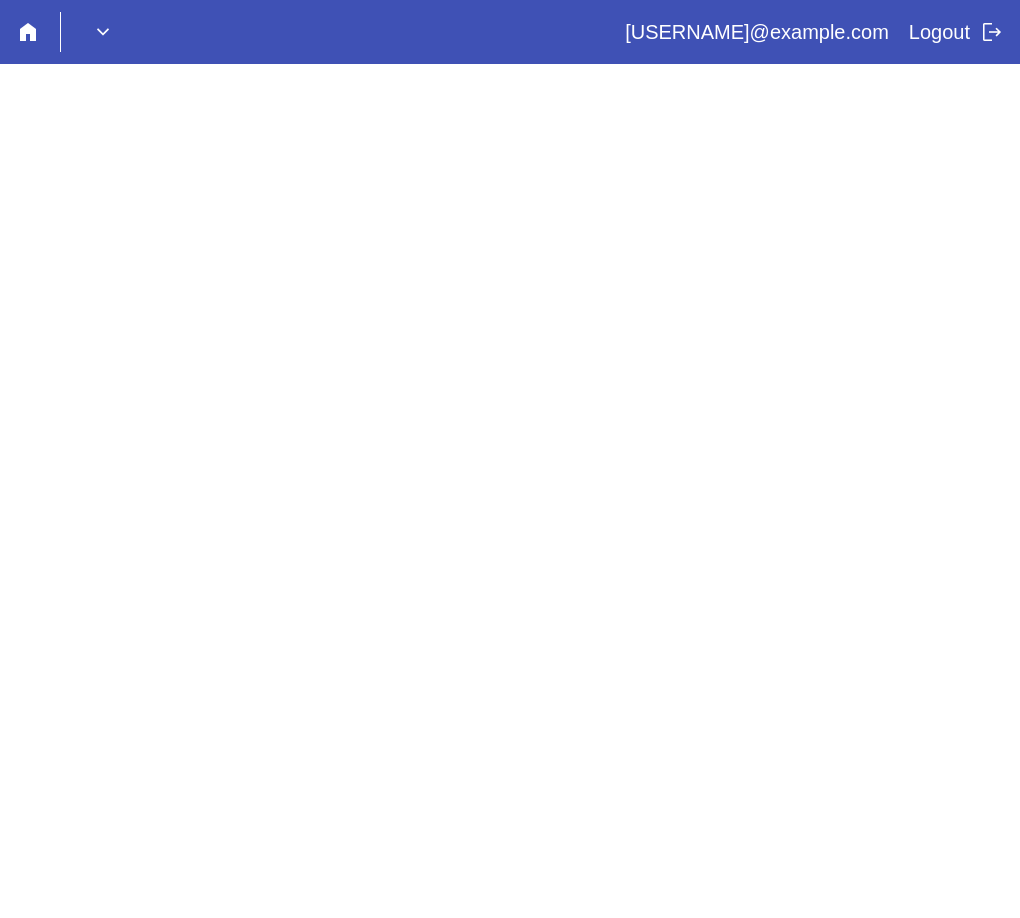 scroll, scrollTop: 0, scrollLeft: 0, axis: both 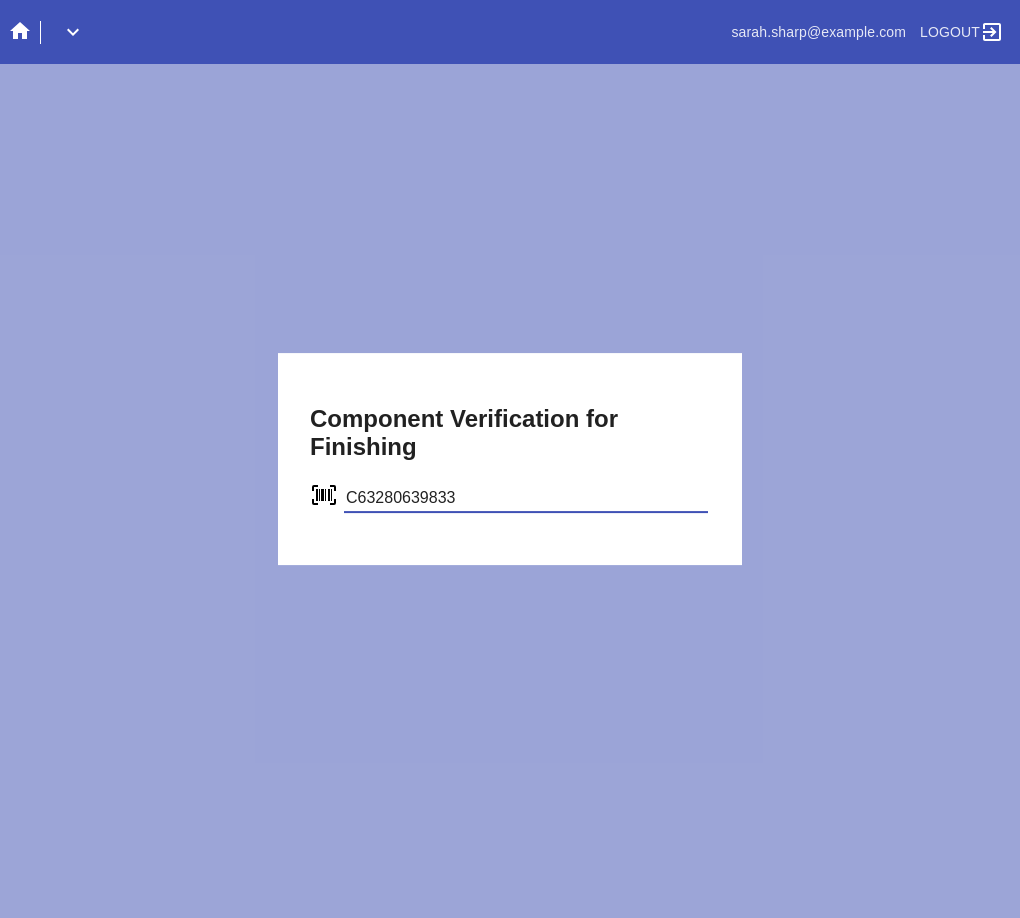 type on "C63280639833" 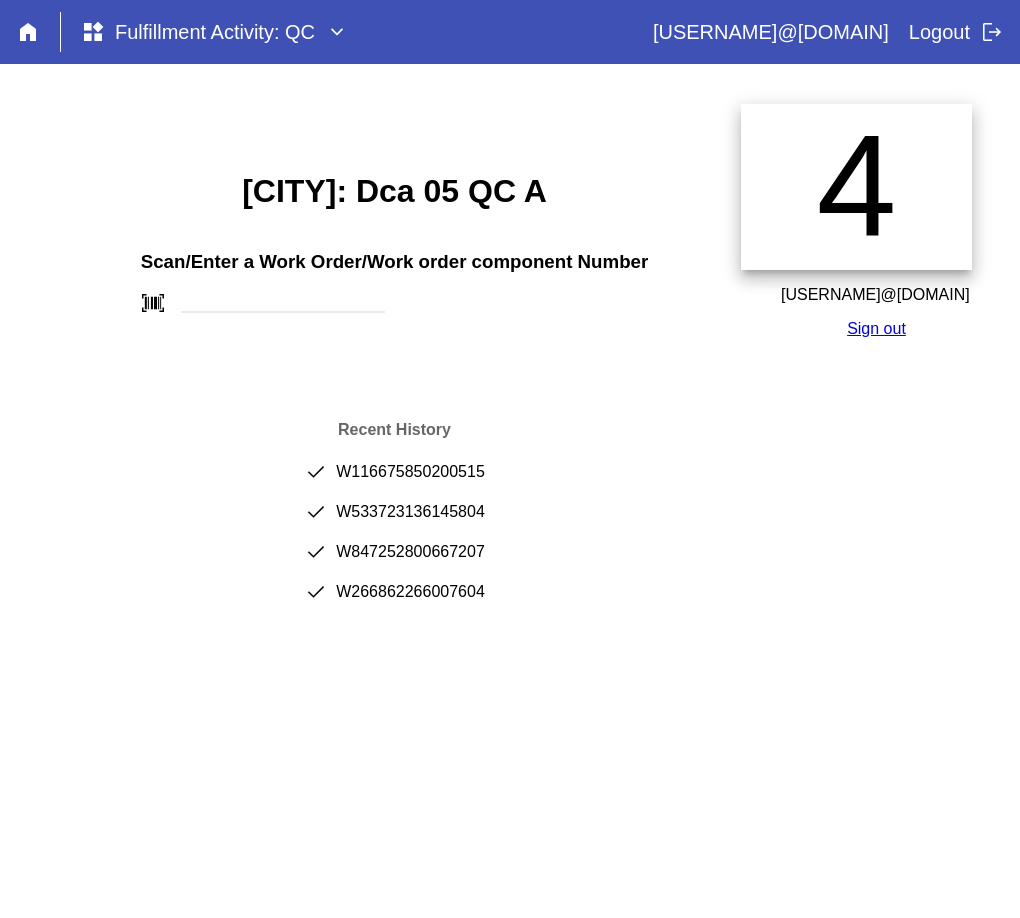 scroll, scrollTop: 0, scrollLeft: 0, axis: both 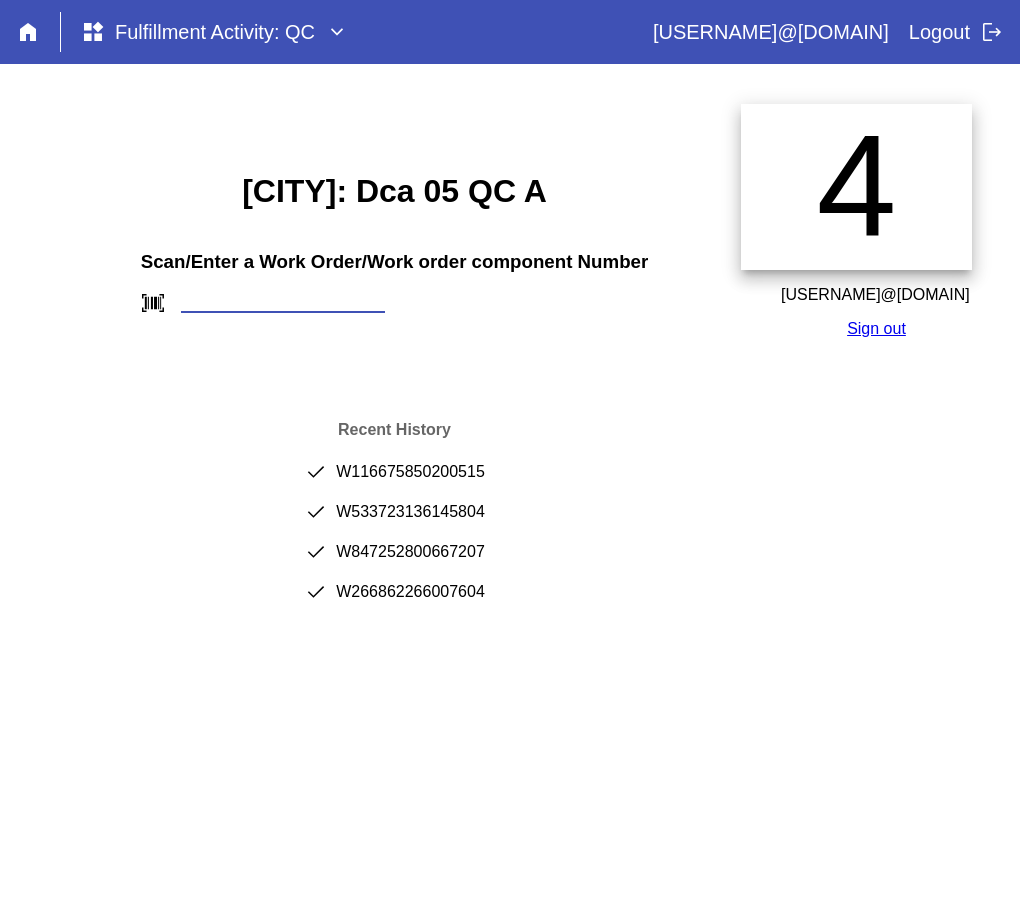 click at bounding box center (283, 302) 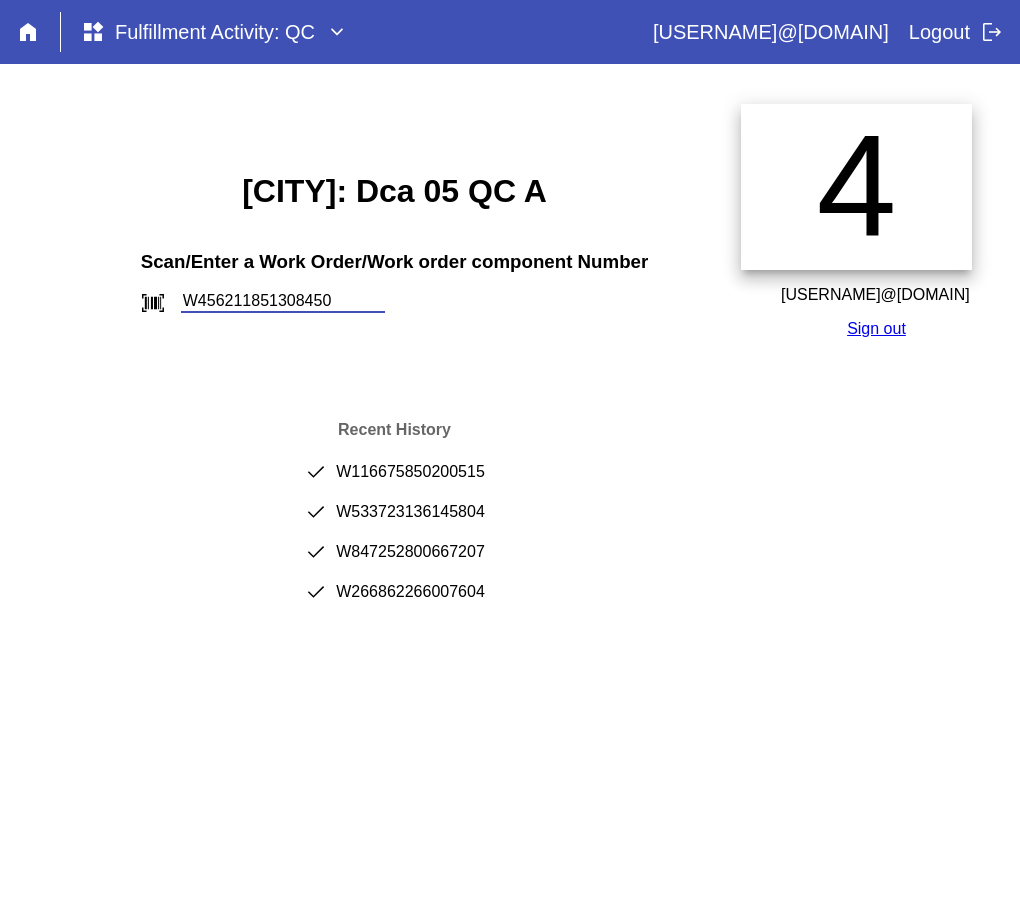 type on "W456211851308450" 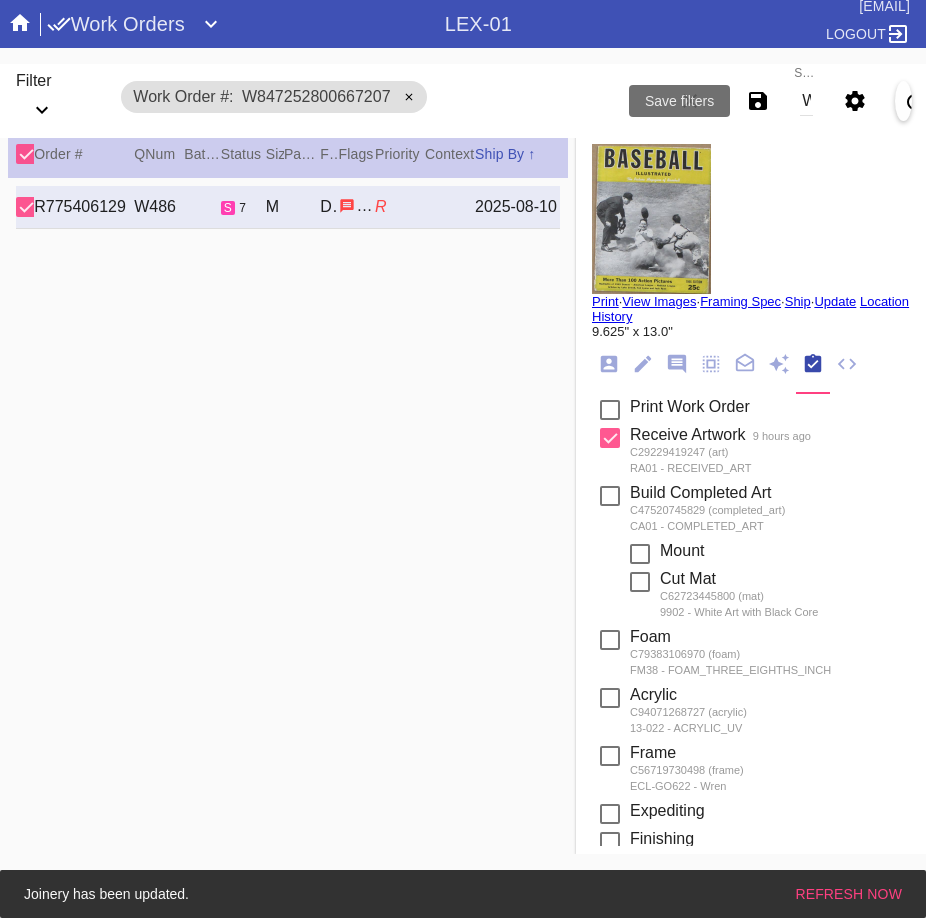 scroll, scrollTop: 0, scrollLeft: 0, axis: both 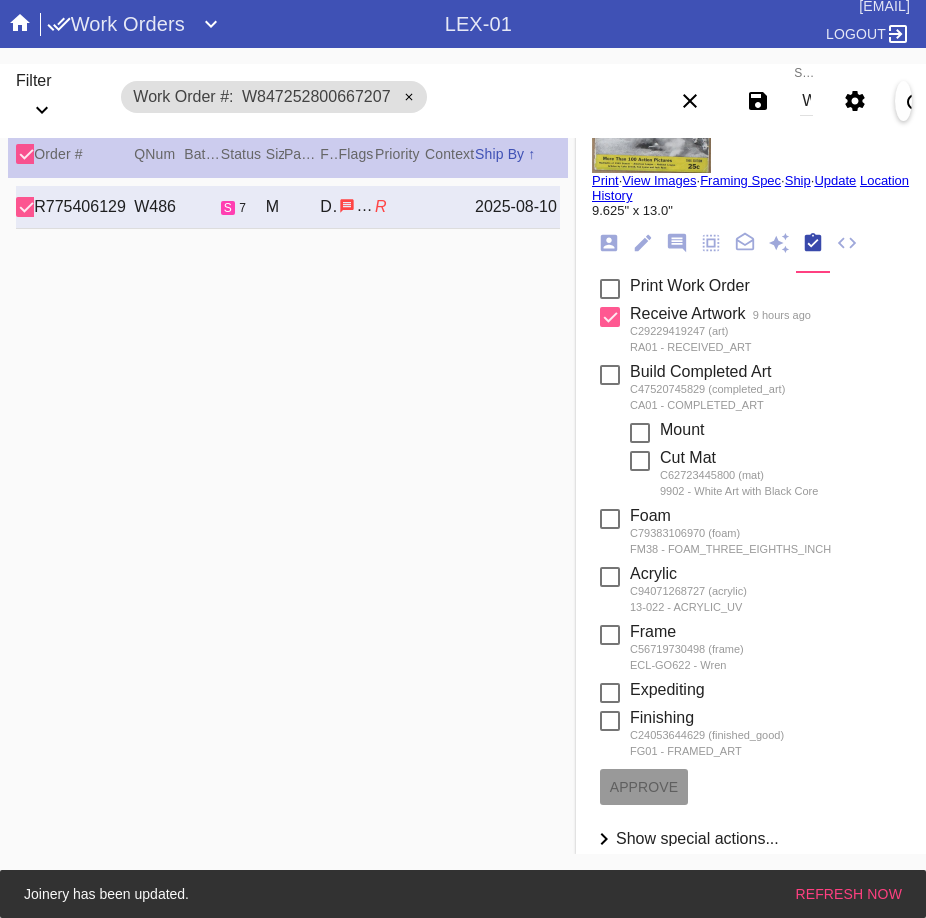 click on "W847252800667207" at bounding box center [806, 101] 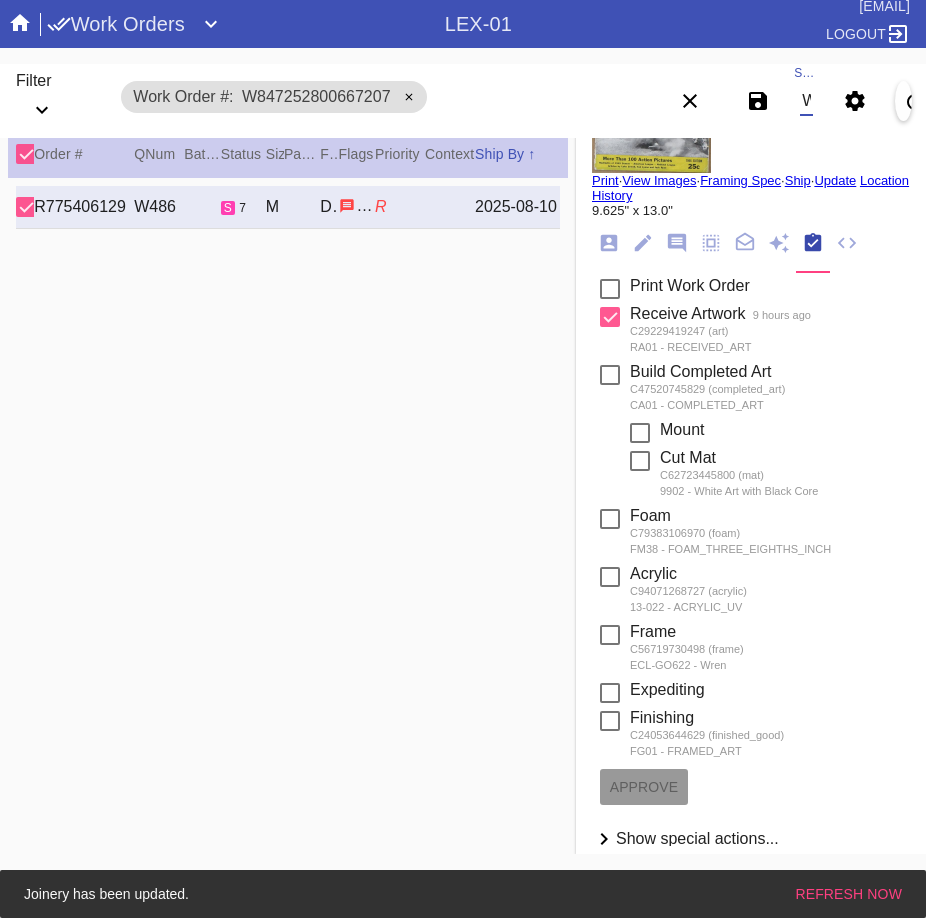 click on "W847252800667207" at bounding box center (806, 101) 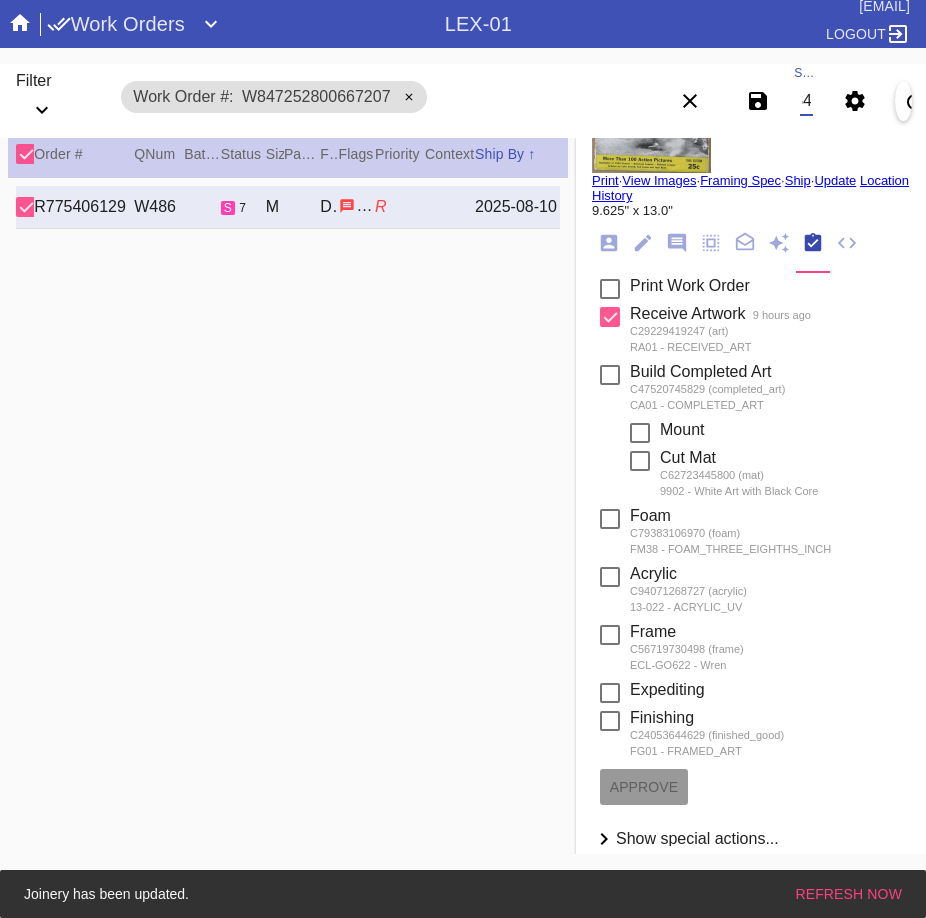 type on "W456211851308450" 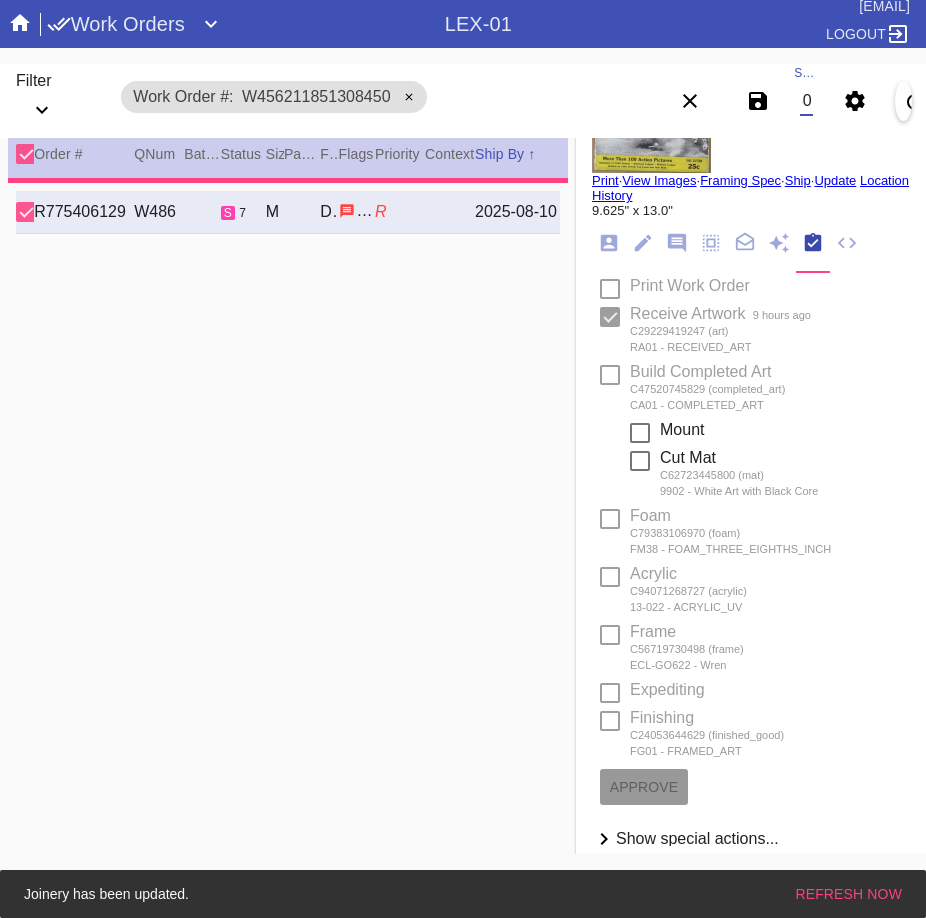 type on "4.75" 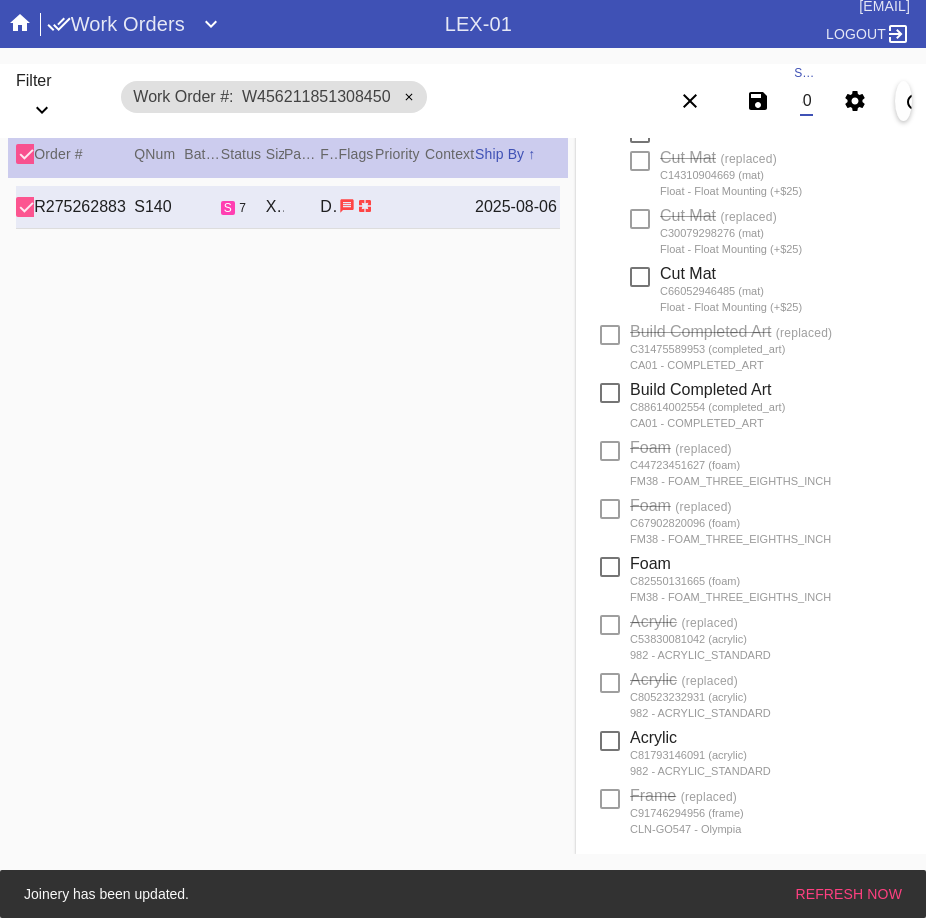 scroll, scrollTop: 721, scrollLeft: 0, axis: vertical 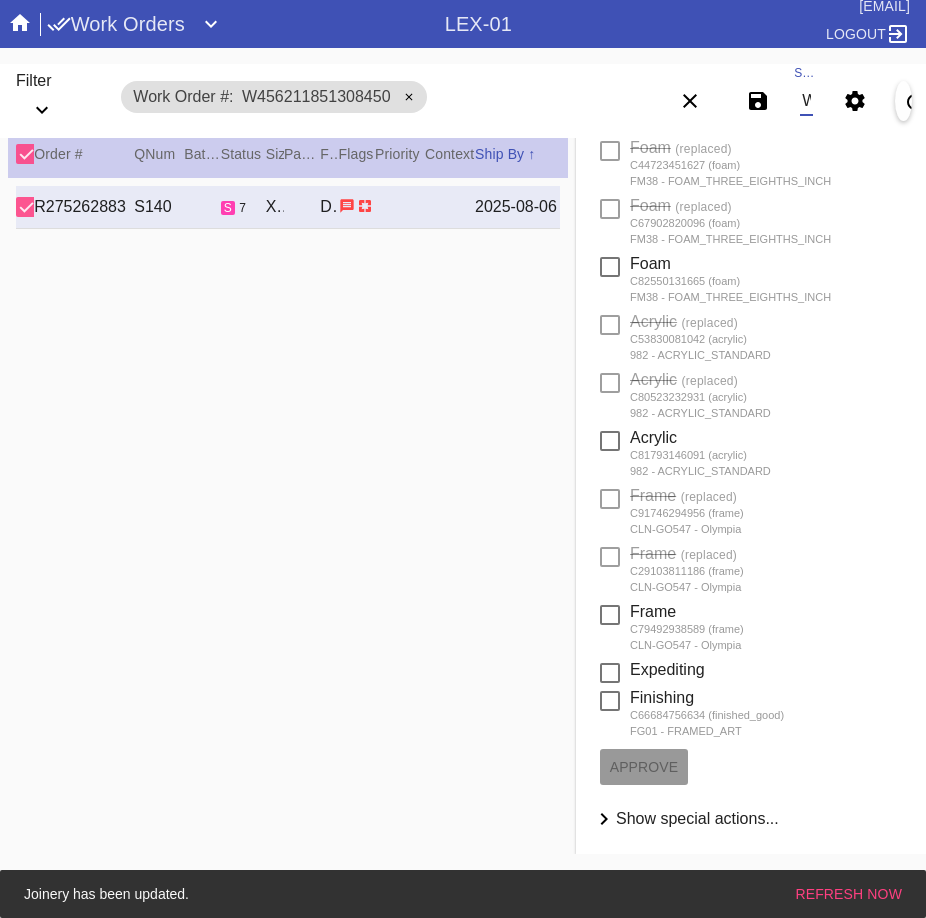 click on "W456211851308450" at bounding box center (806, 101) 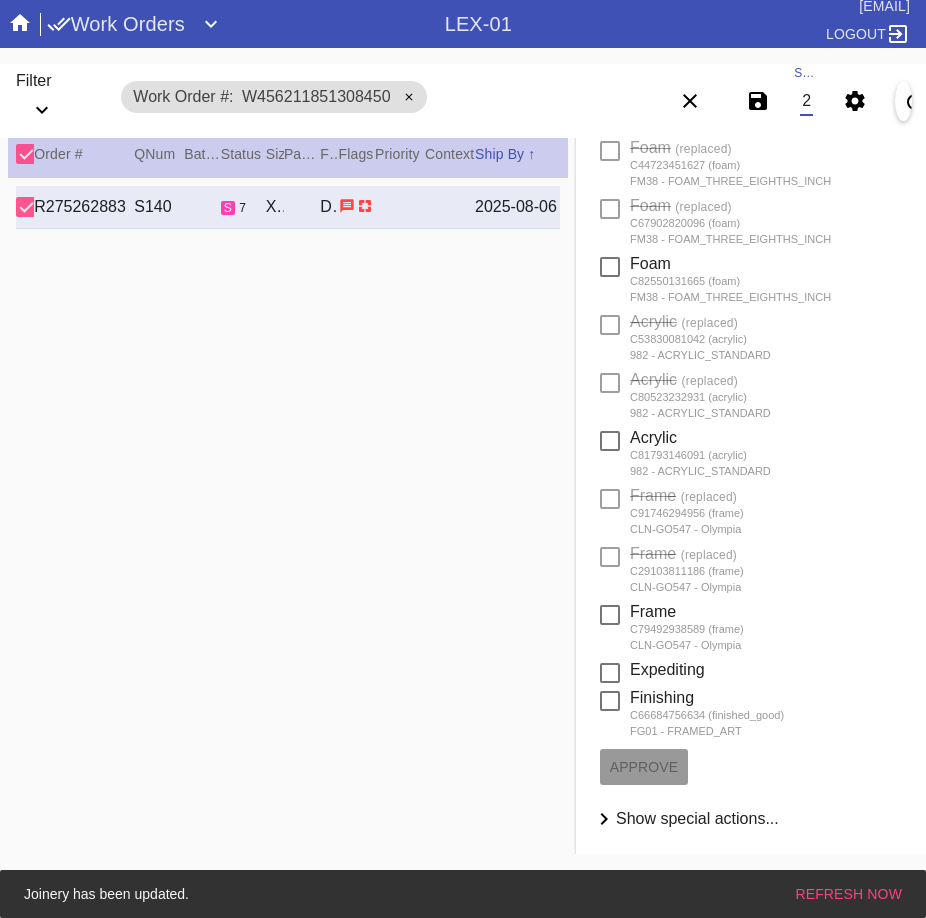 type on "W425612292124926" 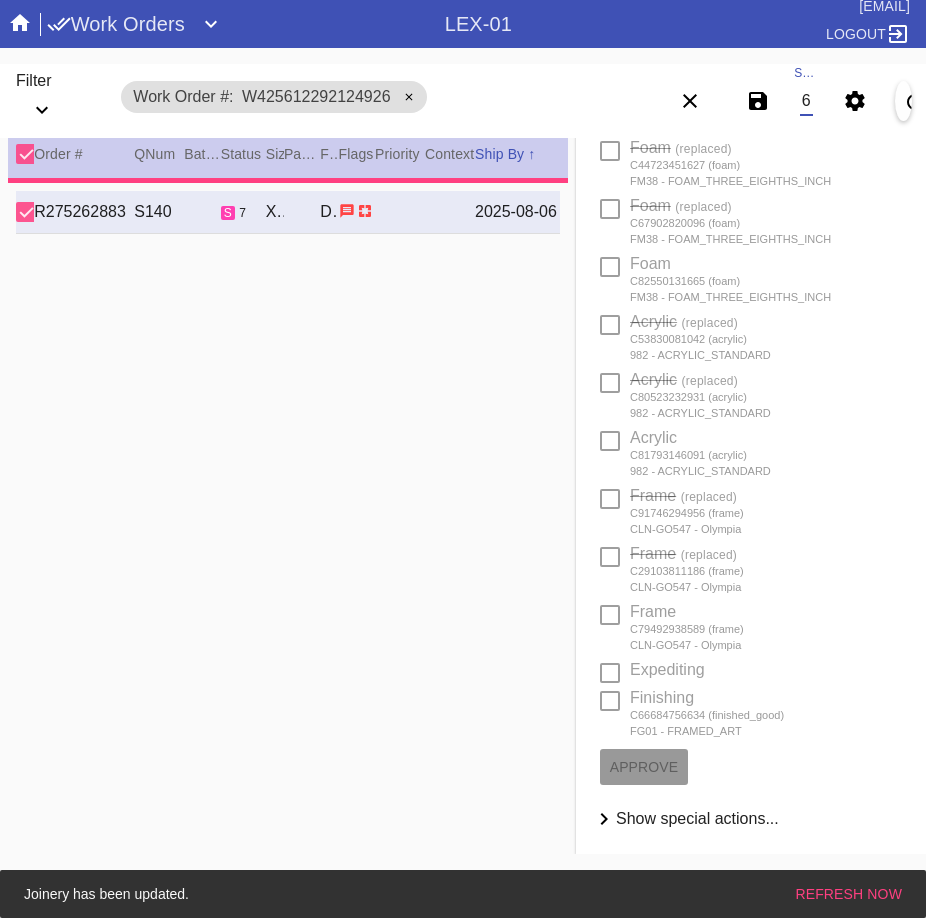 type on "1.5" 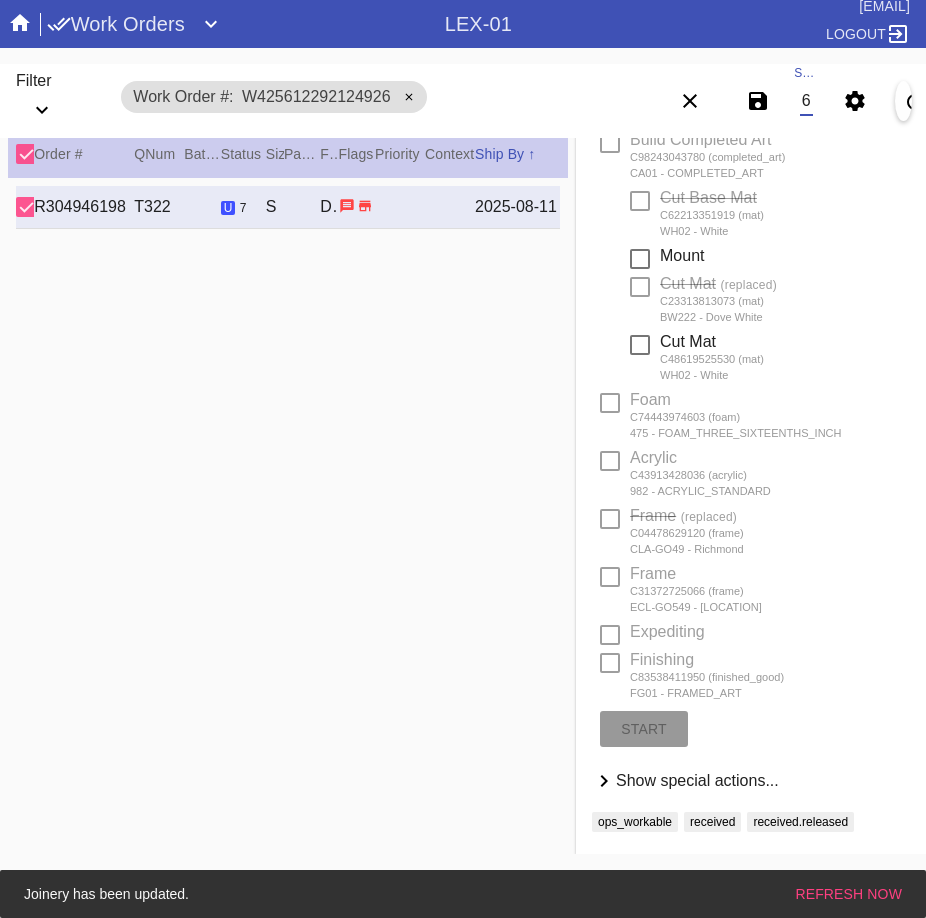 scroll, scrollTop: 353, scrollLeft: 0, axis: vertical 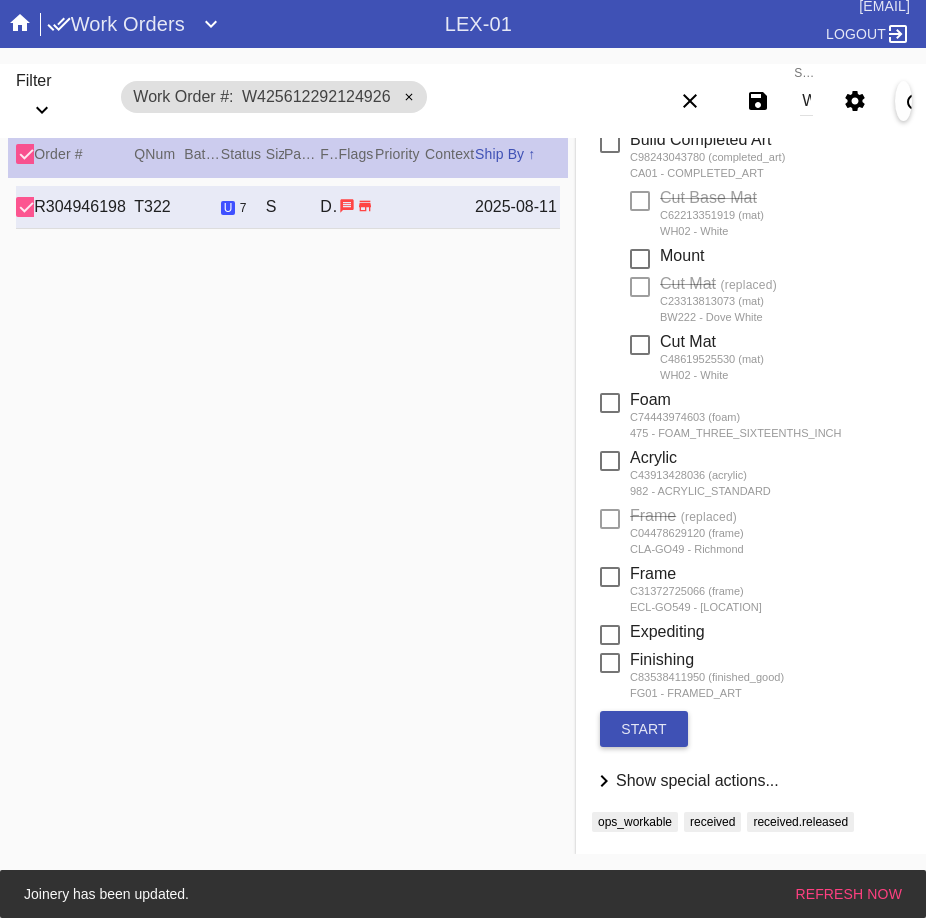 click on "start" at bounding box center (644, 729) 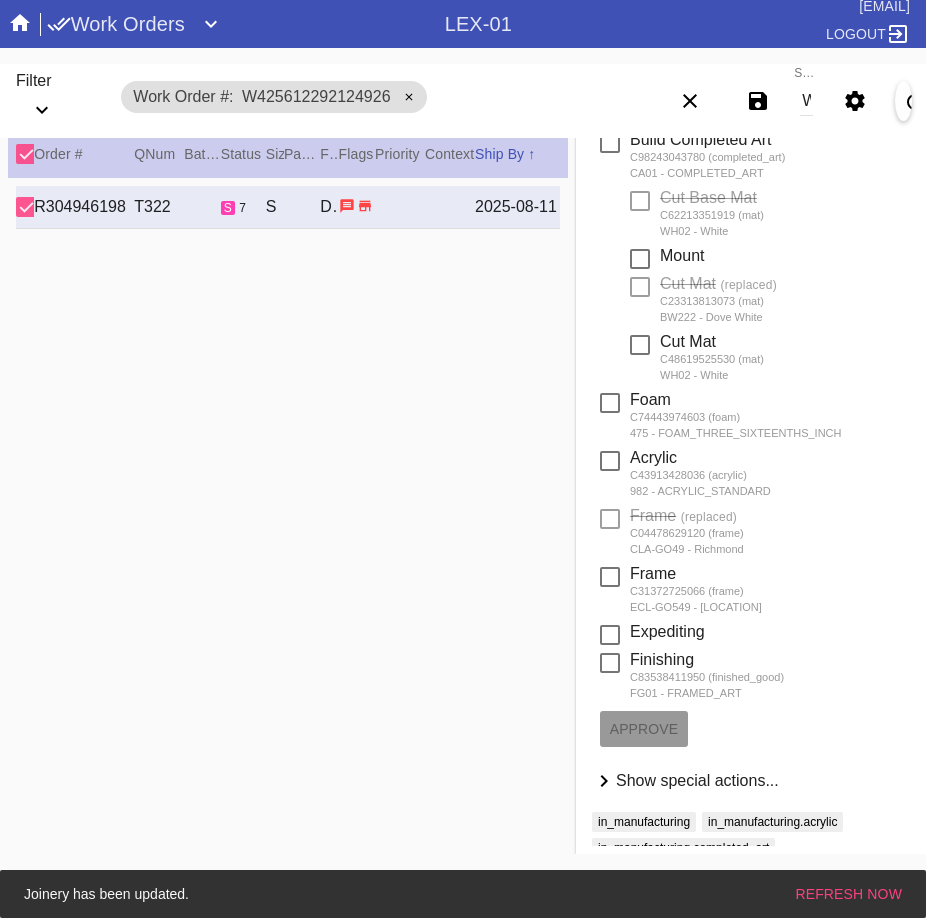 click on "R304946198 T322 s   7 S Rosemont / White DCA-05 1 Benson Knight
2025-08-11" at bounding box center (288, 512) 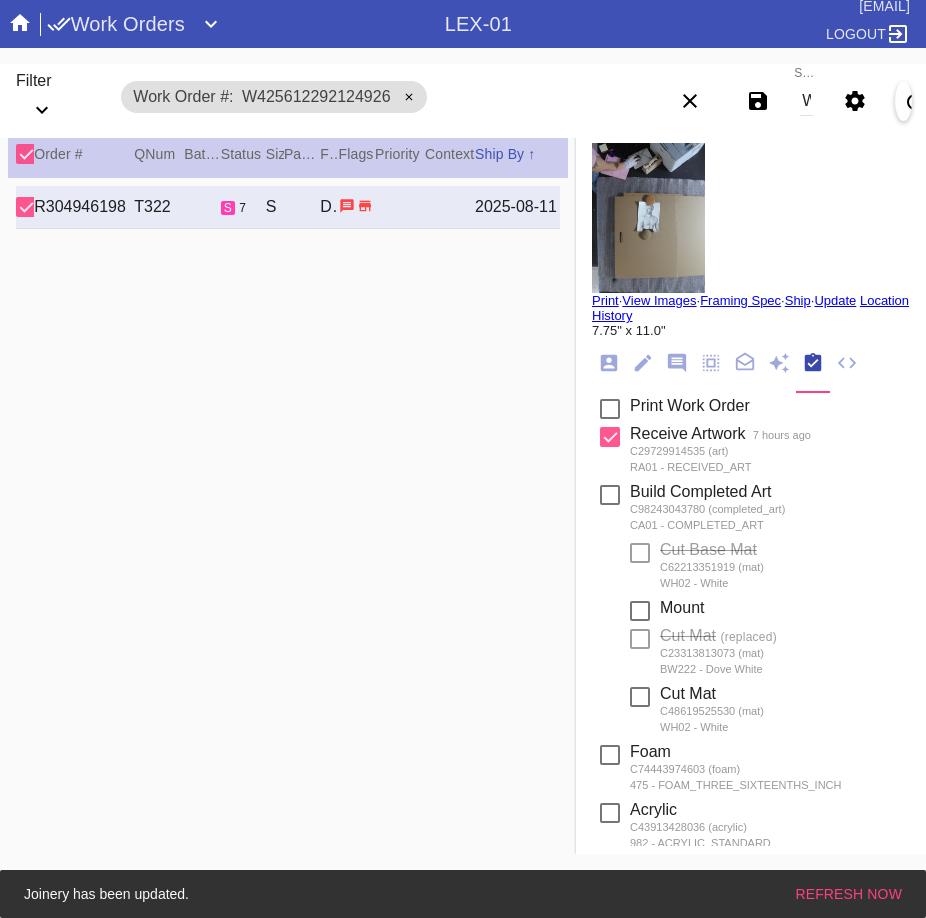 scroll, scrollTop: 0, scrollLeft: 0, axis: both 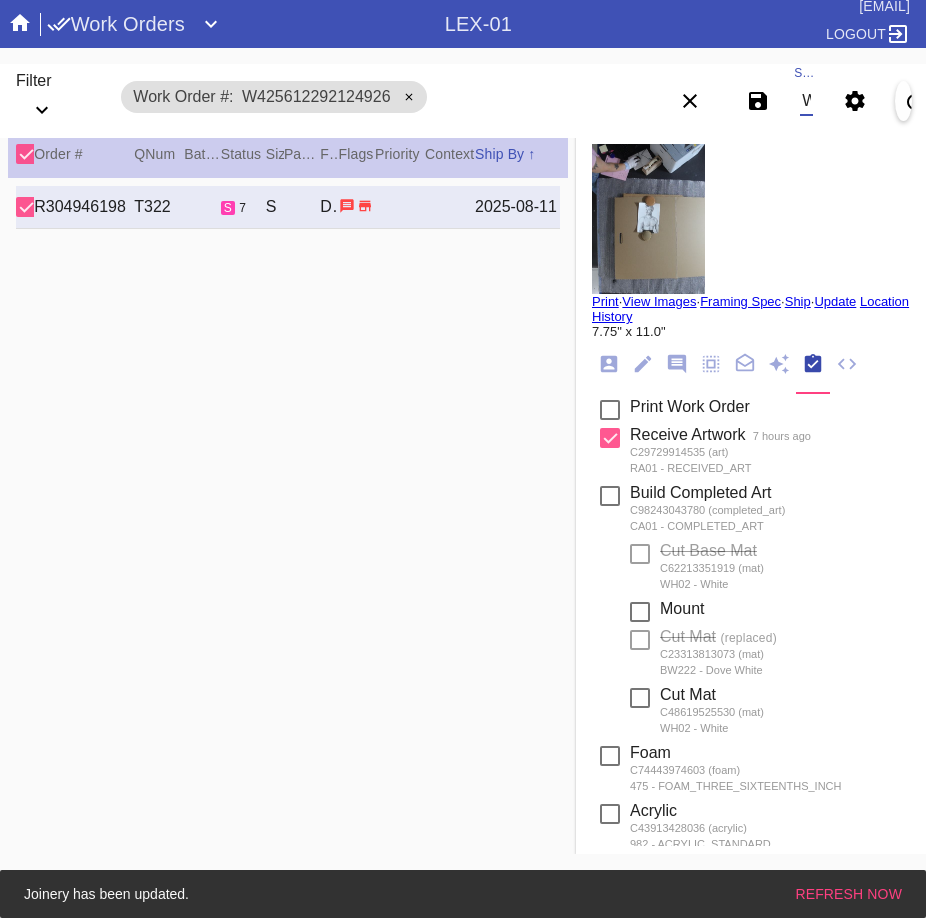 click on "W425612292124926" at bounding box center [806, 101] 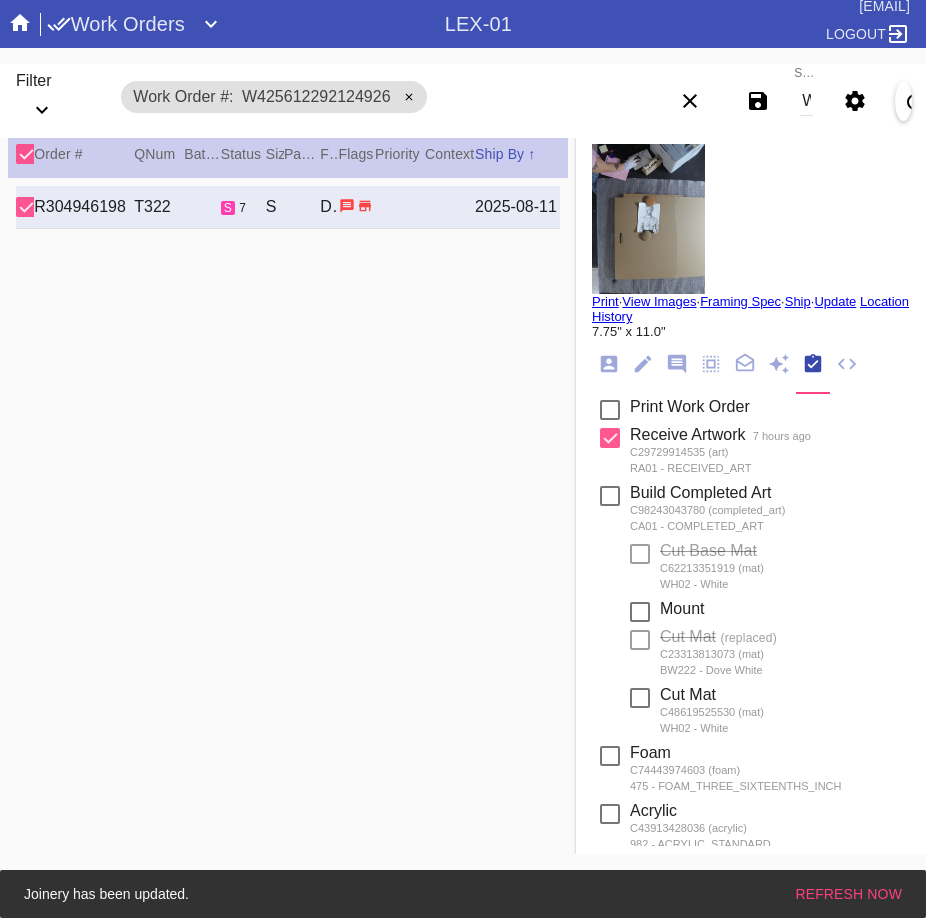 click on "W425612292124926" at bounding box center [806, 101] 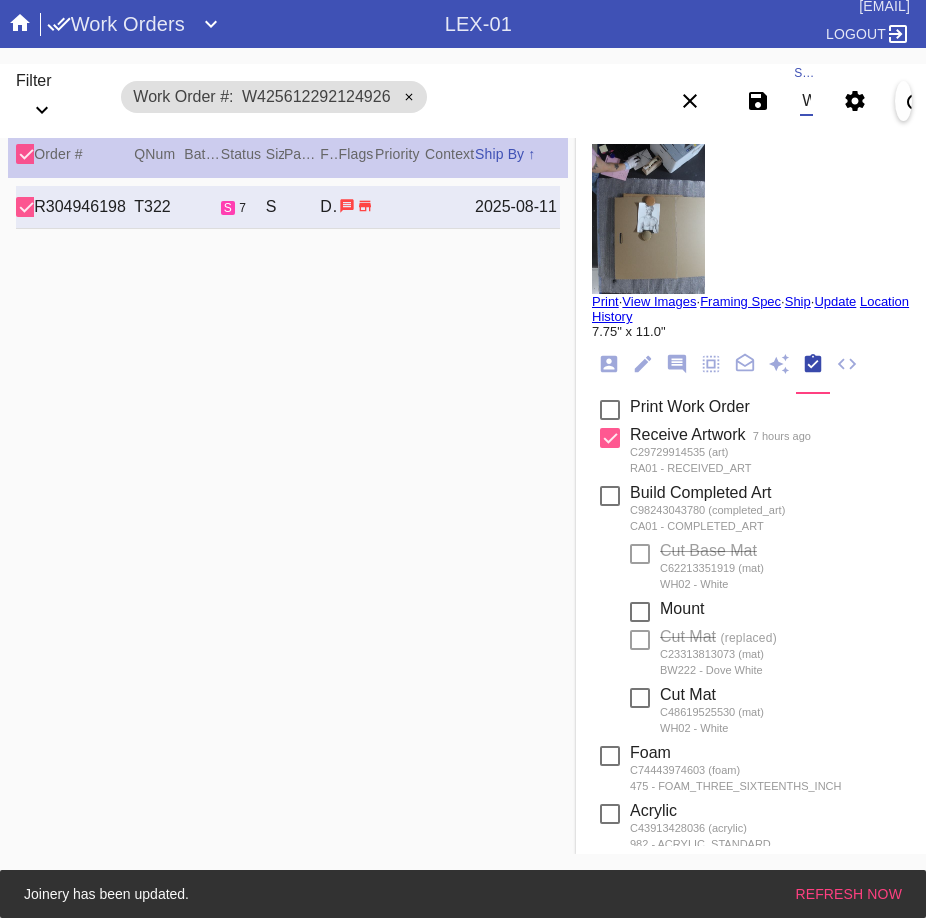 click on "W425612292124926" at bounding box center [806, 101] 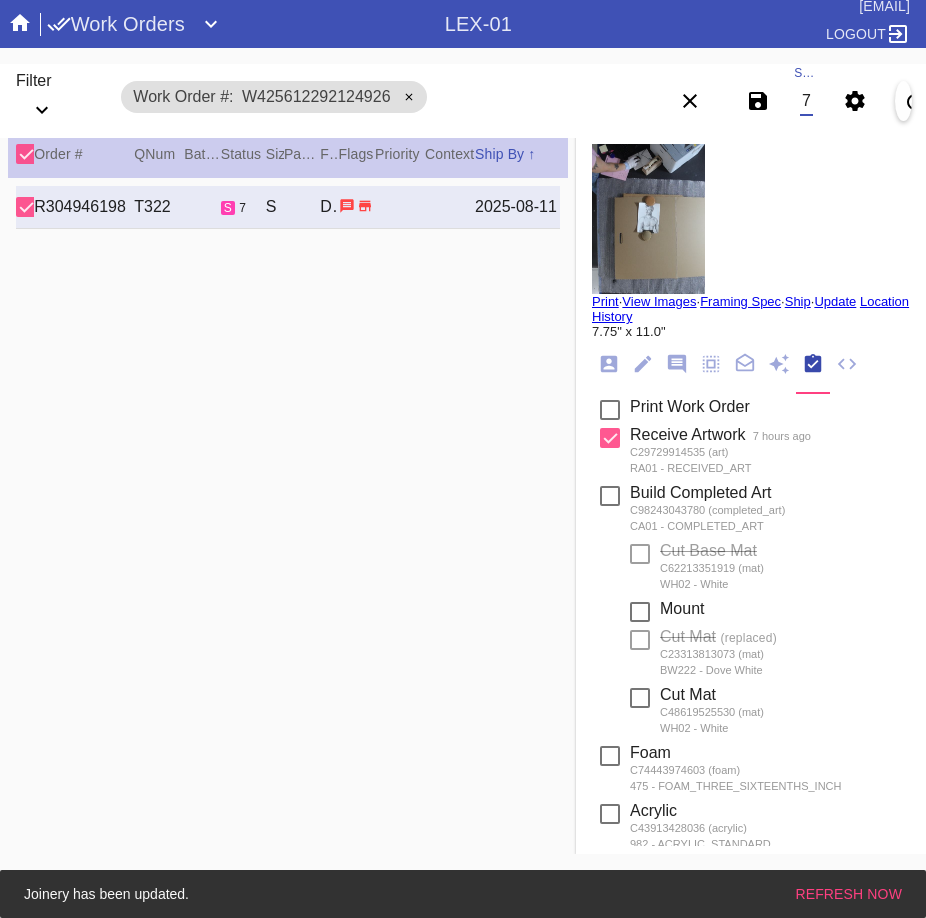 type on "W613316293394275" 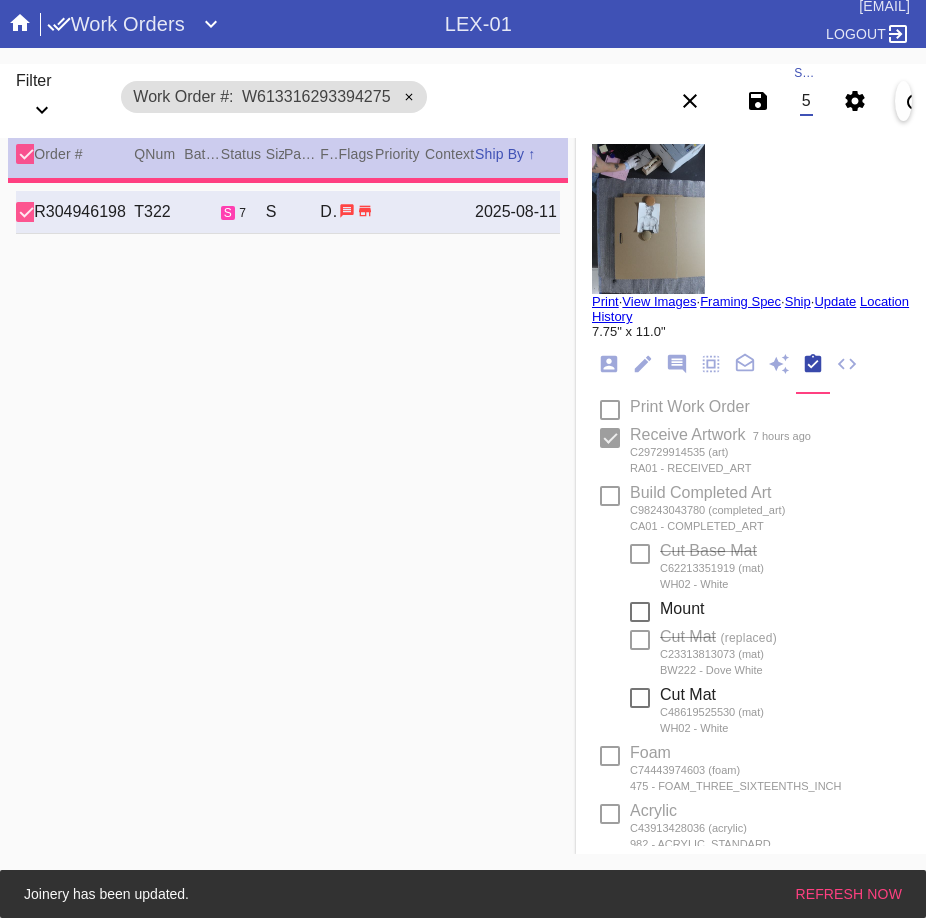 type on "3.0" 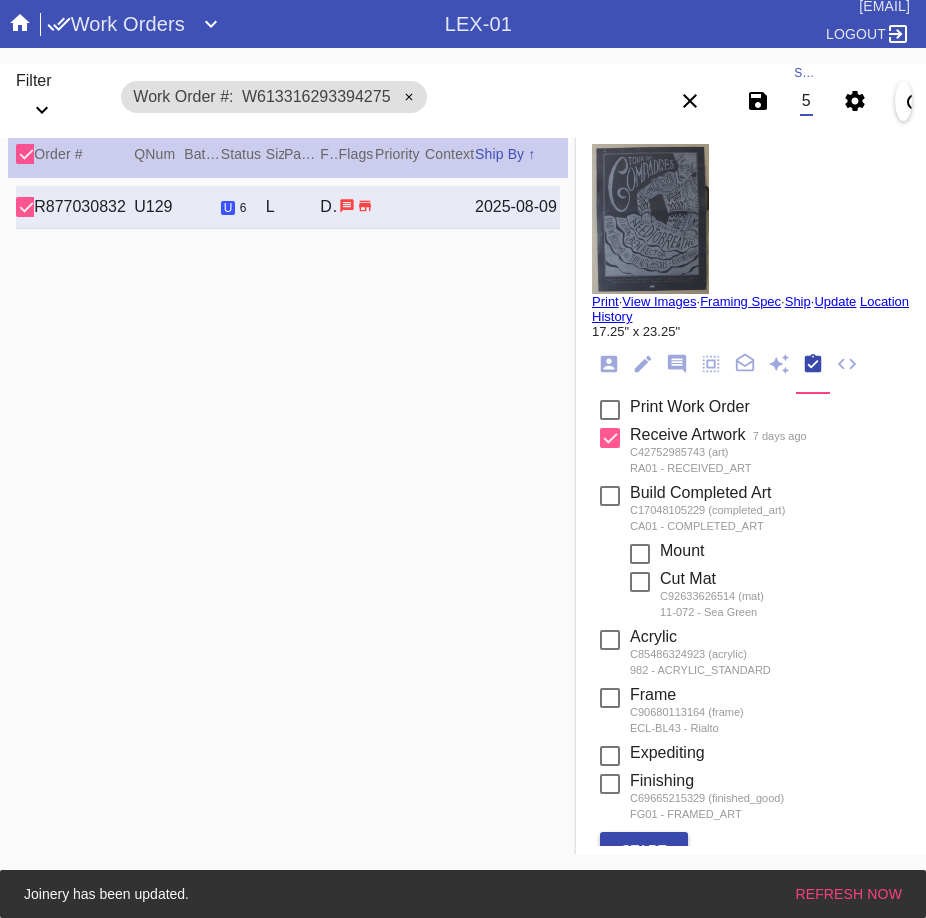 scroll, scrollTop: 0, scrollLeft: 0, axis: both 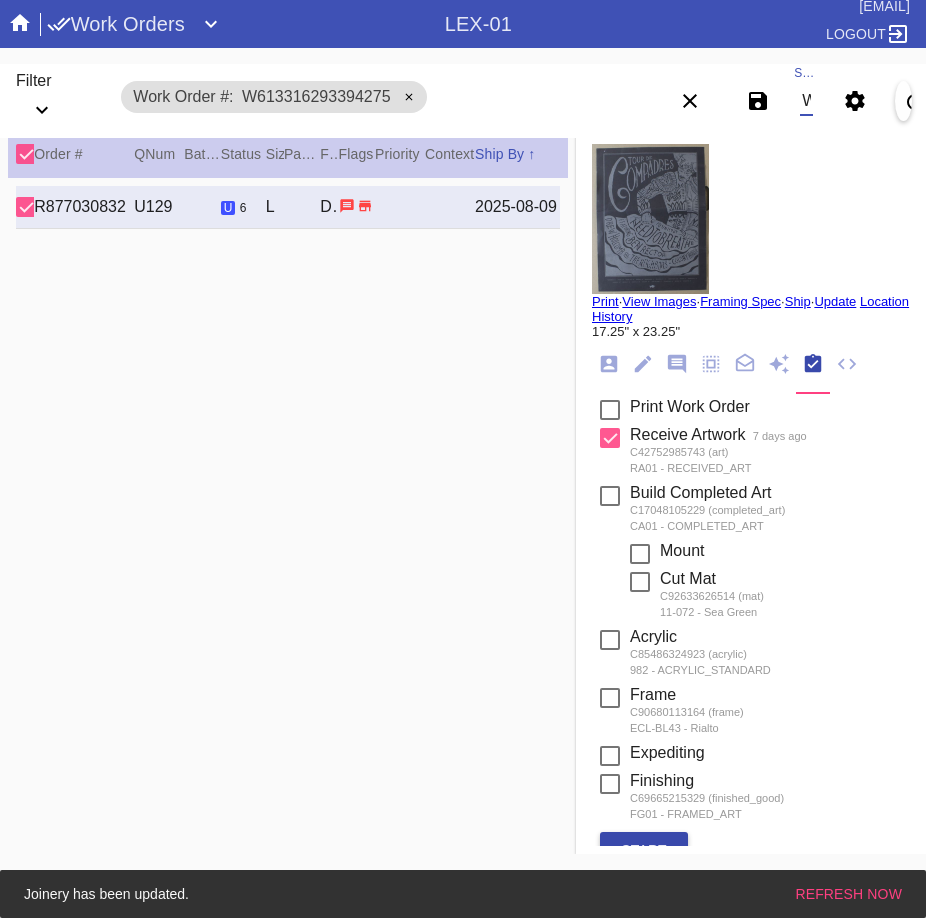click on "start" at bounding box center (644, 850) 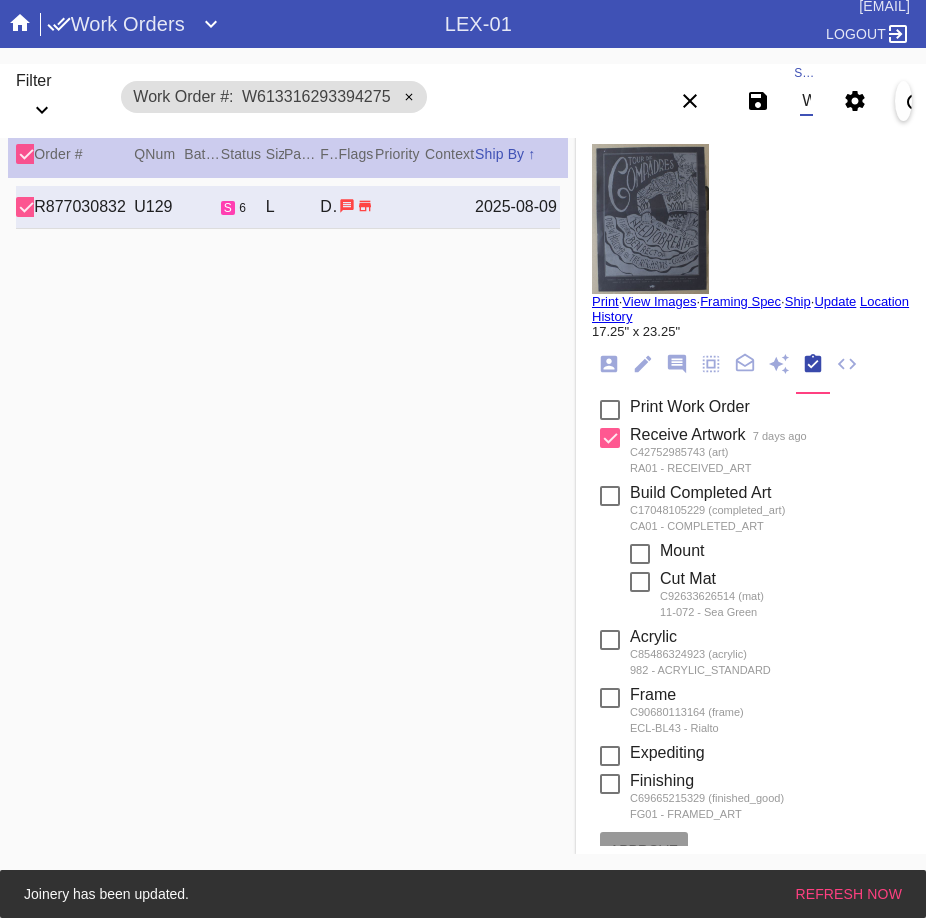 click on "W613316293394275" at bounding box center (806, 101) 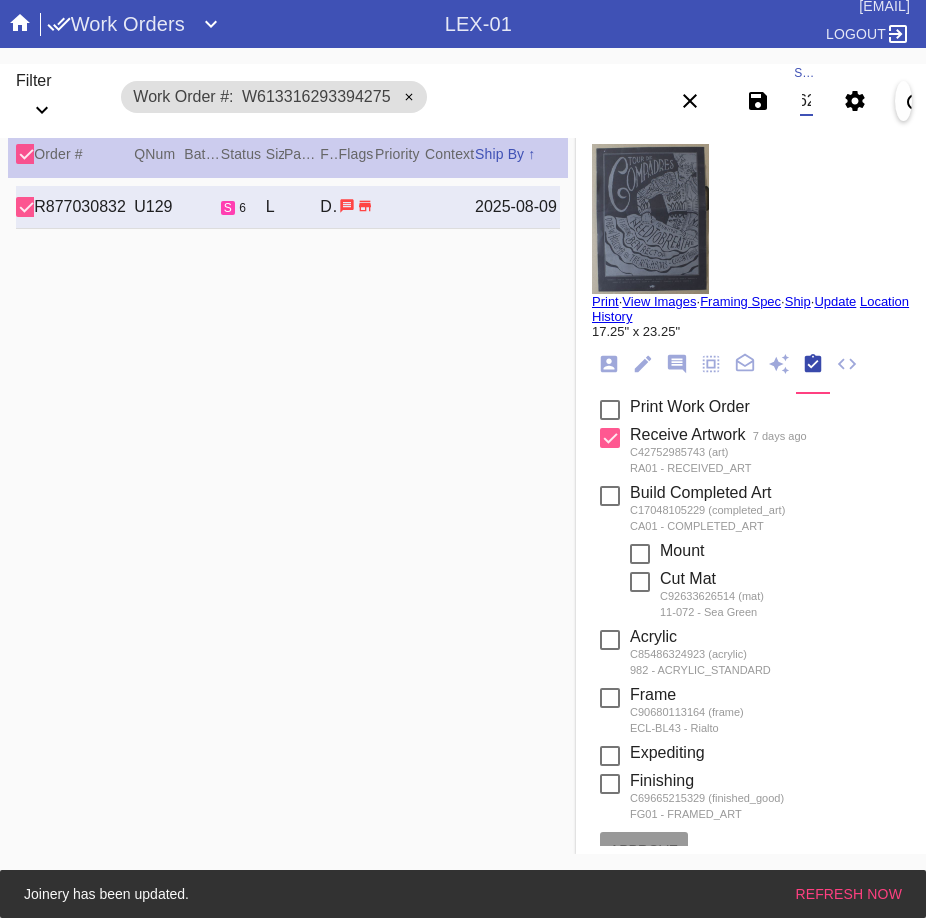 type on "W121161765711662" 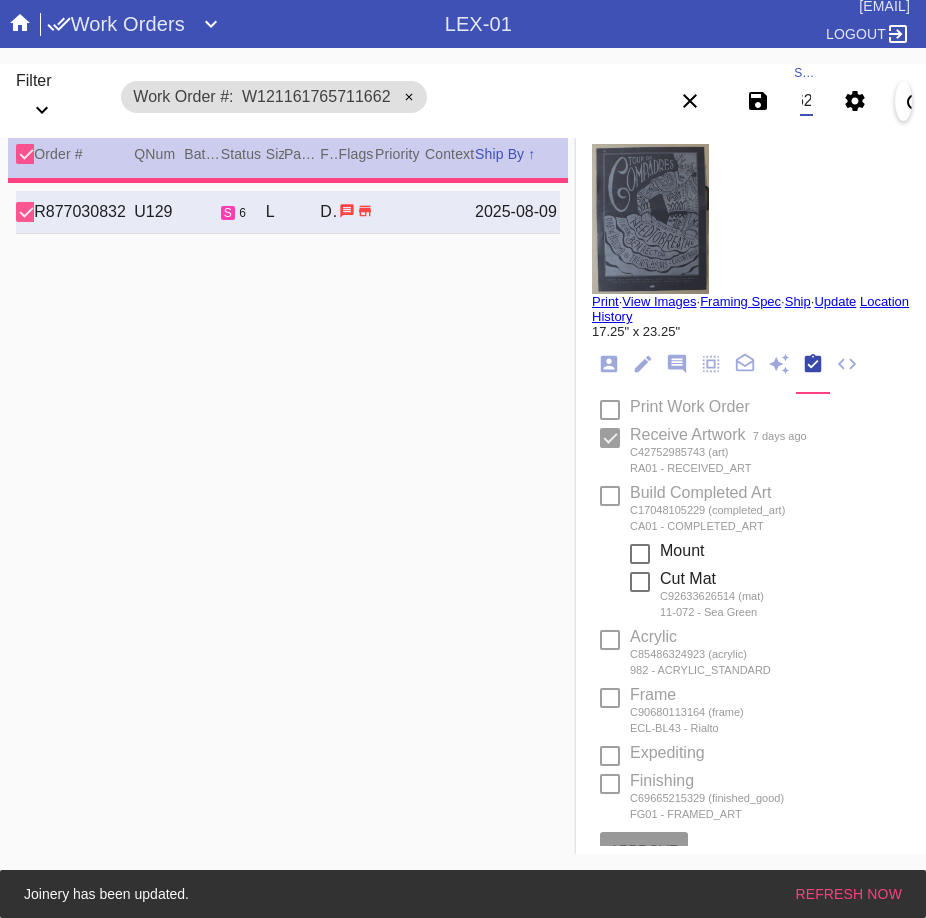type on "1.5" 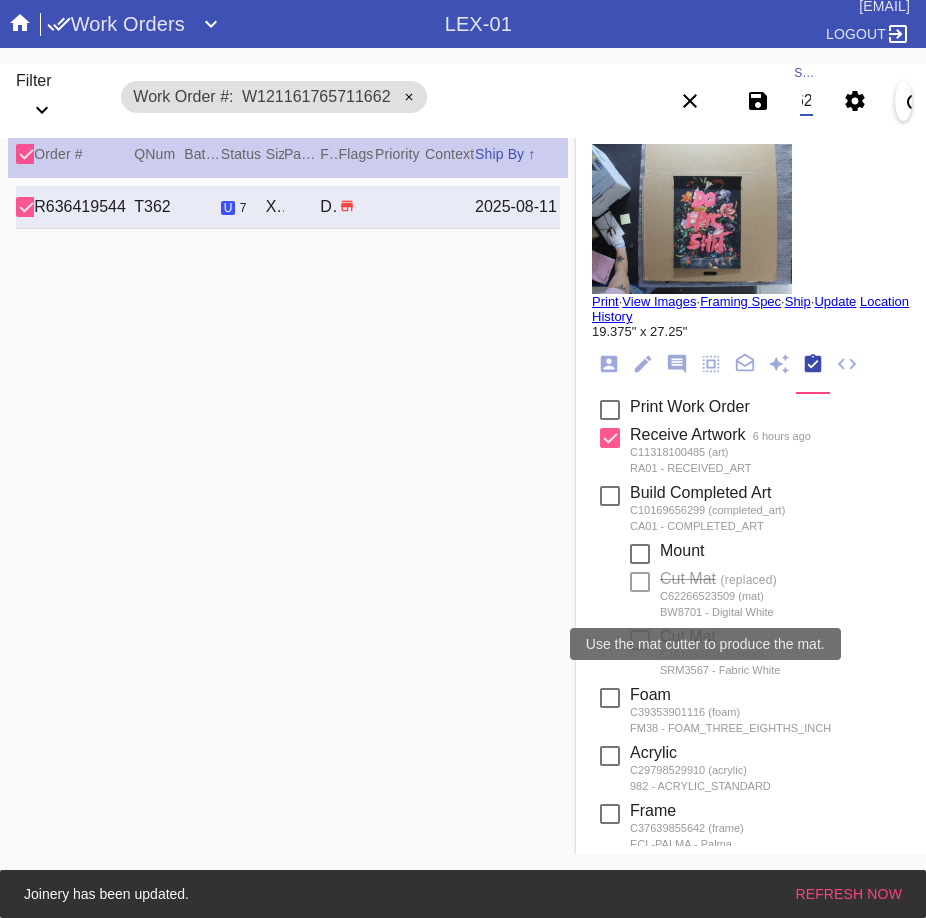 scroll, scrollTop: 237, scrollLeft: 0, axis: vertical 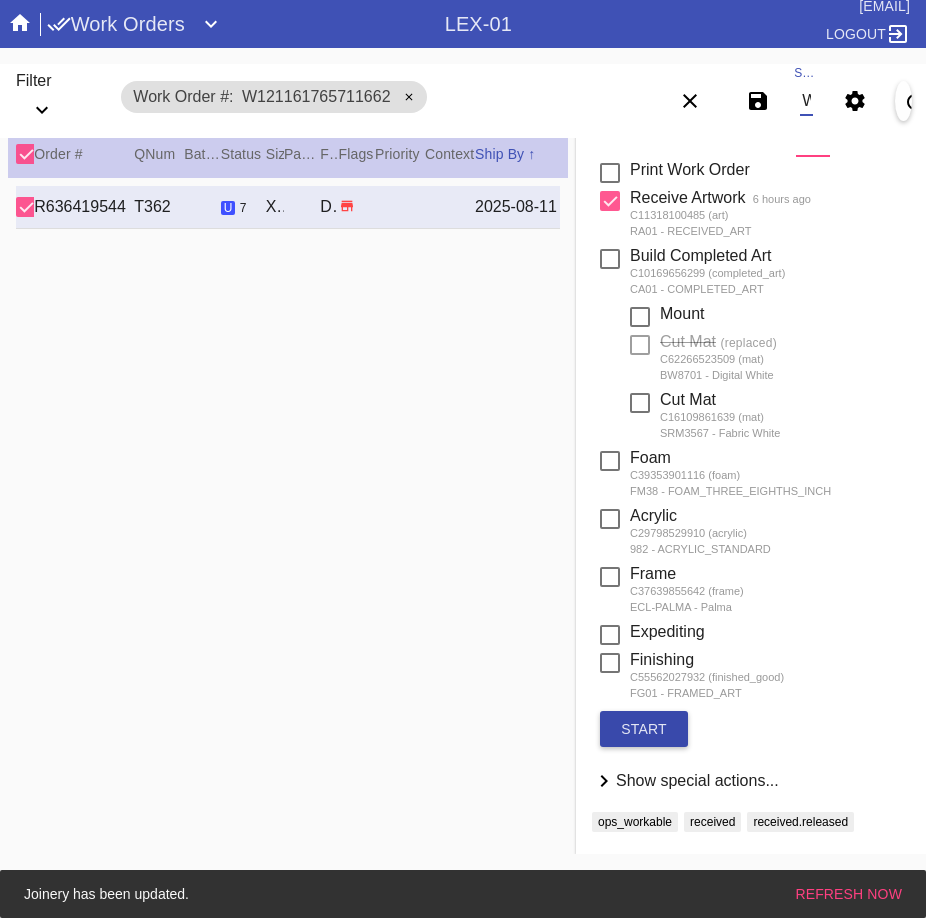 click on "start" at bounding box center (644, 729) 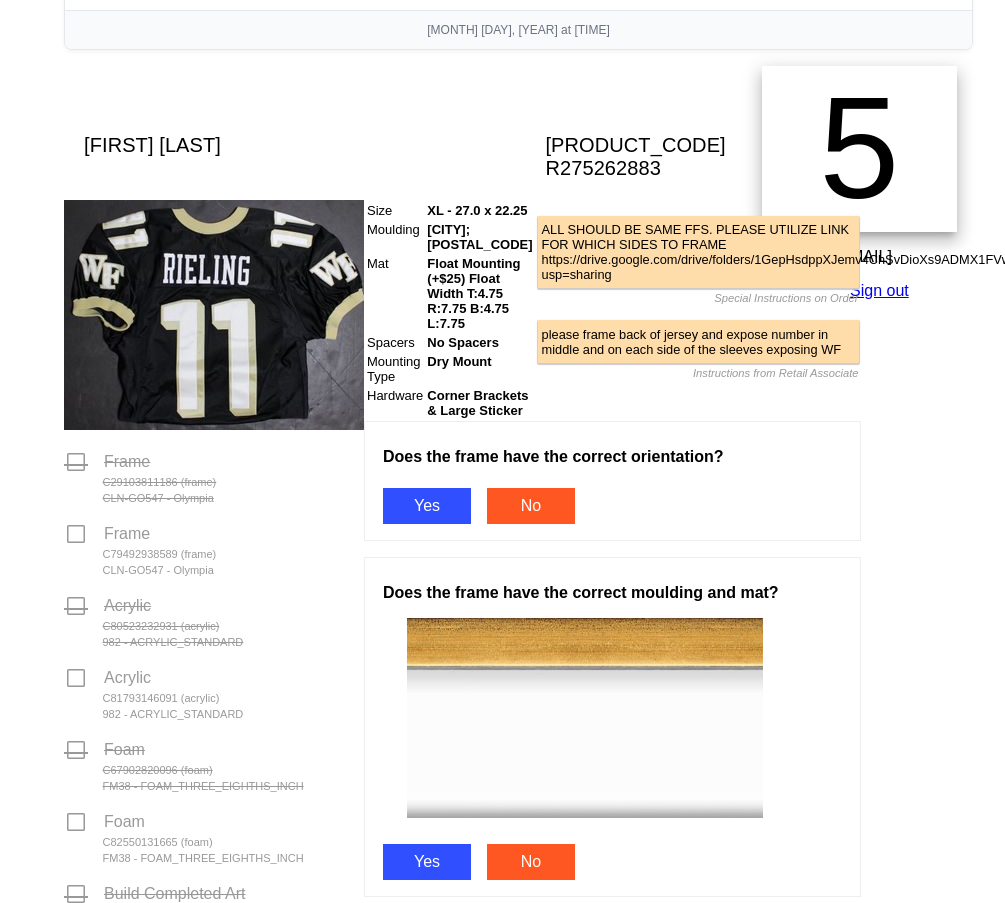 scroll, scrollTop: 200, scrollLeft: 0, axis: vertical 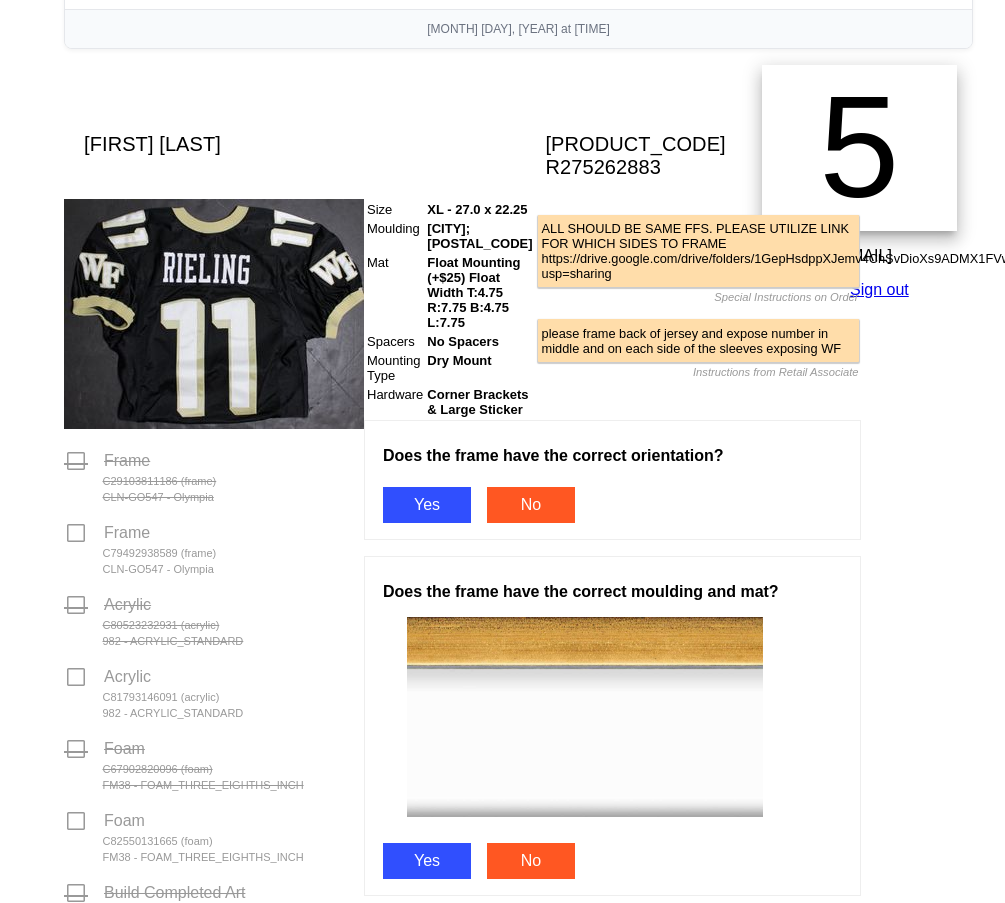 click on "Yes" at bounding box center (427, 505) 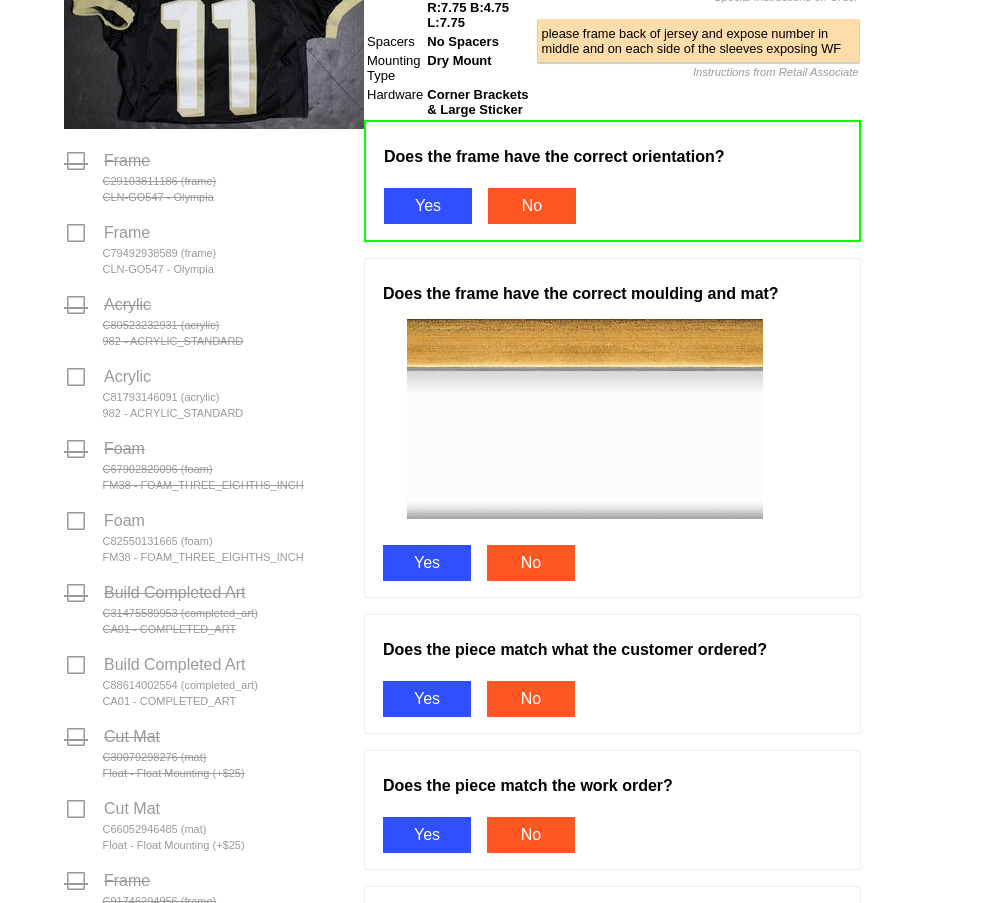 scroll, scrollTop: 600, scrollLeft: 0, axis: vertical 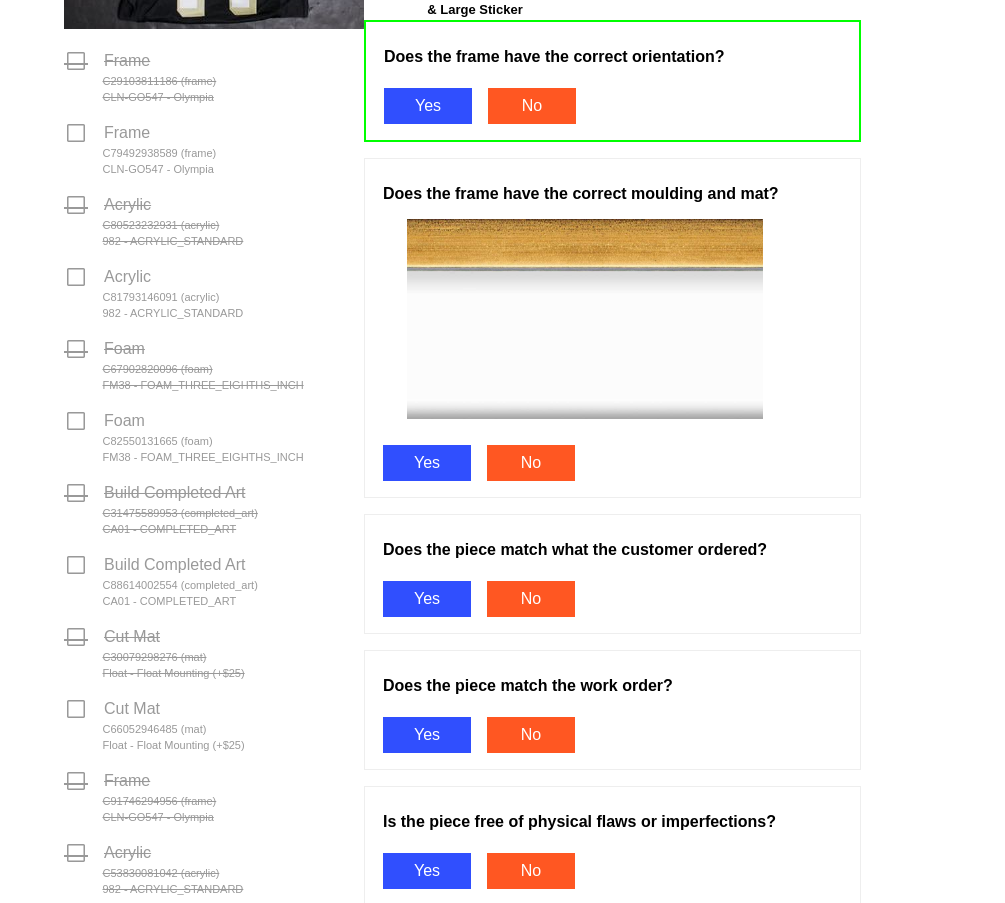 click on "Yes" at bounding box center [427, 463] 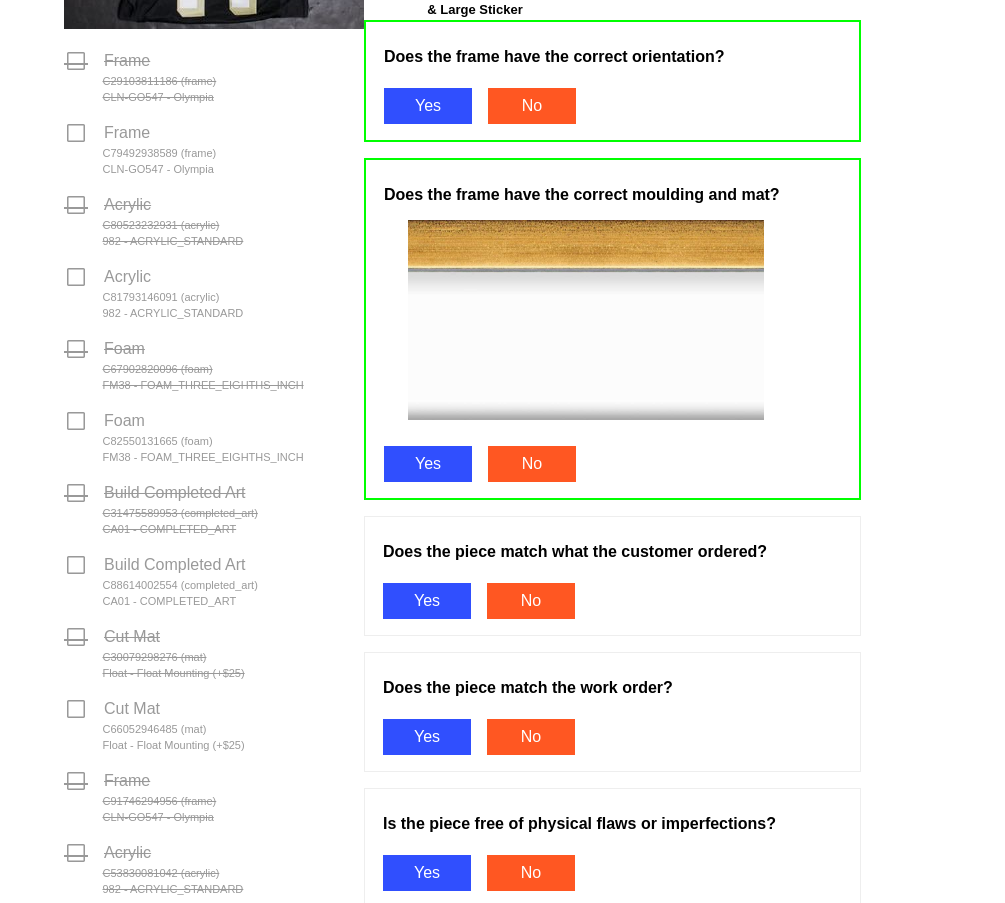 click on "Yes" at bounding box center (427, 601) 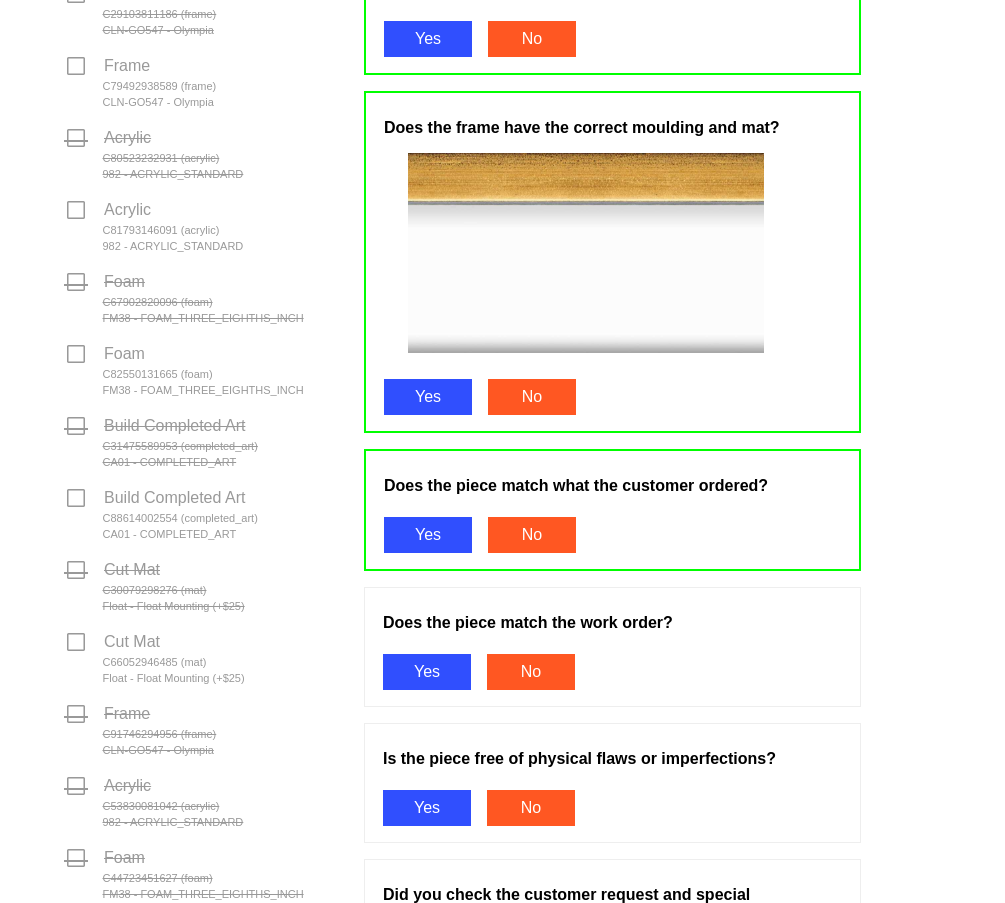 scroll, scrollTop: 800, scrollLeft: 0, axis: vertical 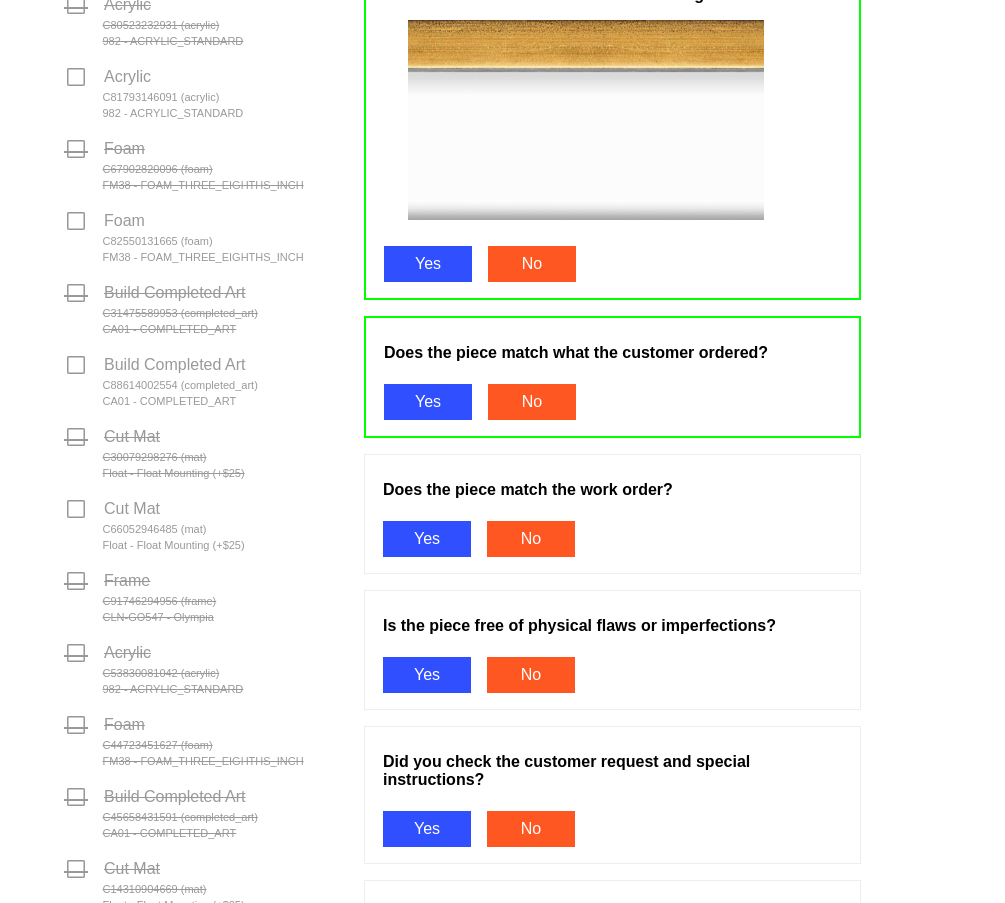 click on "Yes" at bounding box center [427, 539] 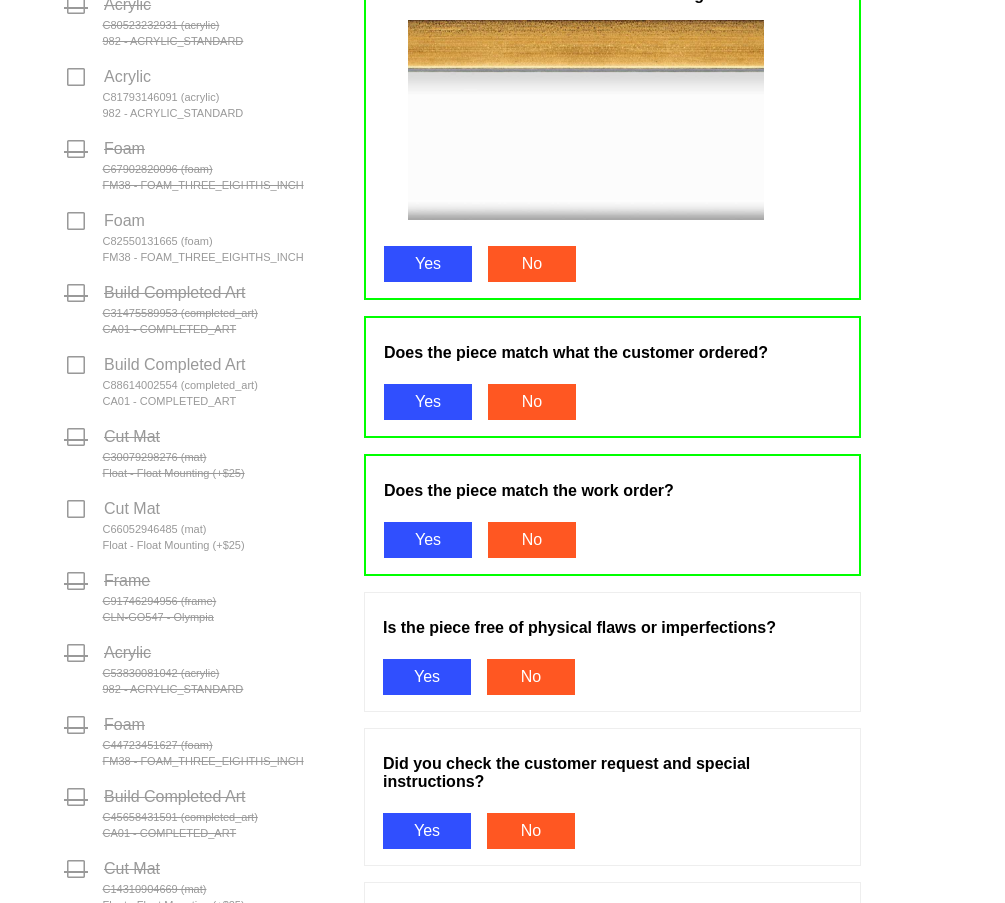 click on "Yes" at bounding box center (427, 677) 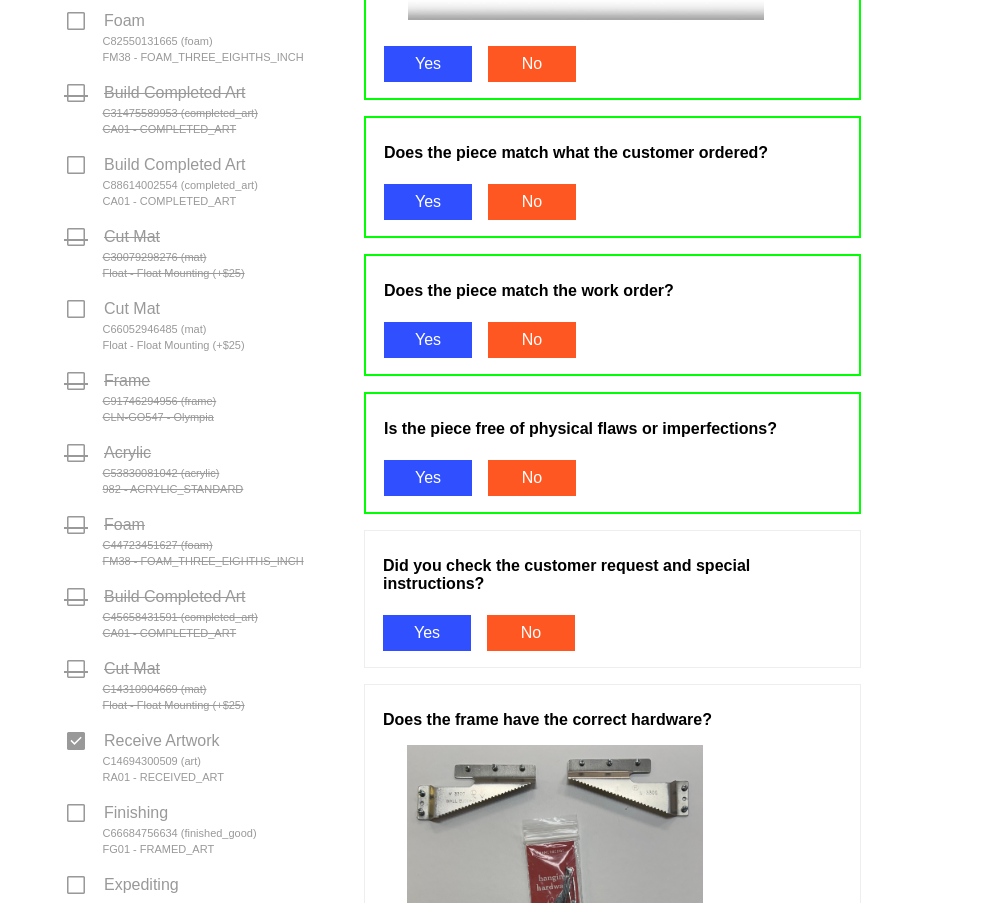 click on "Yes" at bounding box center (427, 633) 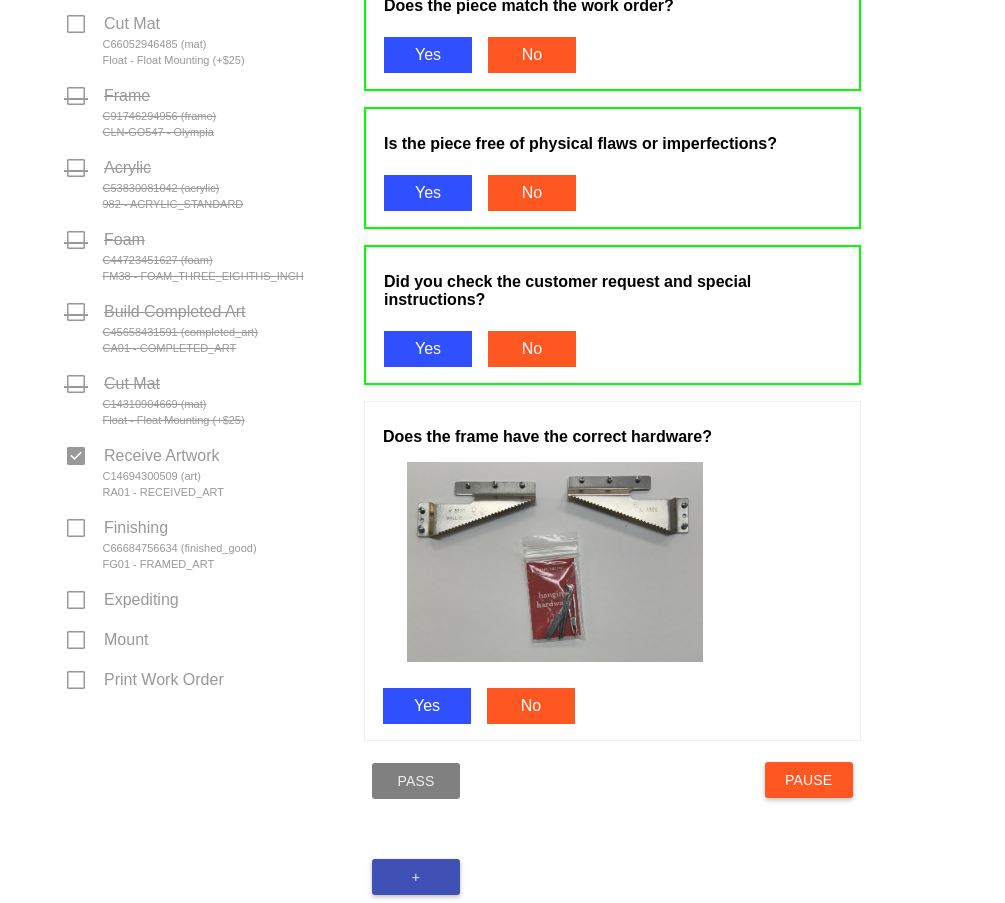 scroll, scrollTop: 1400, scrollLeft: 0, axis: vertical 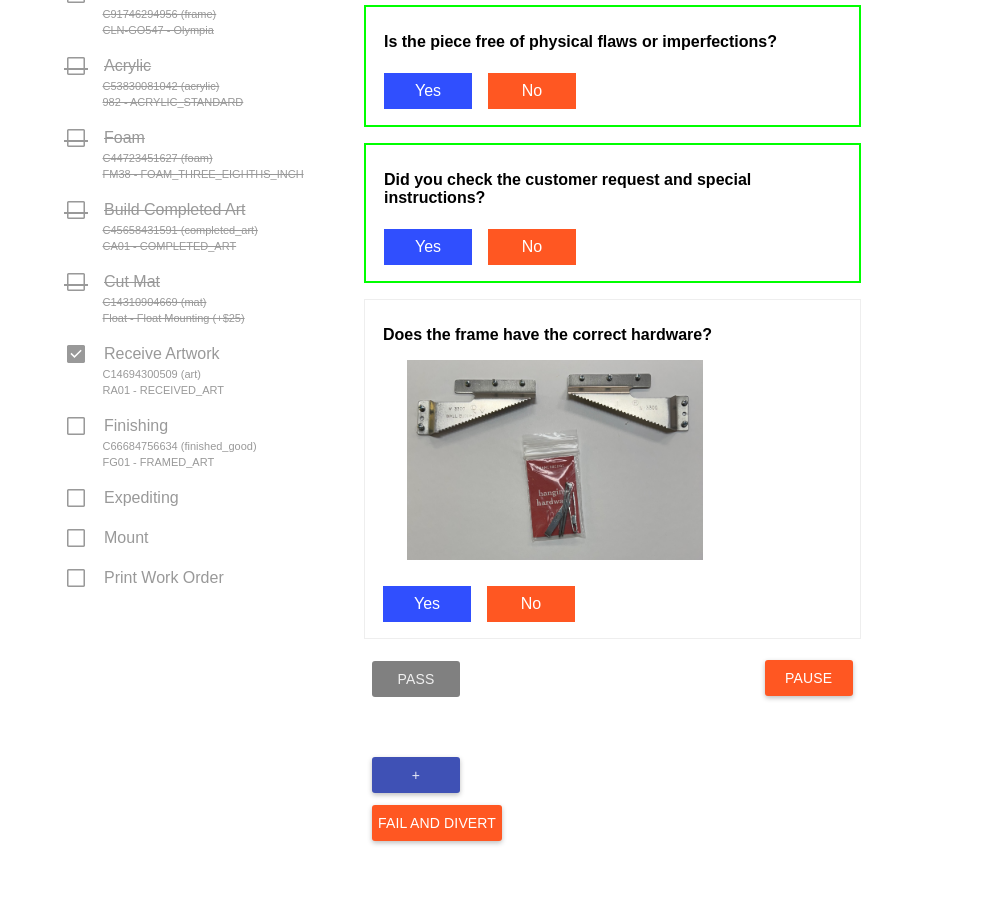 click on "Yes" at bounding box center [427, 604] 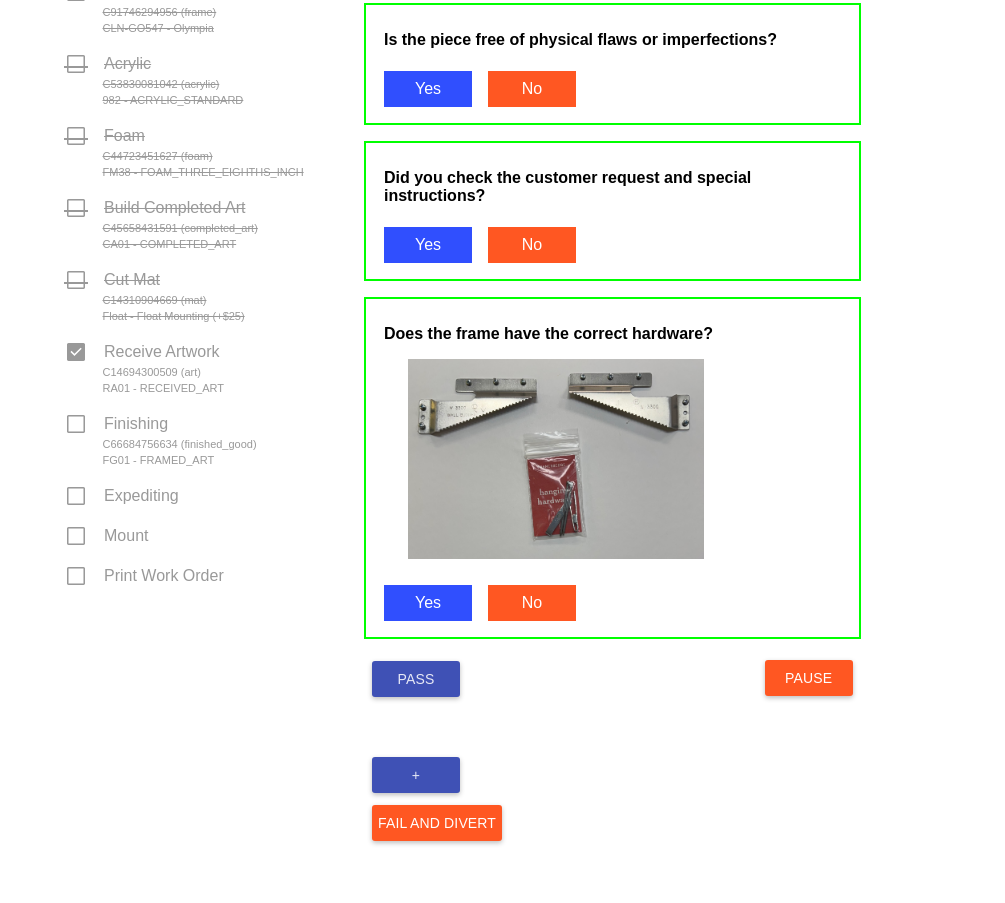click on "Pass" at bounding box center (416, 679) 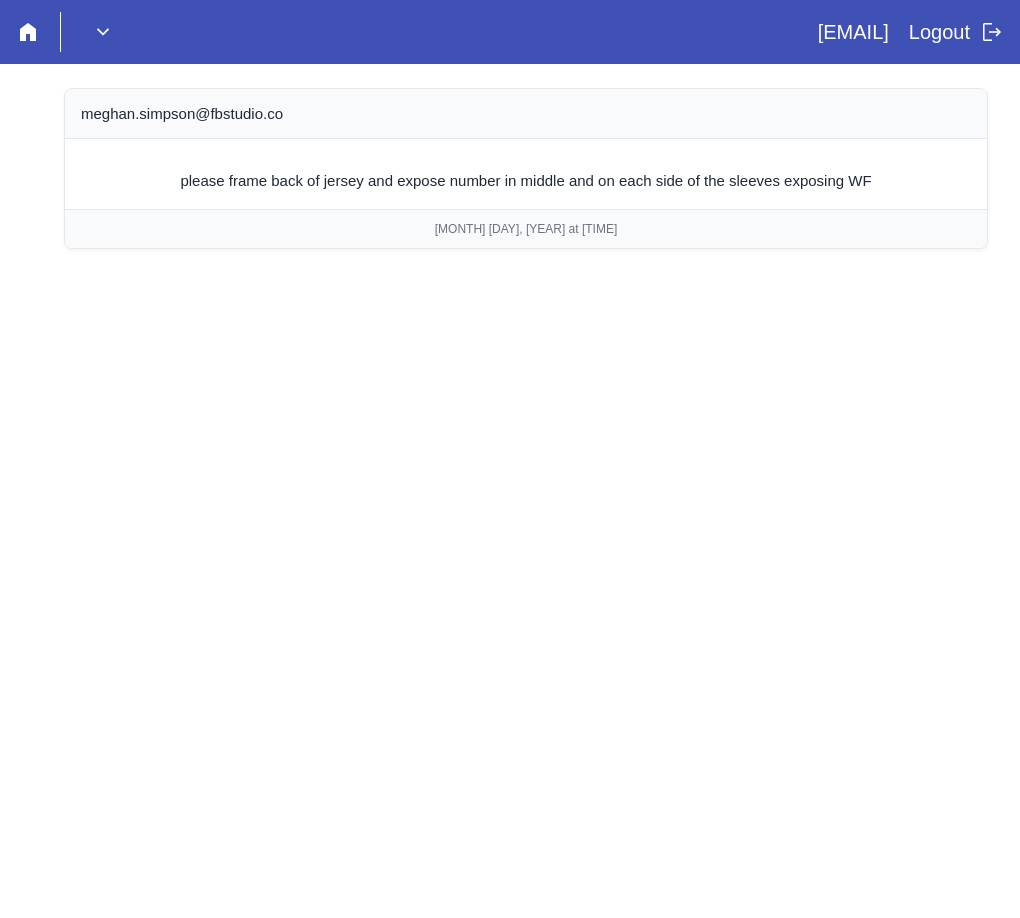 scroll, scrollTop: 0, scrollLeft: 0, axis: both 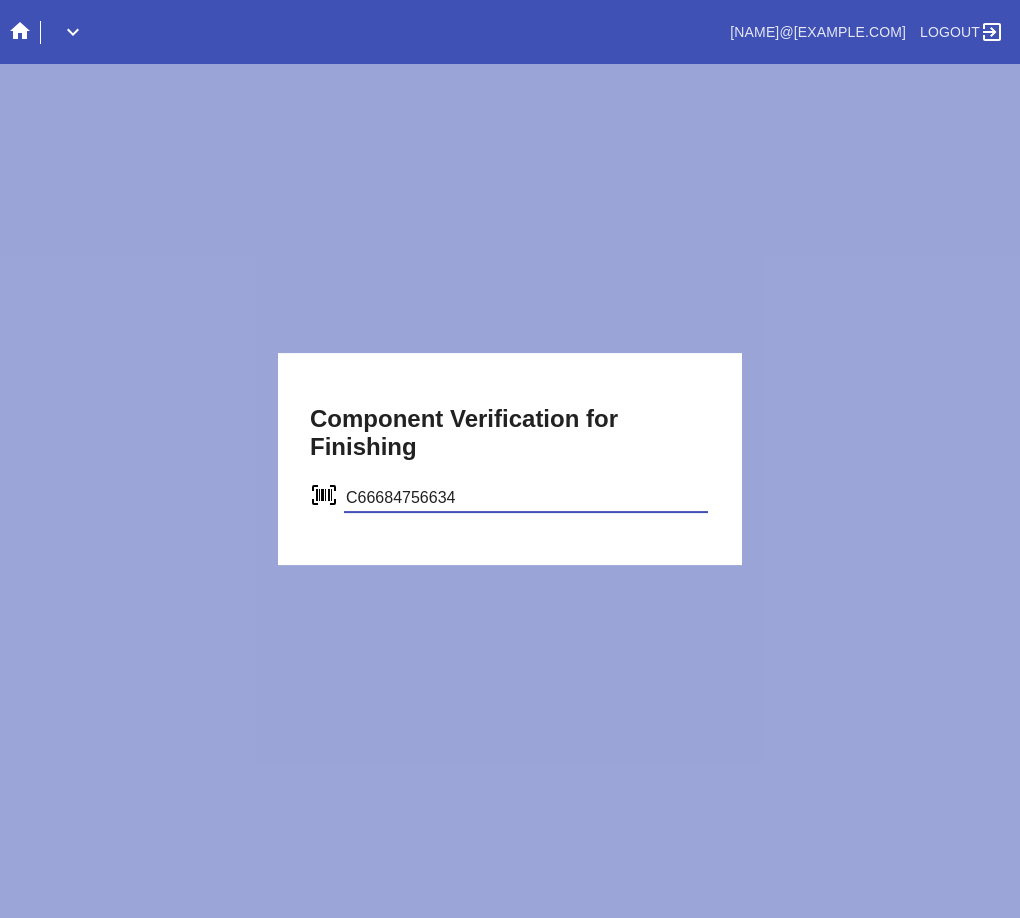 type on "C66684756634" 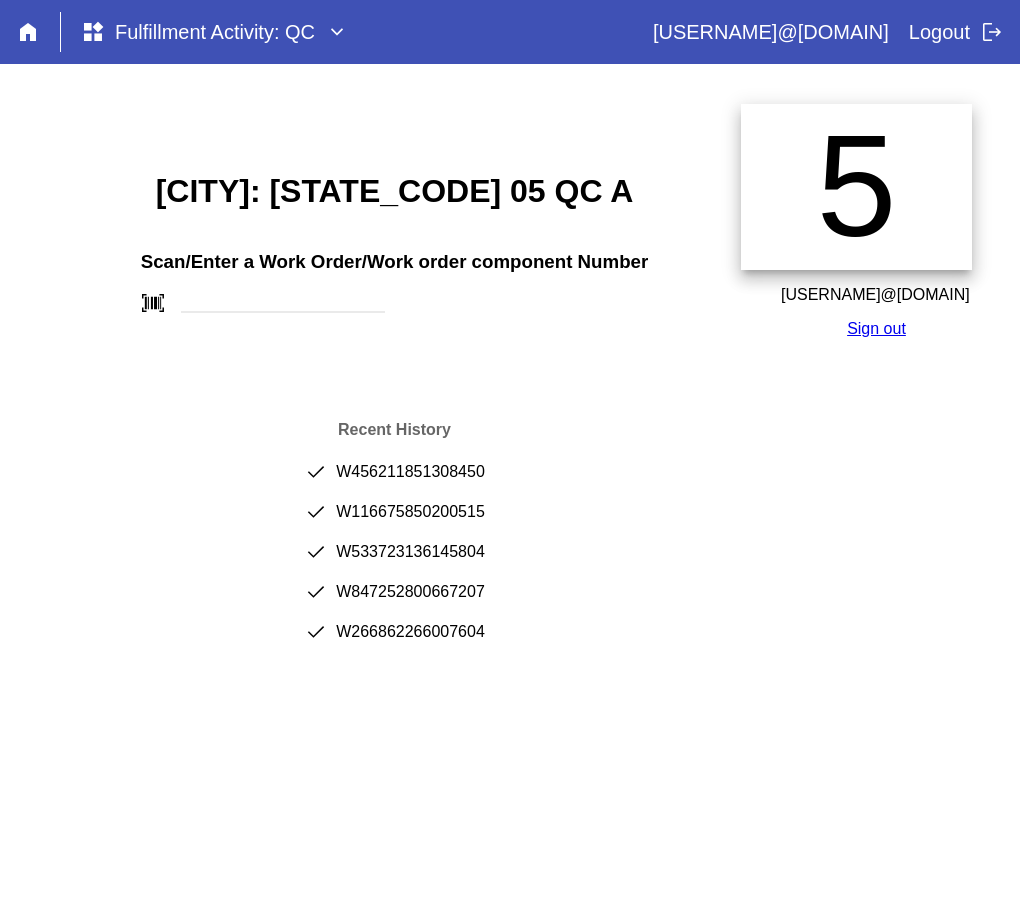 scroll, scrollTop: 0, scrollLeft: 0, axis: both 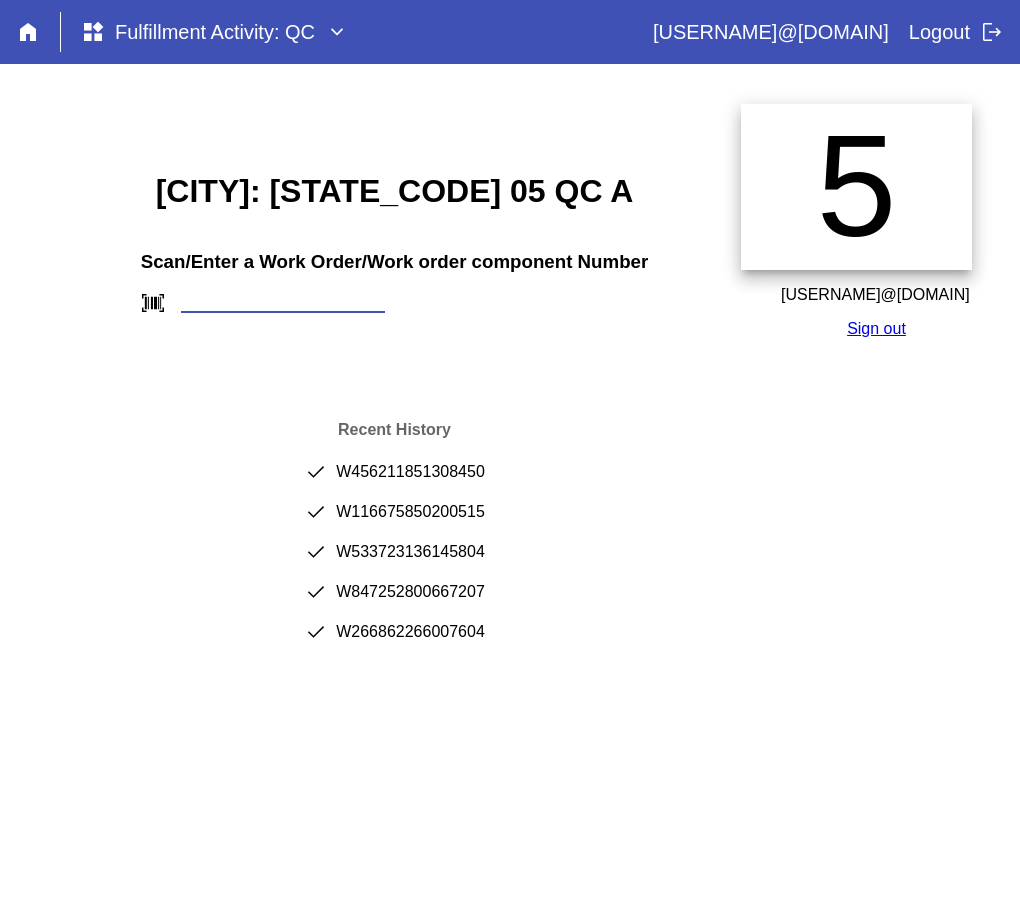 click at bounding box center [283, 302] 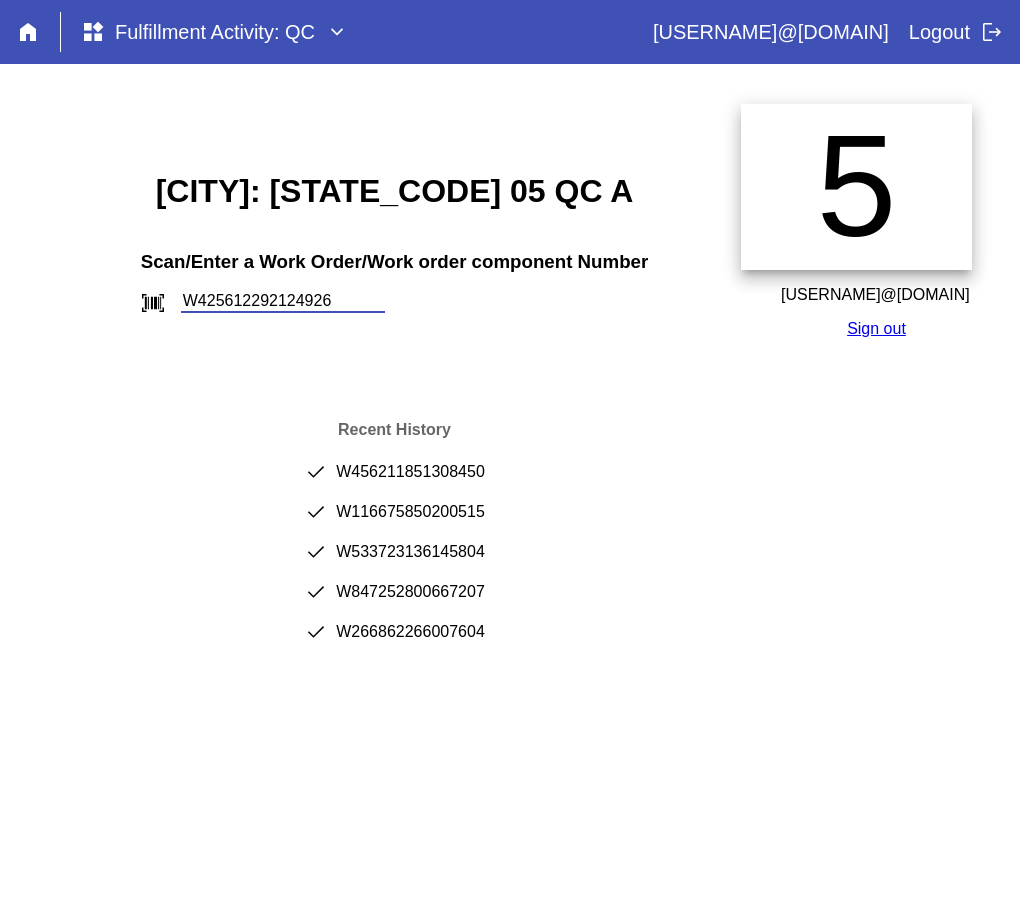 type on "W425612292124926" 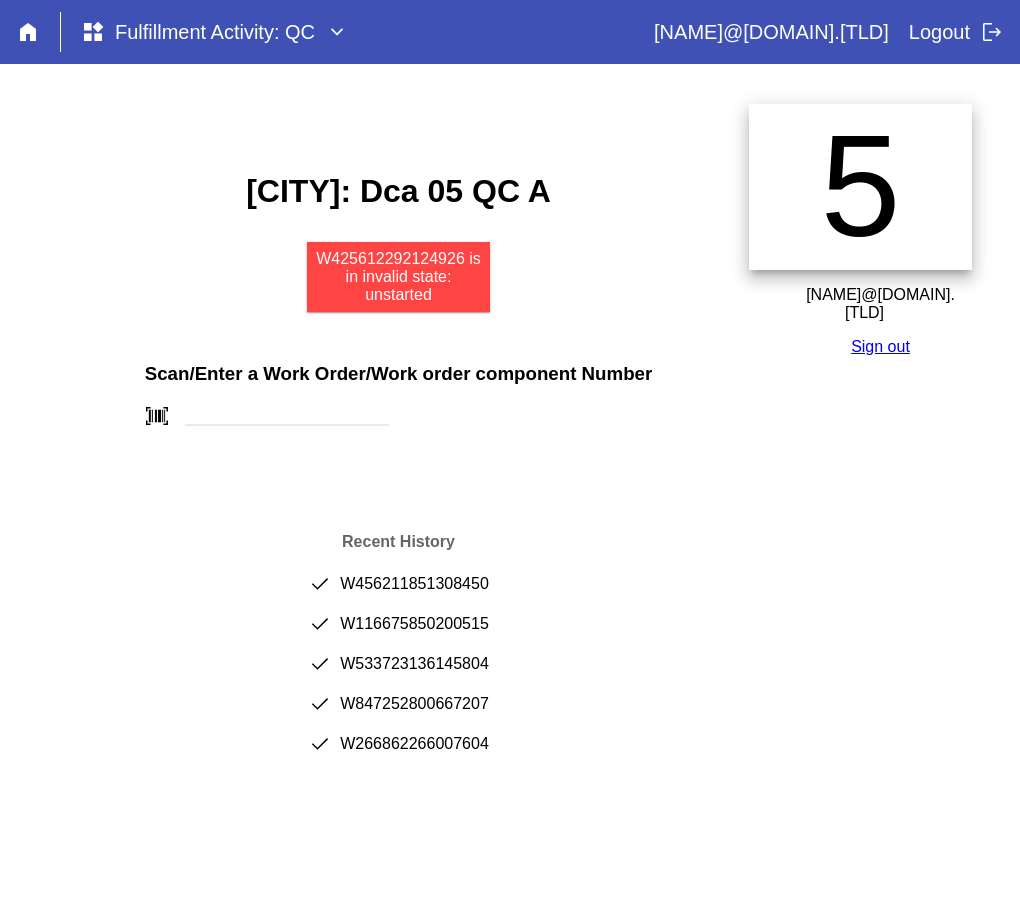 scroll, scrollTop: 0, scrollLeft: 0, axis: both 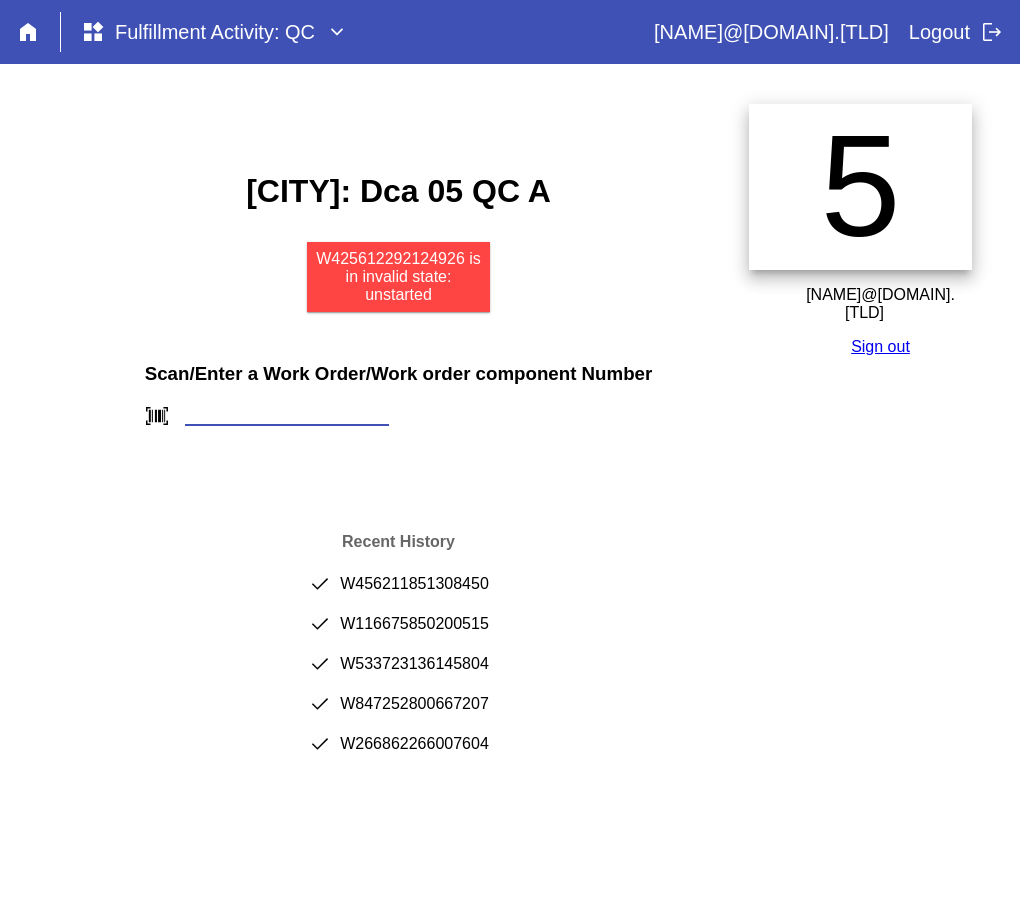 click at bounding box center (287, 415) 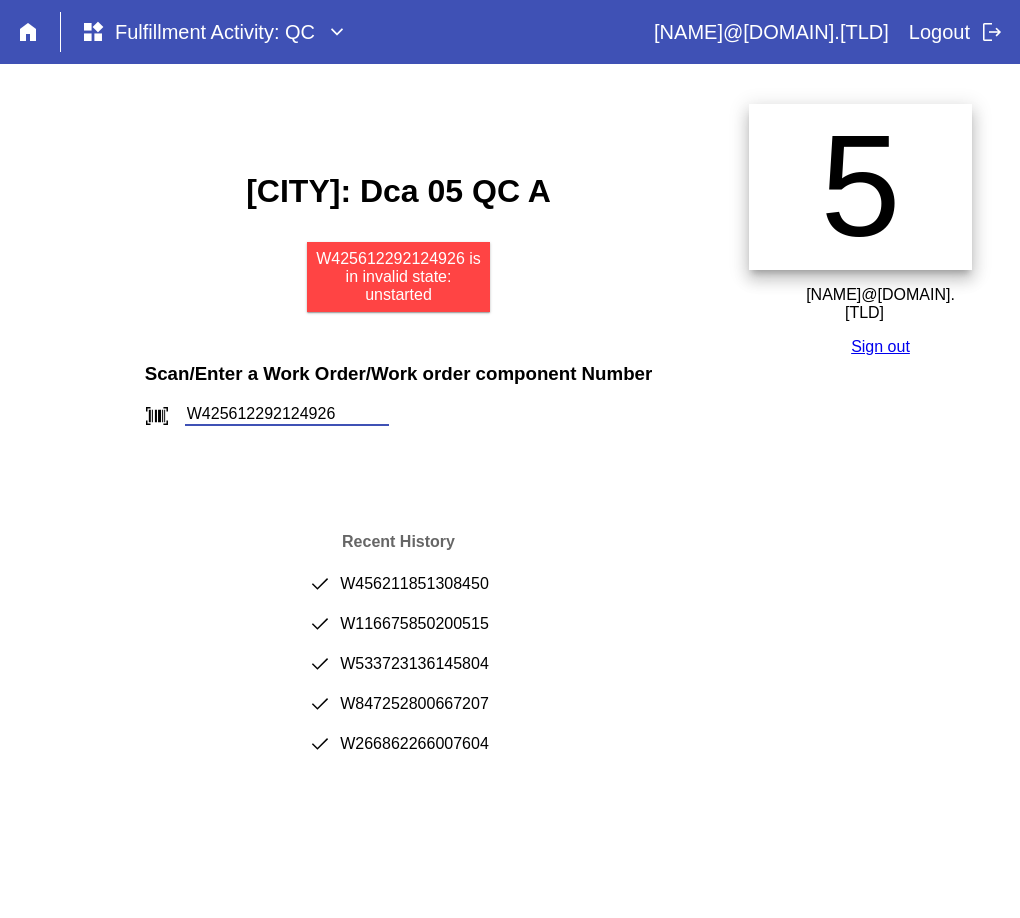 type on "W425612292124926" 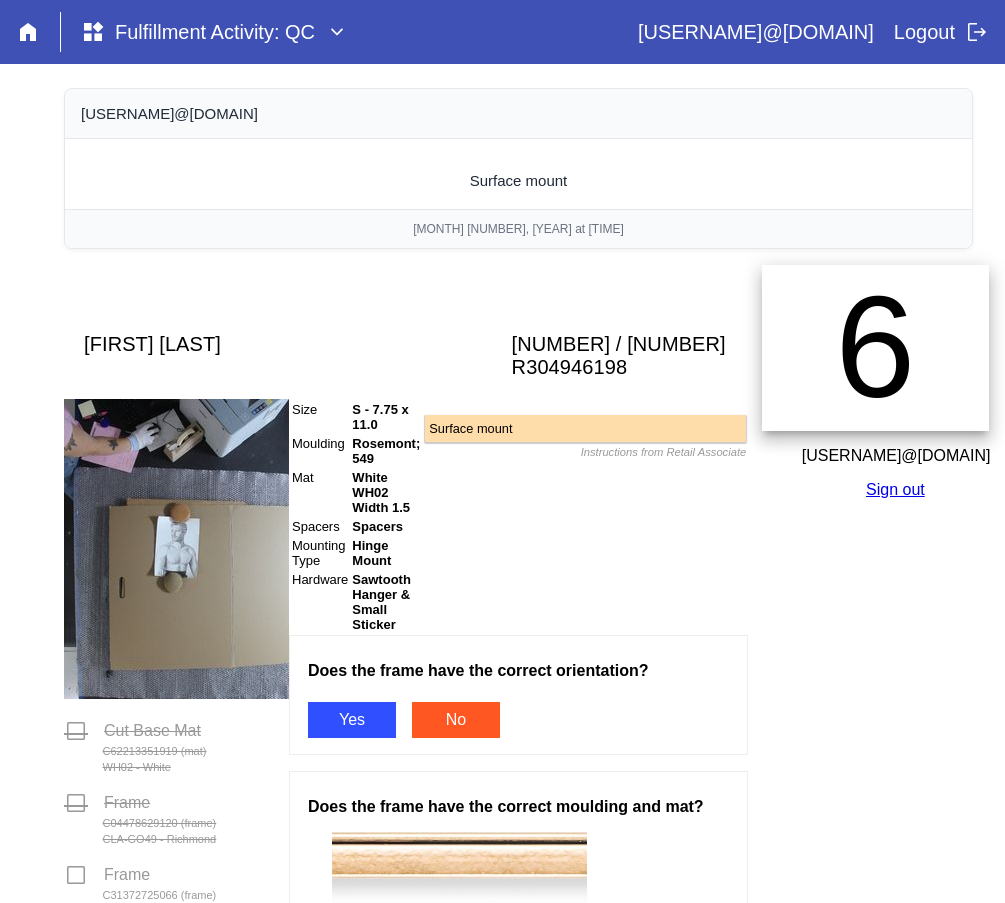 scroll, scrollTop: 0, scrollLeft: 0, axis: both 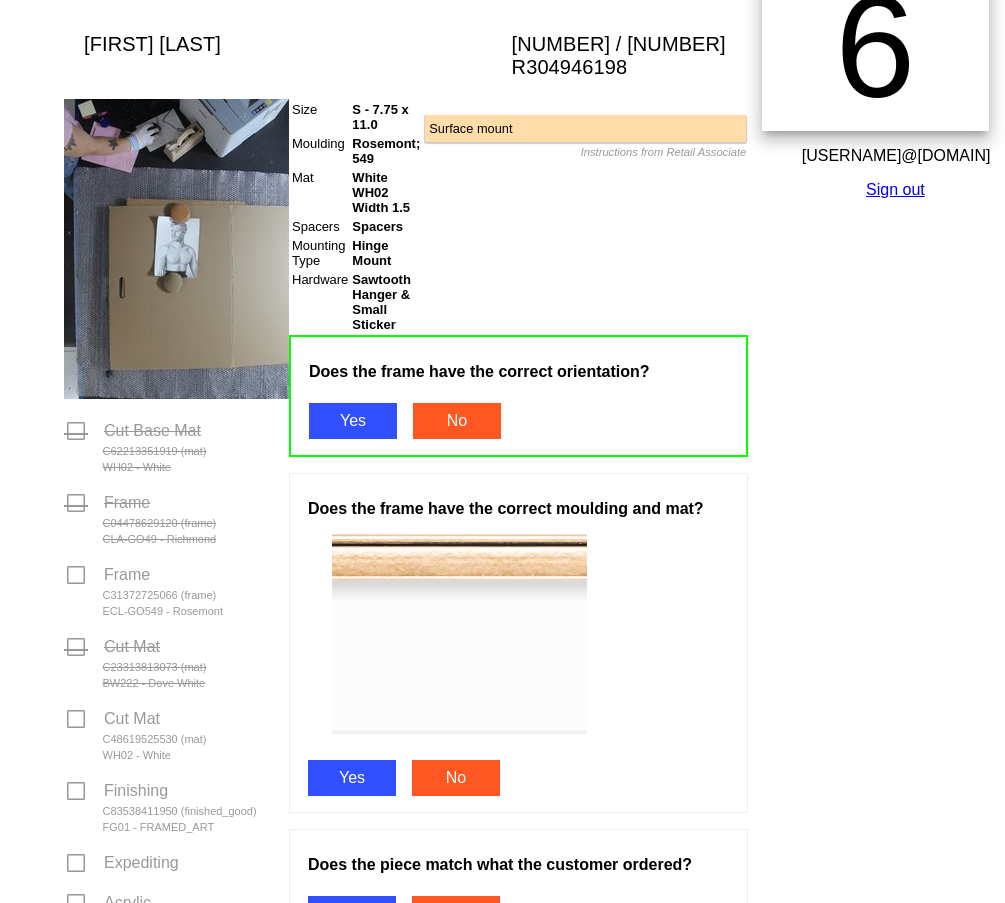click on "Yes" at bounding box center (352, 778) 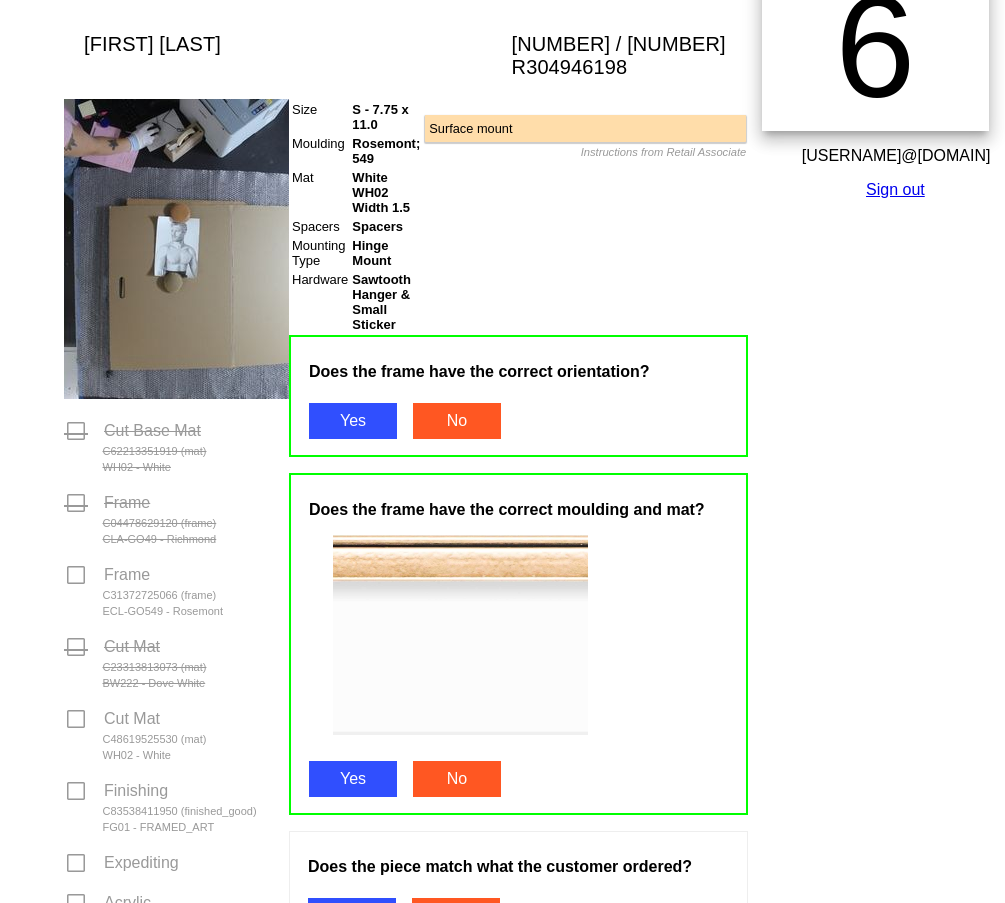 scroll, scrollTop: 500, scrollLeft: 0, axis: vertical 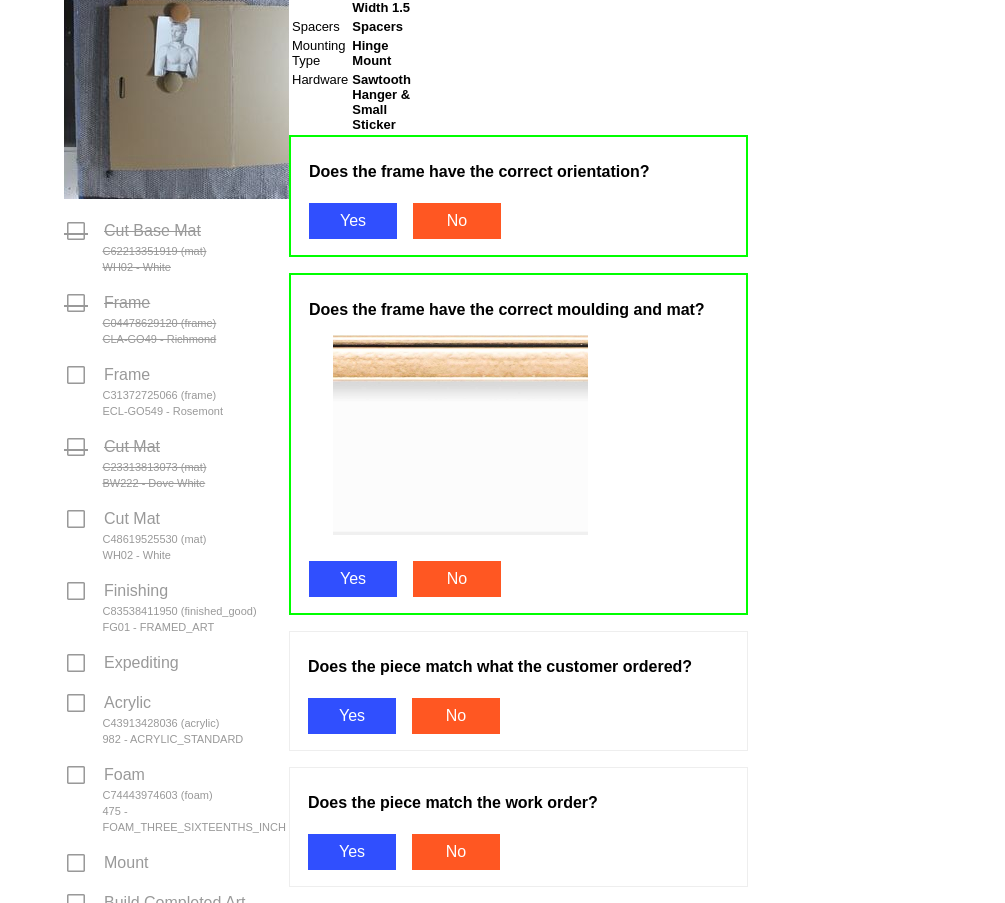 click on "Yes" at bounding box center [352, 716] 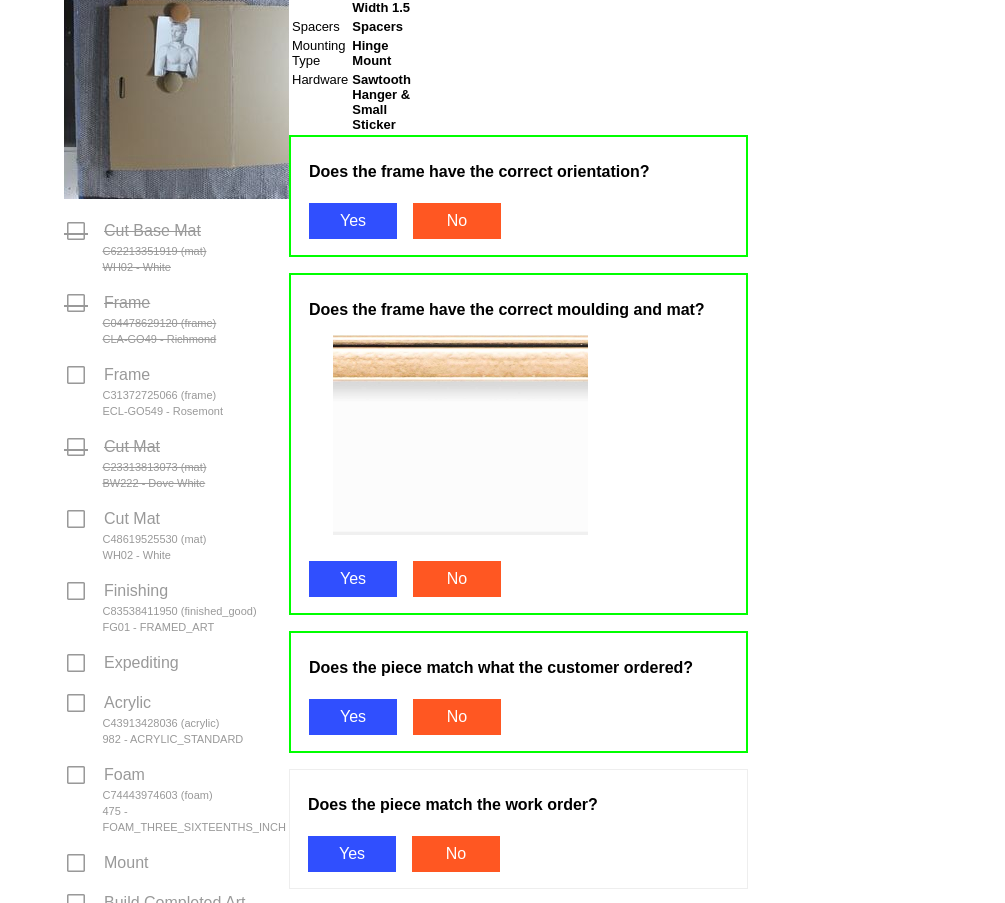 click on "Yes" at bounding box center [352, 854] 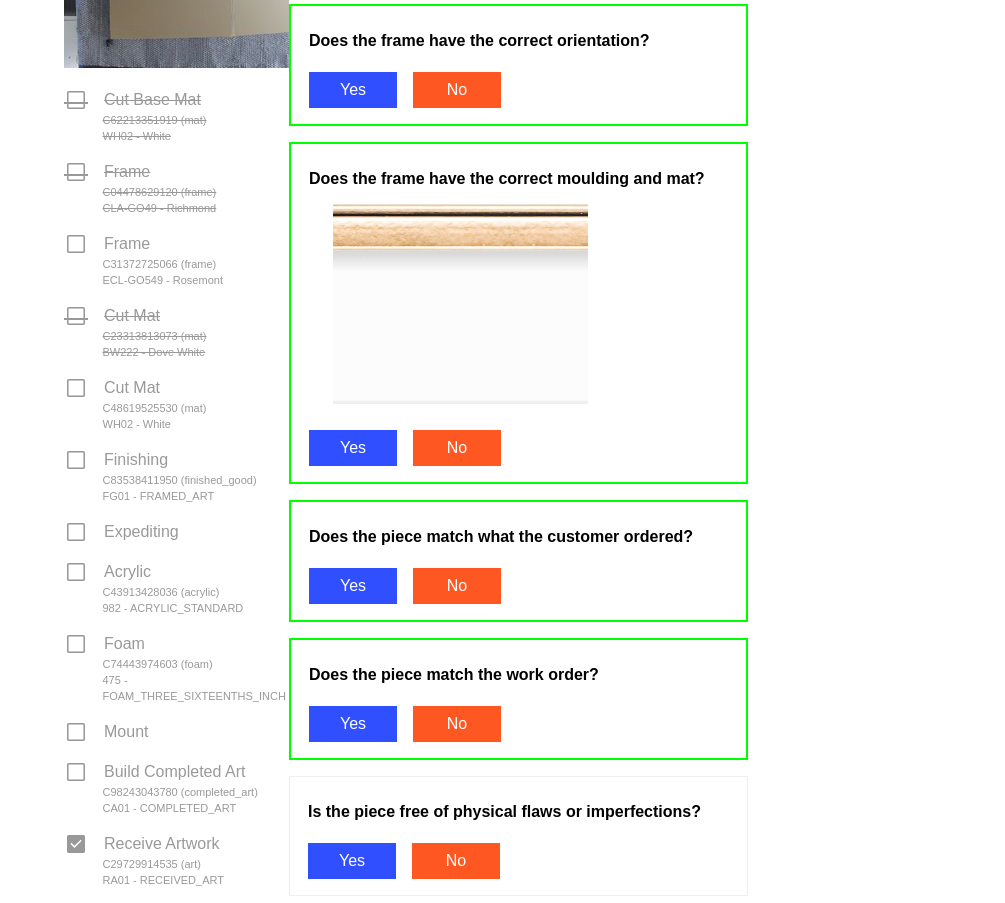 scroll, scrollTop: 800, scrollLeft: 0, axis: vertical 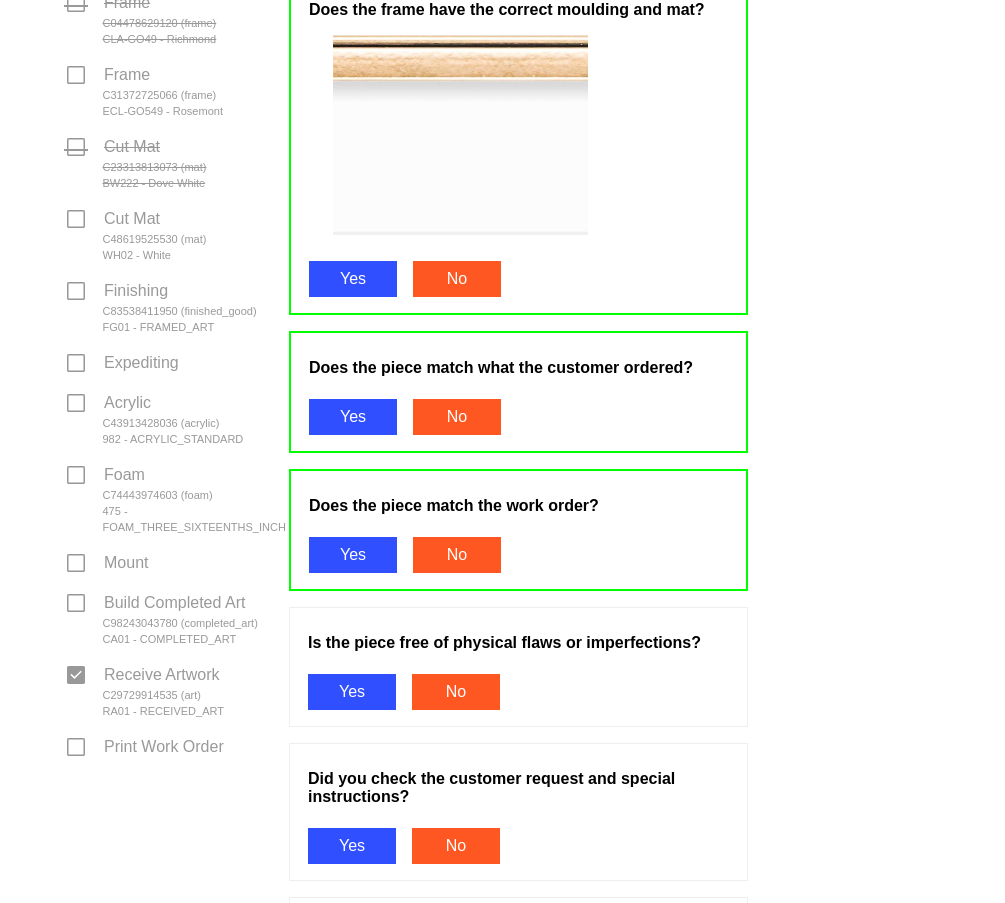 drag, startPoint x: 355, startPoint y: 691, endPoint x: 366, endPoint y: 791, distance: 100.60318 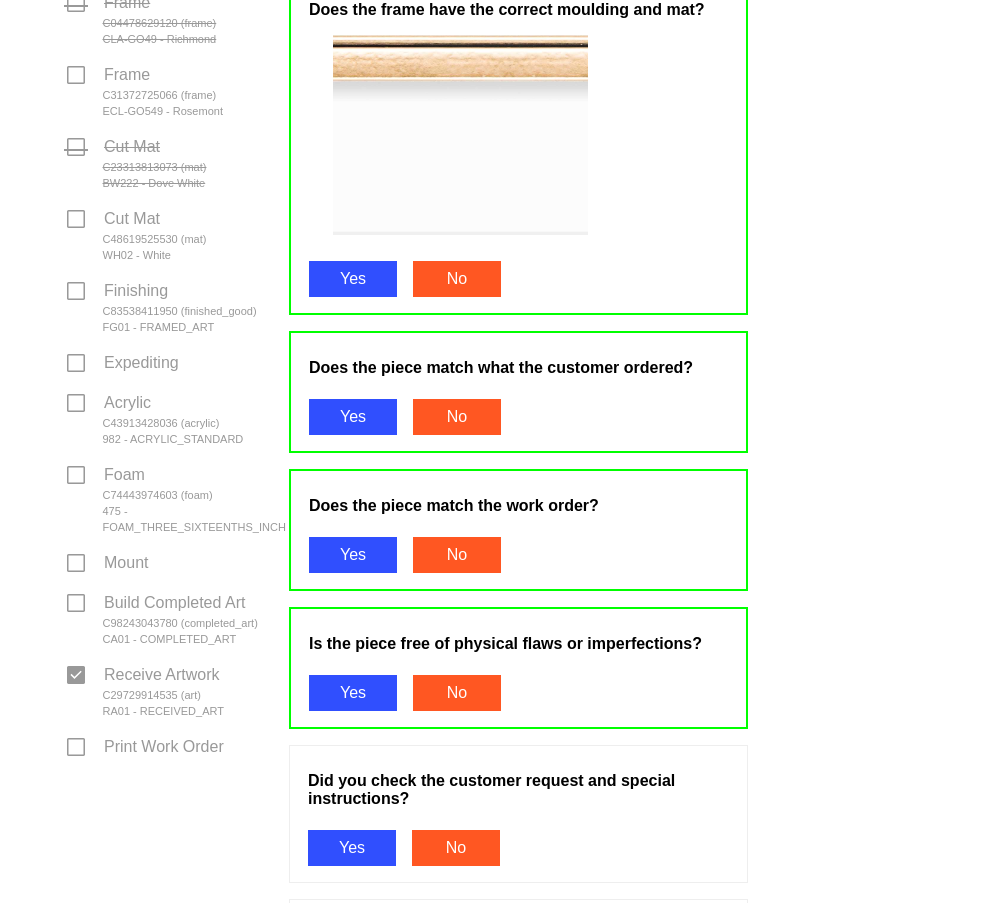click on "Did you check the customer request and special instructions? Yes No" at bounding box center [518, 814] 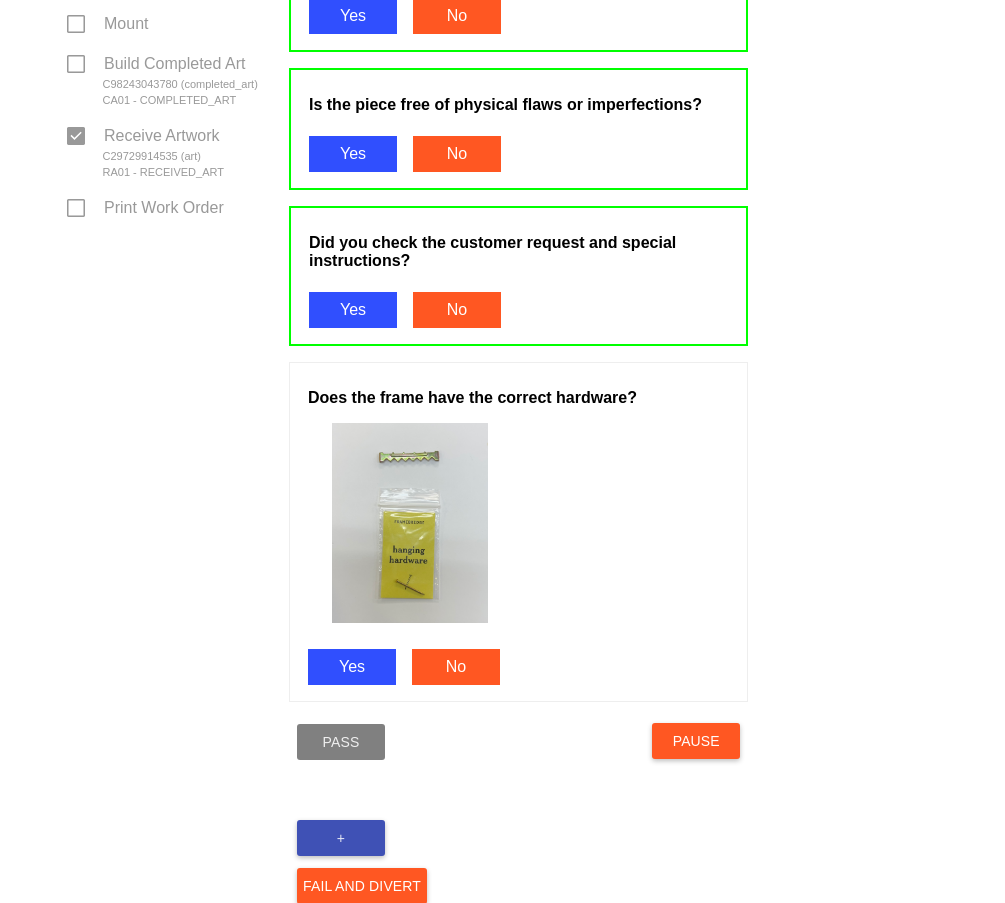 scroll, scrollTop: 1400, scrollLeft: 0, axis: vertical 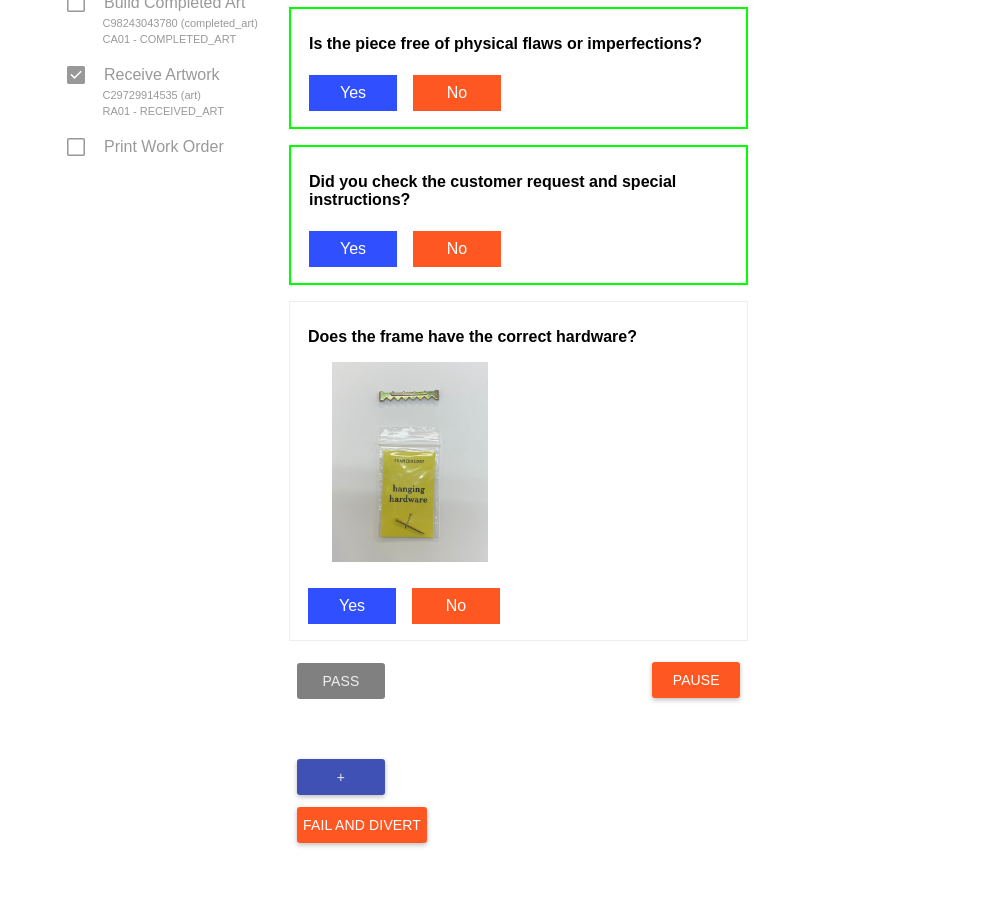 click on "Yes" at bounding box center (352, 606) 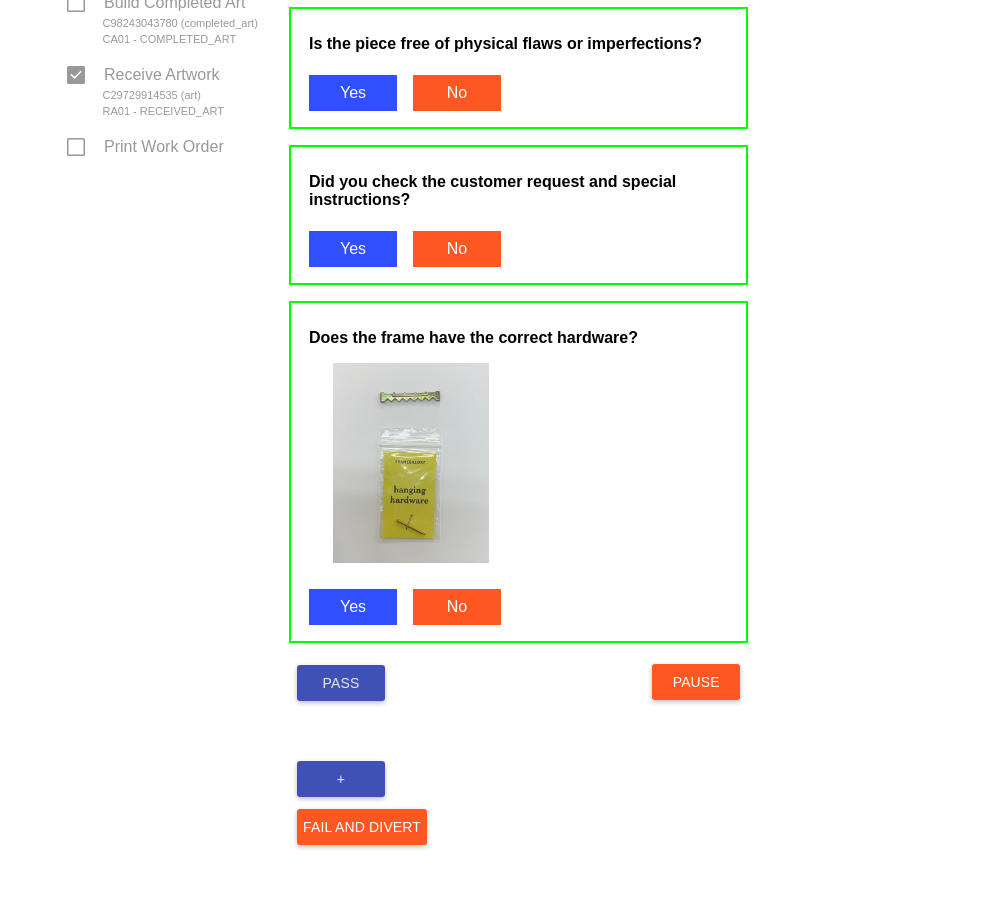click on "Pass" at bounding box center [341, 683] 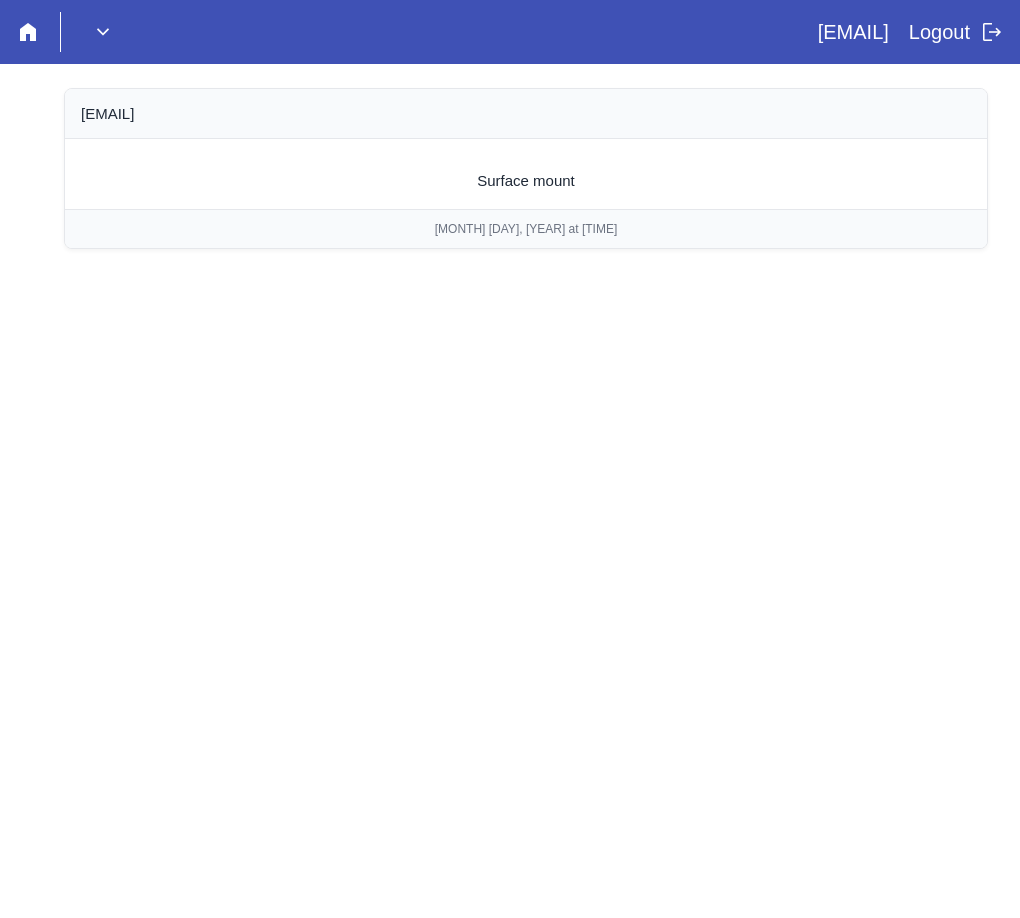 scroll, scrollTop: 0, scrollLeft: 0, axis: both 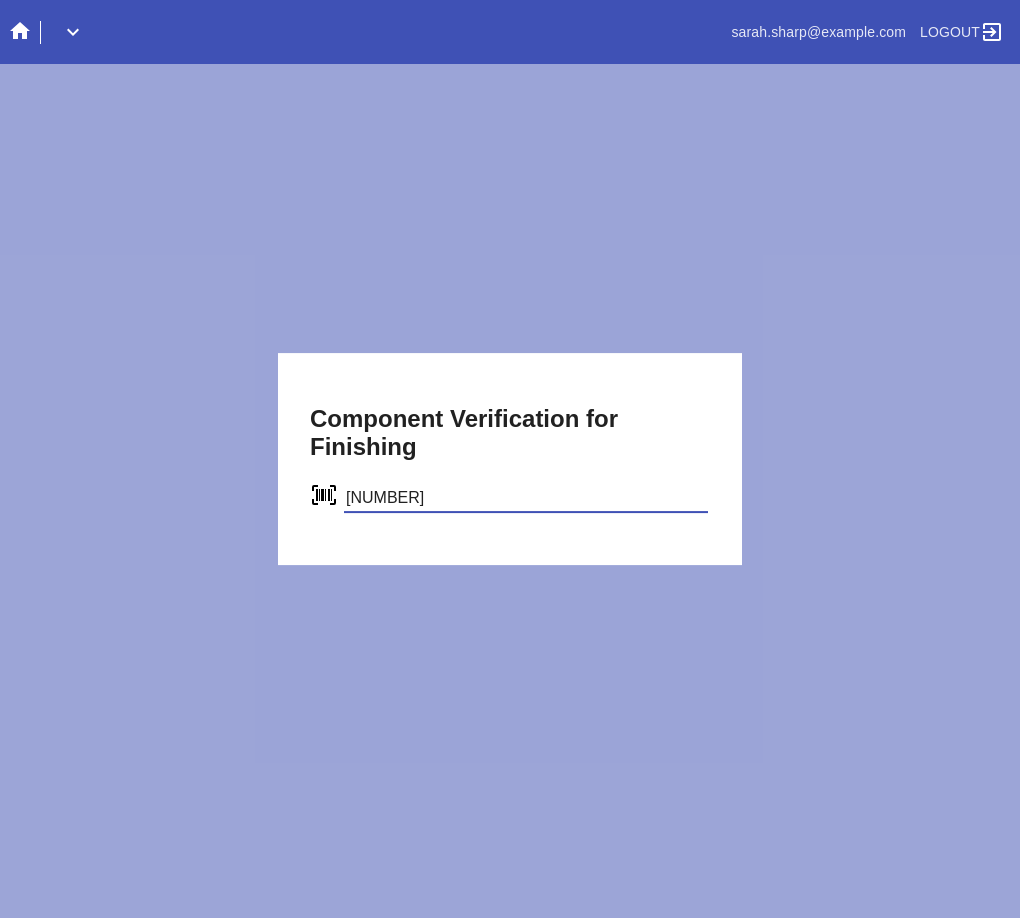 type on "[NUMBER]" 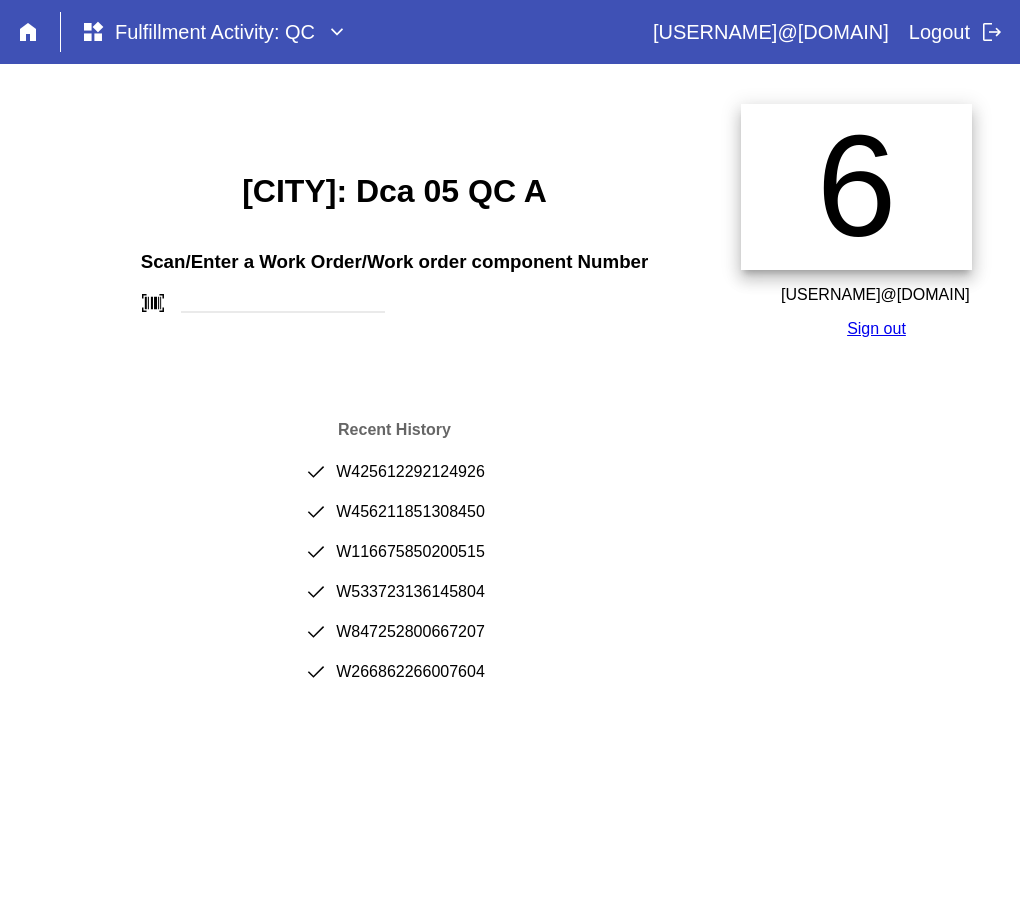 scroll, scrollTop: 0, scrollLeft: 0, axis: both 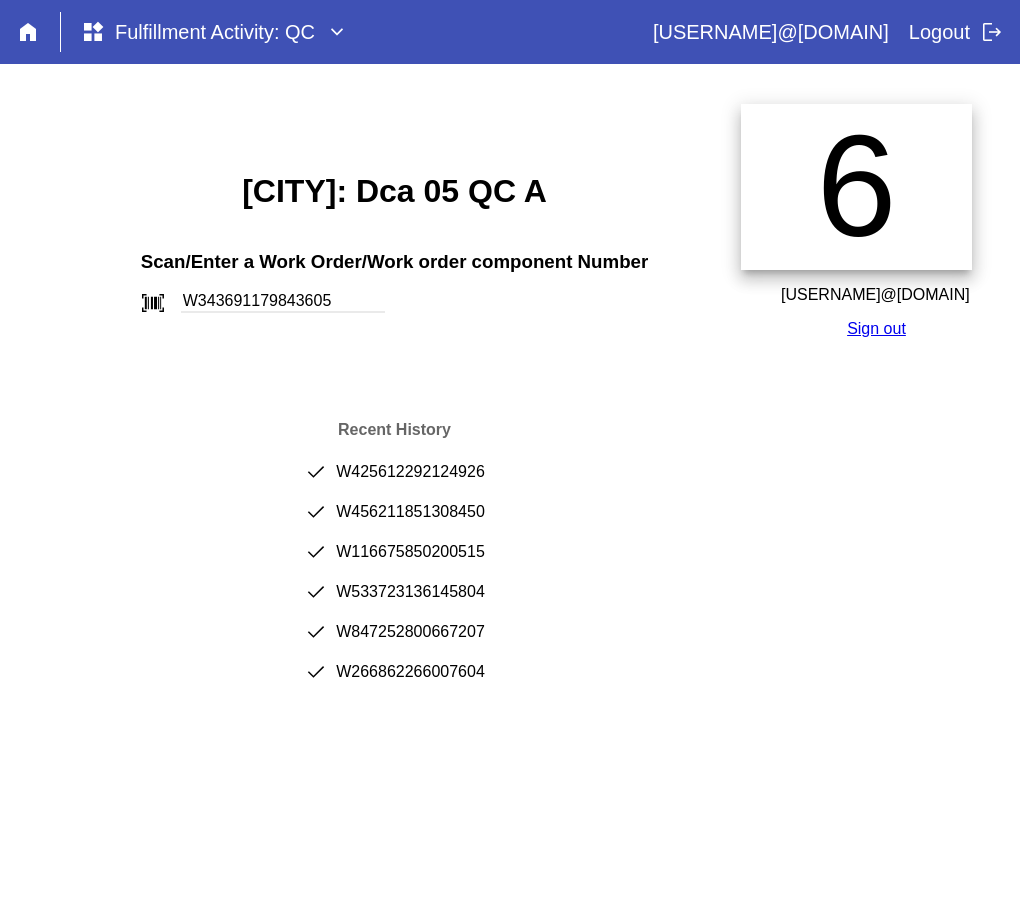 type on "W343691179843605" 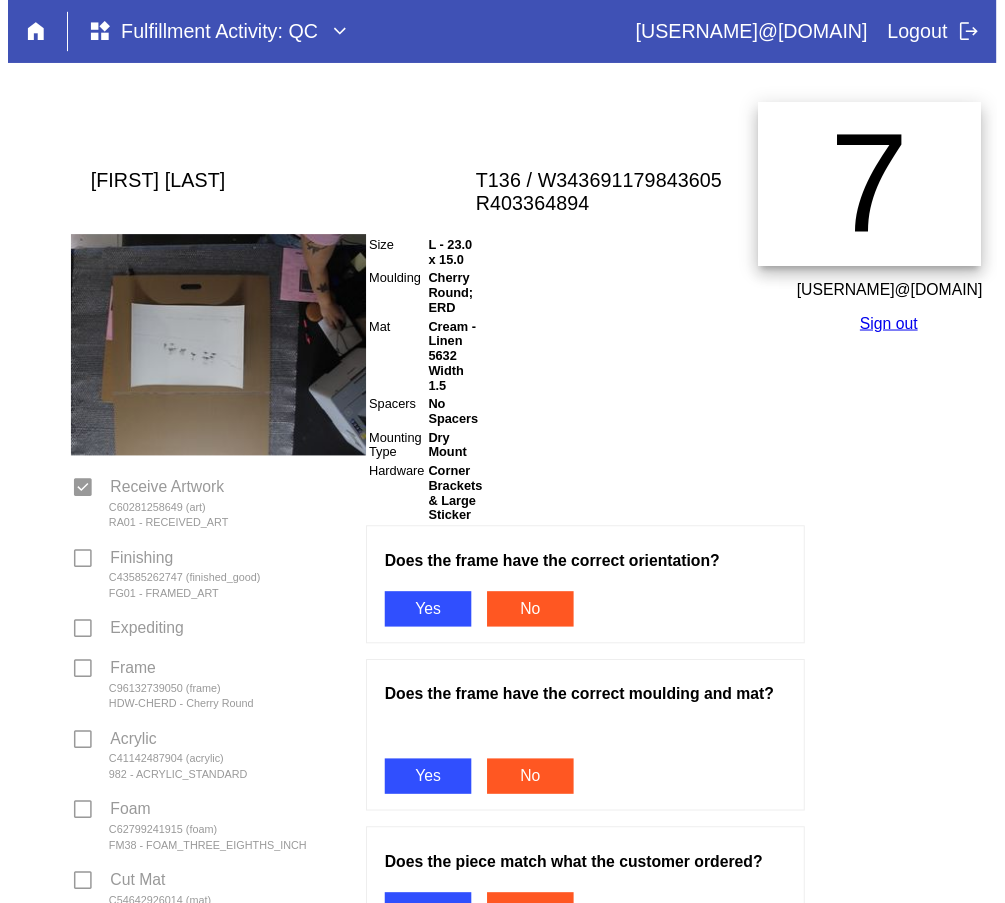 scroll, scrollTop: 0, scrollLeft: 0, axis: both 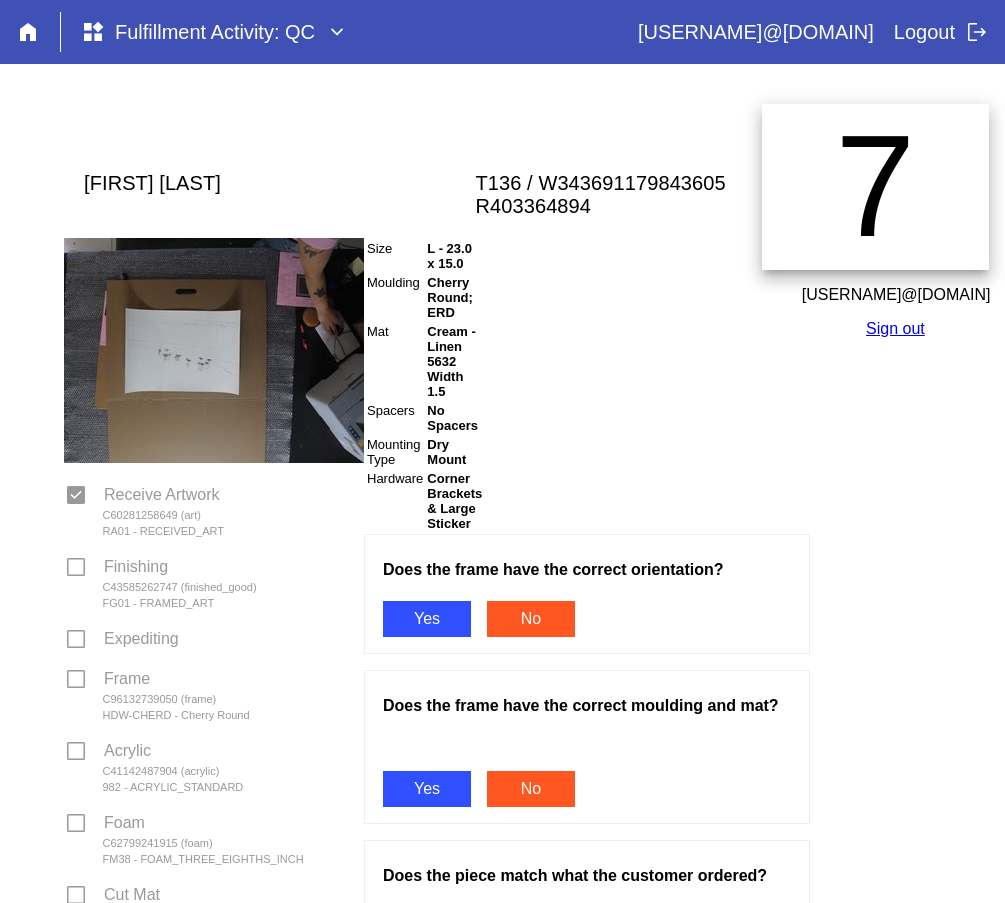 click on "Yes" at bounding box center (427, 619) 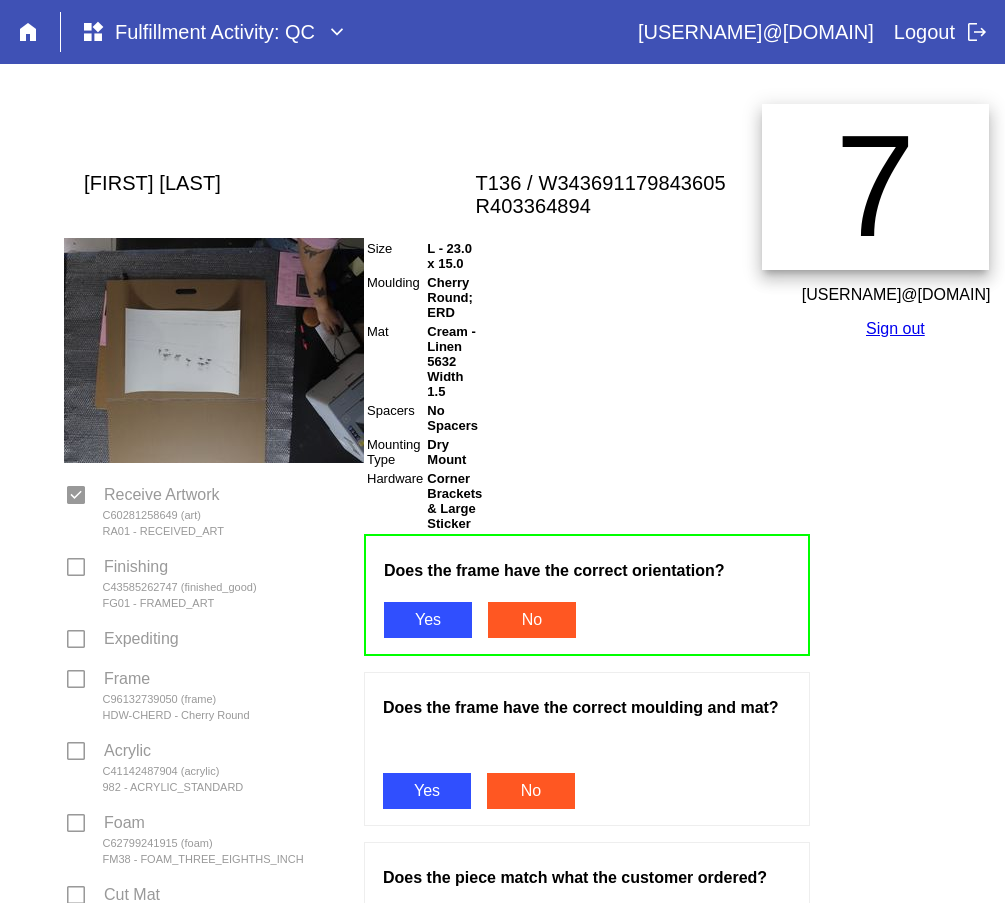 click on "Yes" at bounding box center (427, 791) 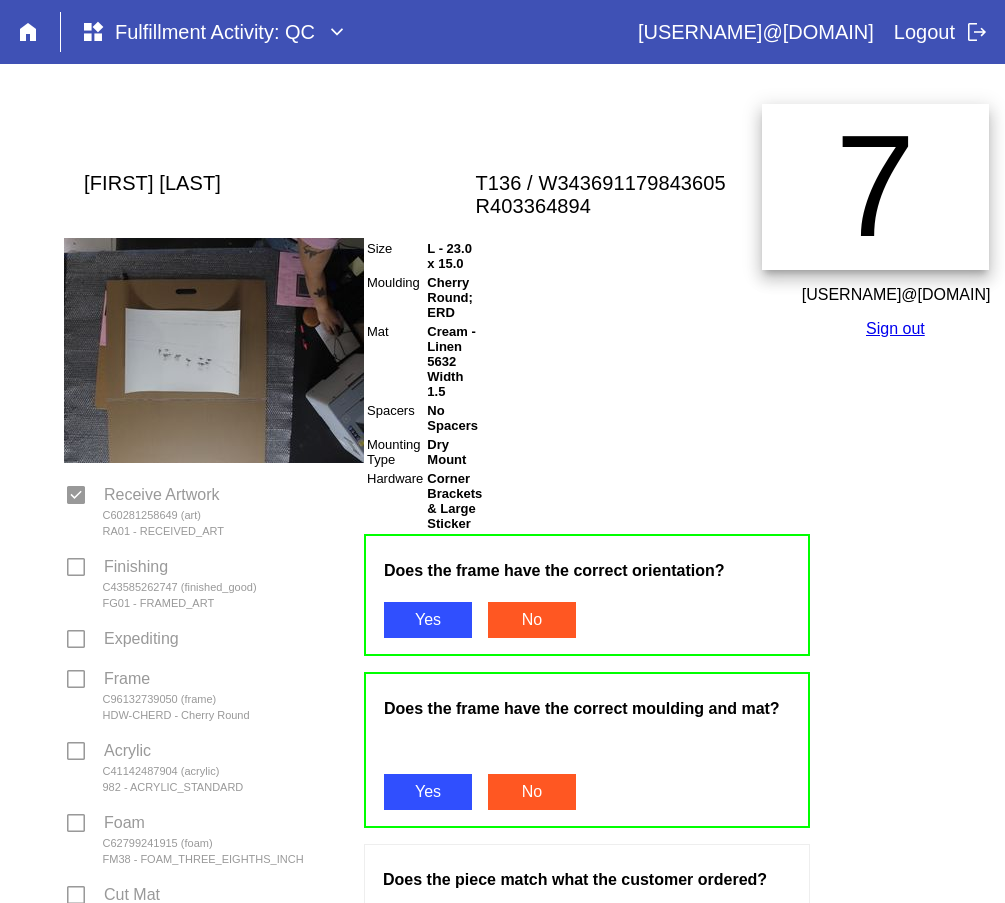 scroll, scrollTop: 300, scrollLeft: 0, axis: vertical 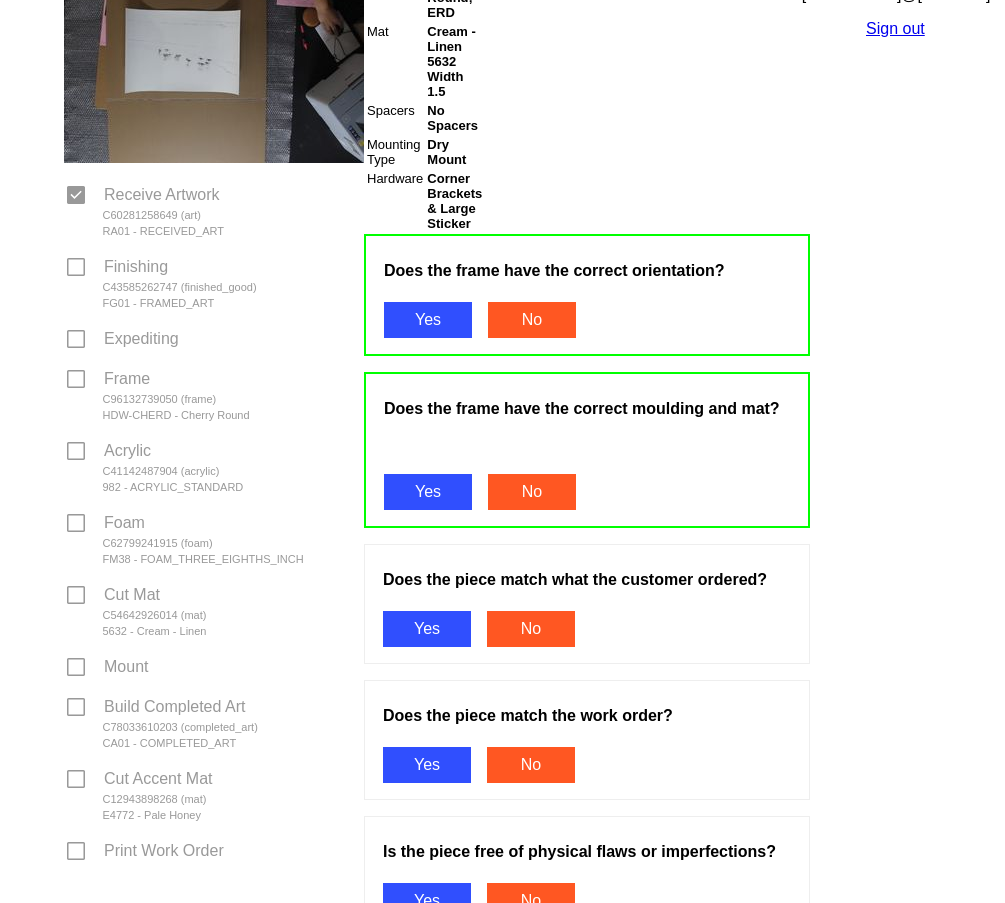 drag, startPoint x: 436, startPoint y: 609, endPoint x: 436, endPoint y: 627, distance: 18 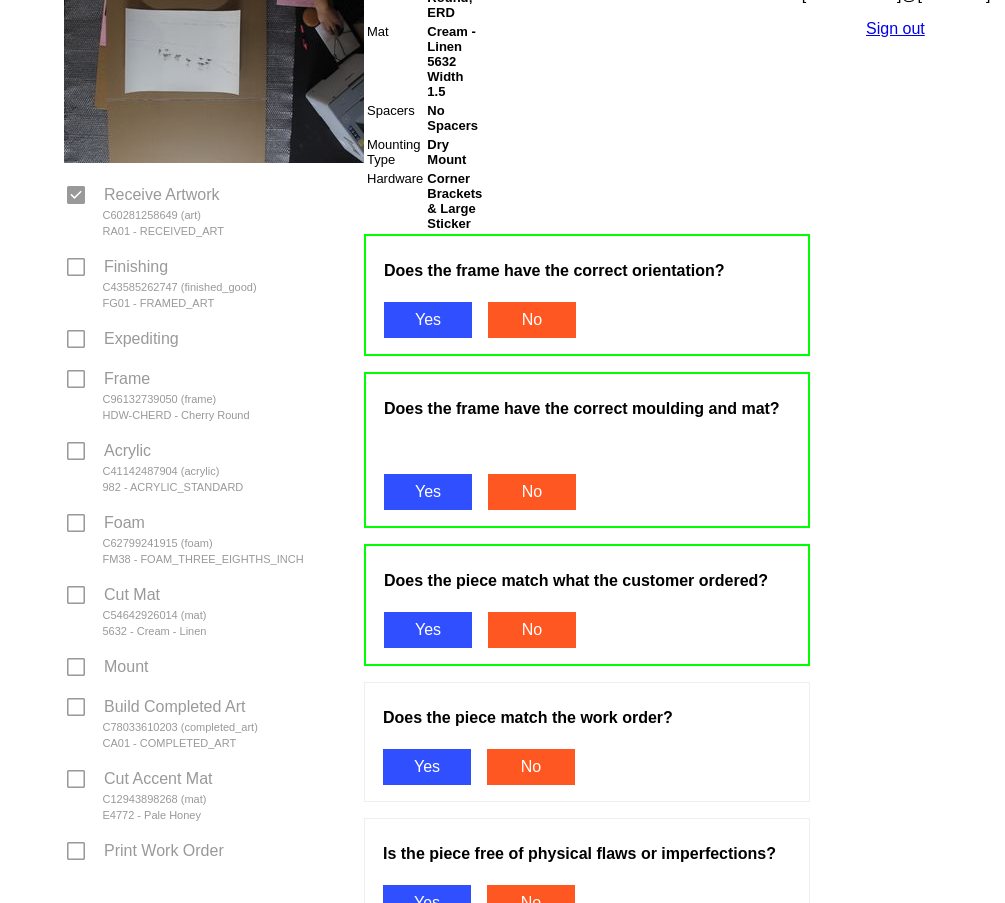 drag, startPoint x: 423, startPoint y: 757, endPoint x: 428, endPoint y: 822, distance: 65.192024 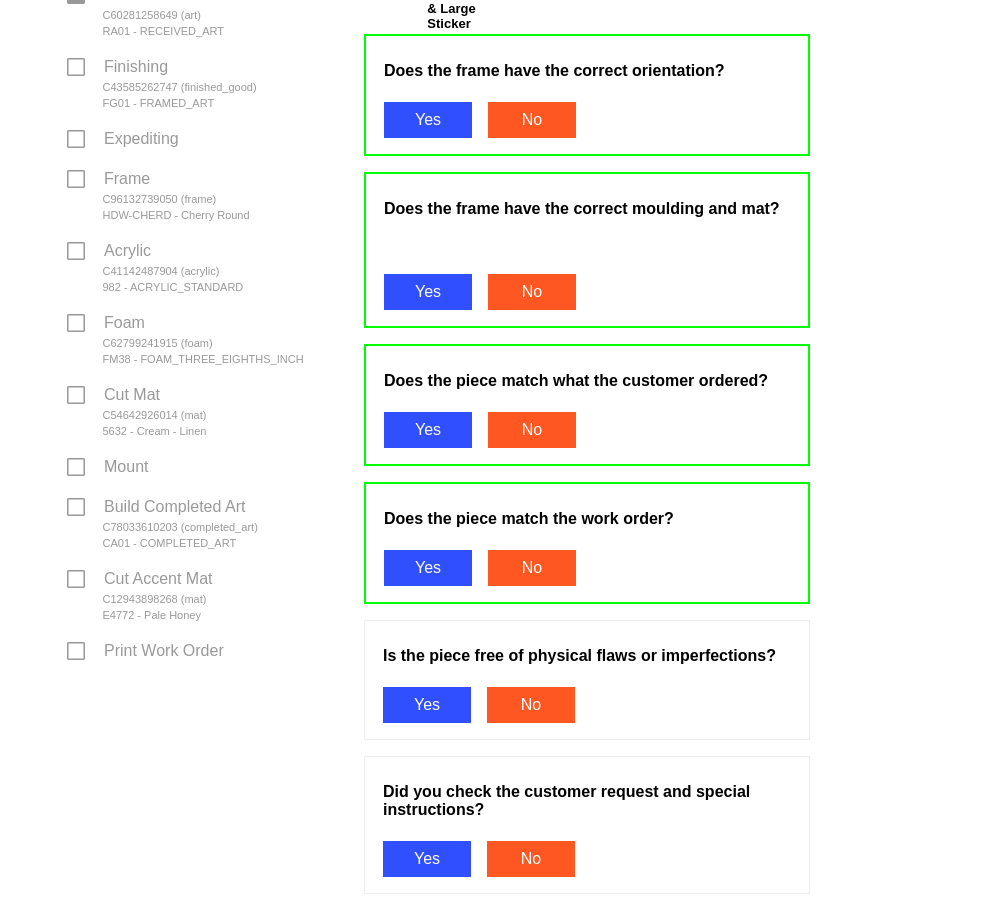 click on "Yes" at bounding box center (427, 705) 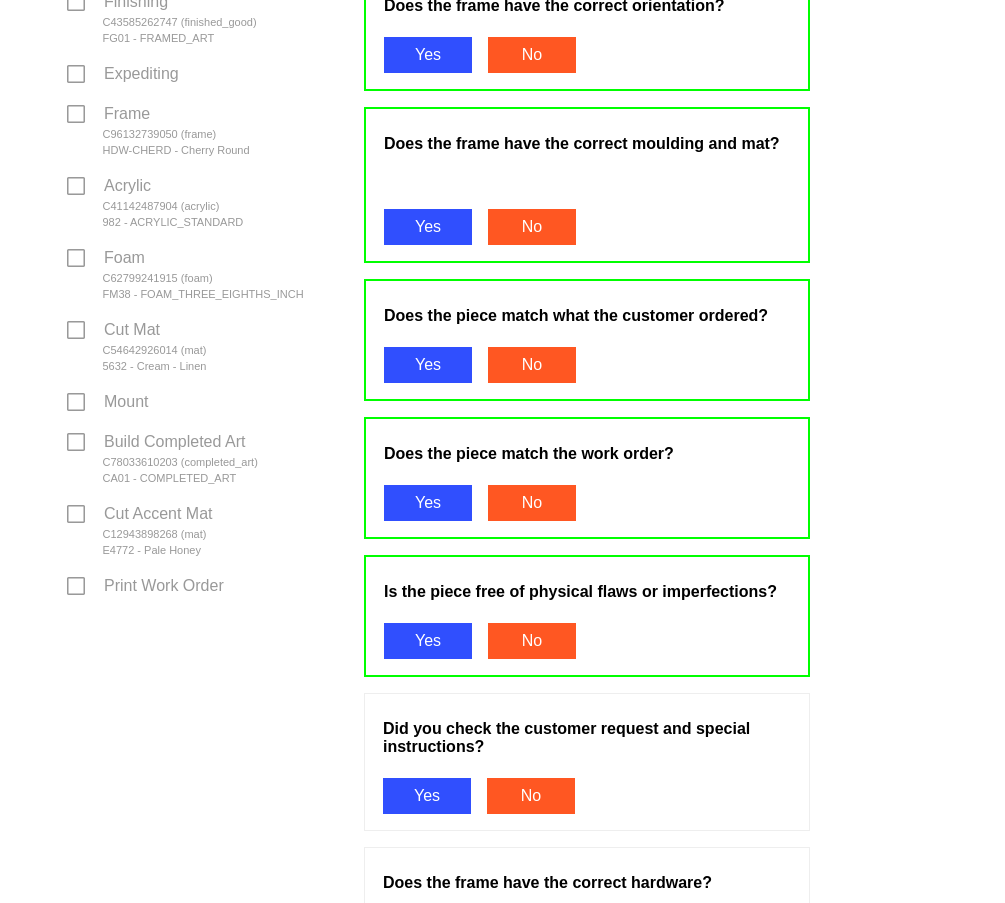 scroll, scrollTop: 700, scrollLeft: 0, axis: vertical 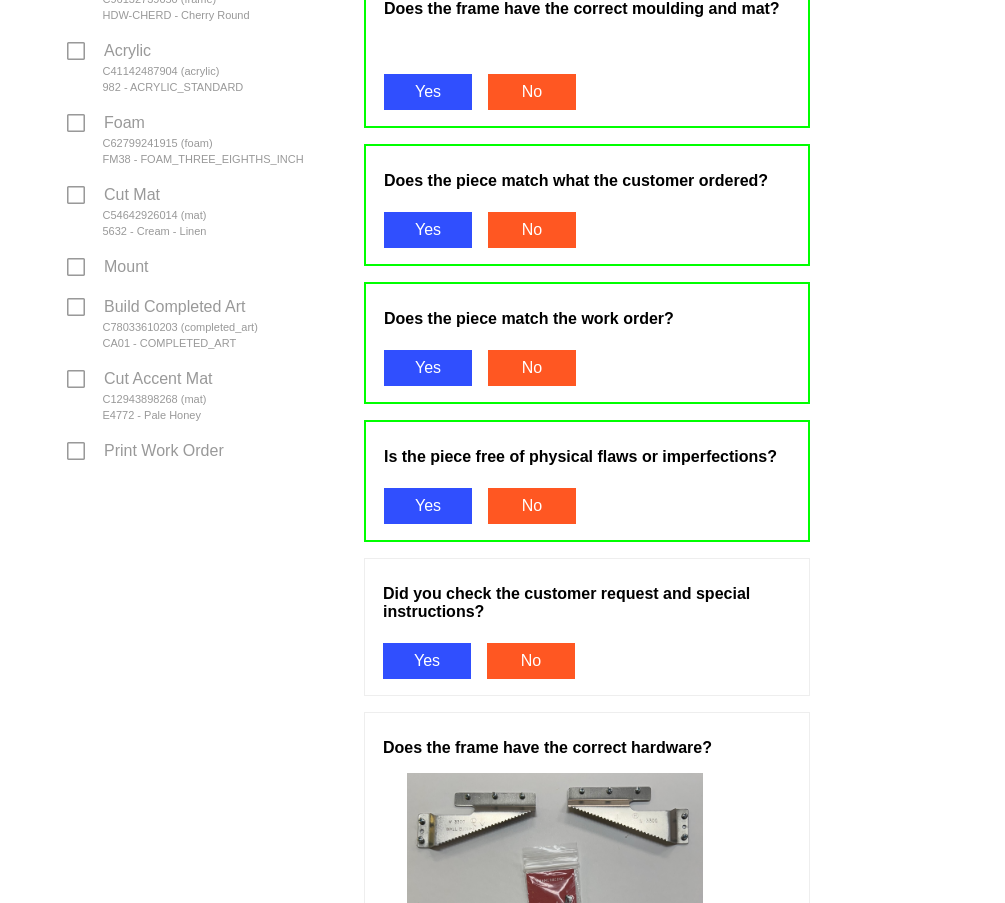 click on "Did you check the customer request and special instructions? Yes No" at bounding box center [587, 627] 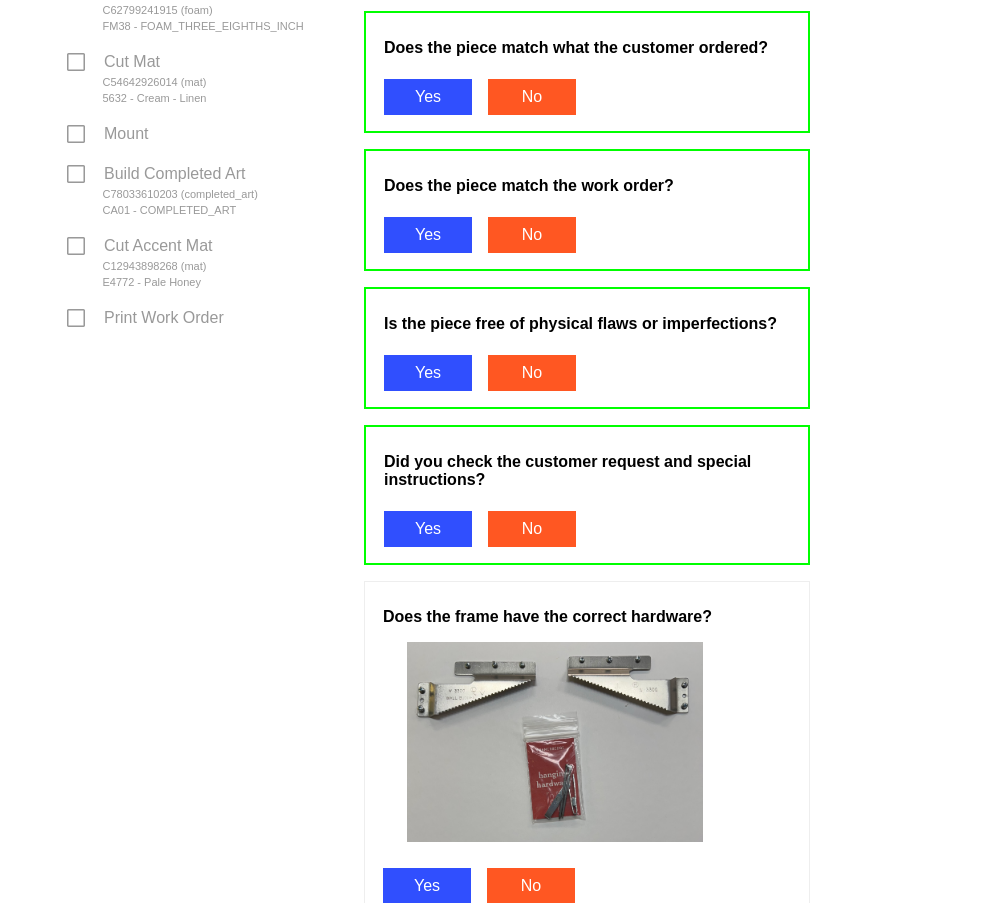 scroll, scrollTop: 1000, scrollLeft: 0, axis: vertical 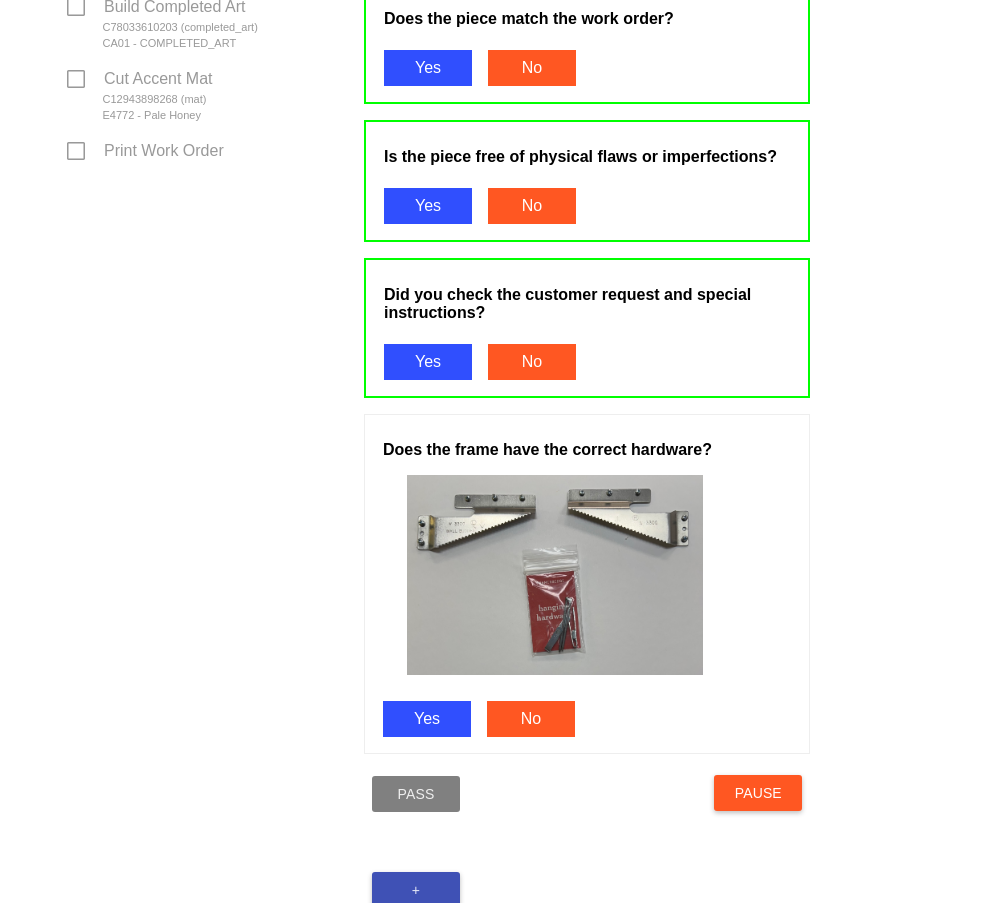 click on "Yes" at bounding box center (427, 719) 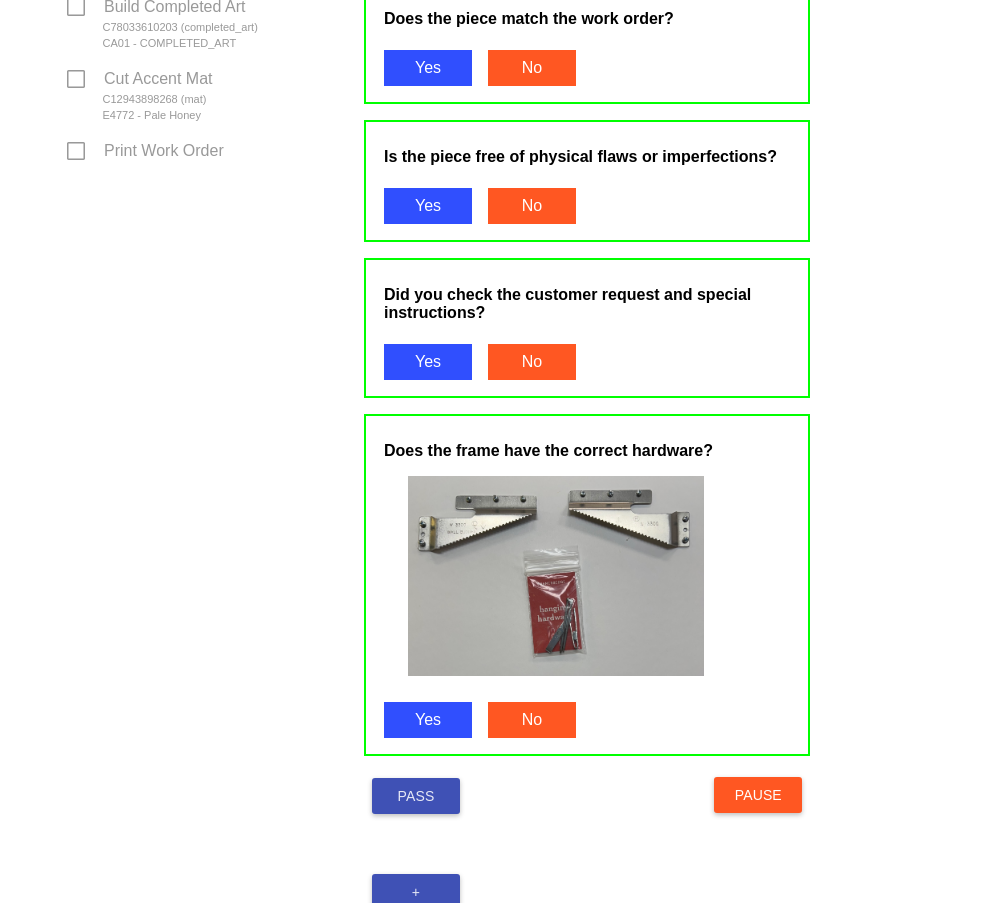 click on "Pass" at bounding box center [416, 796] 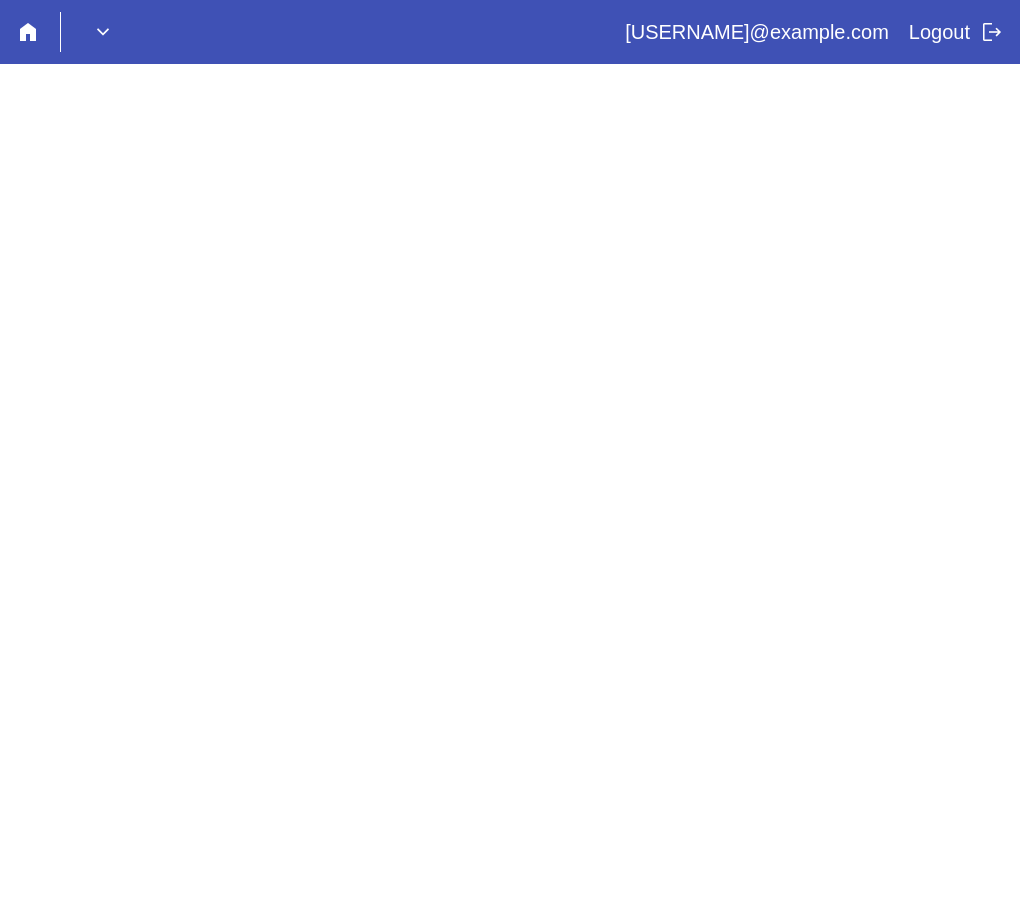 scroll, scrollTop: 0, scrollLeft: 0, axis: both 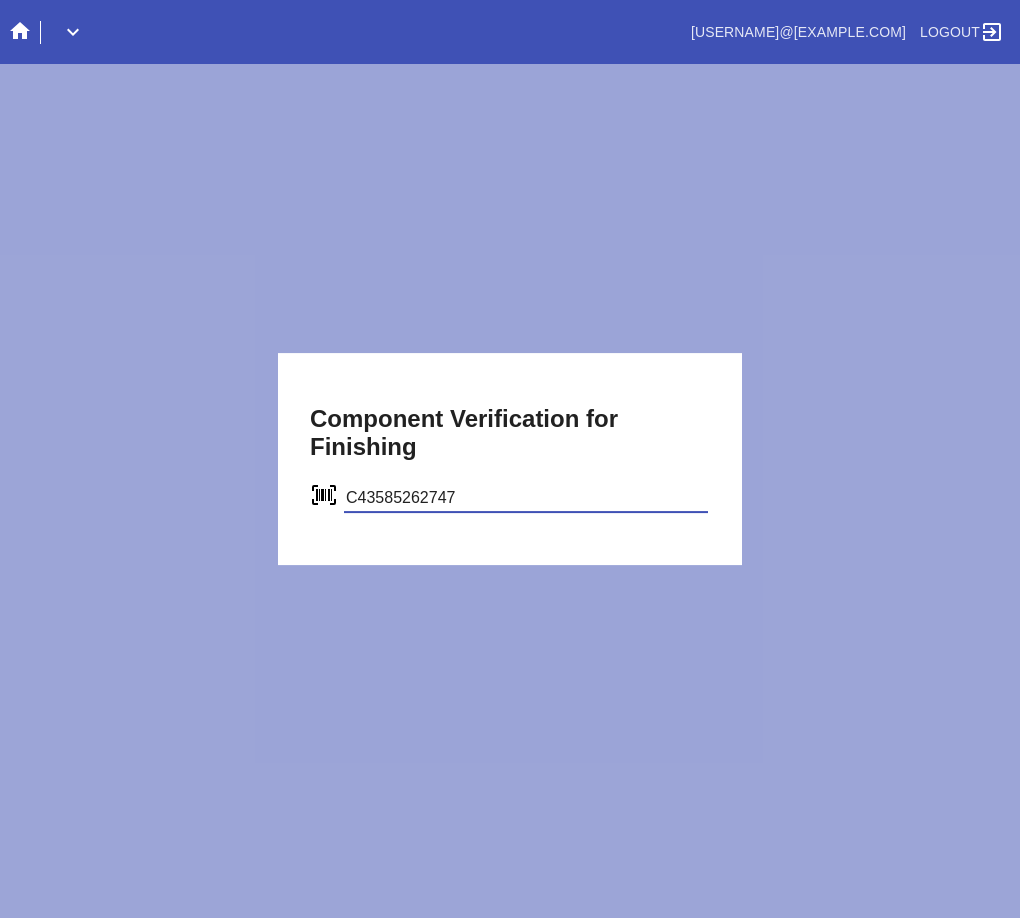 type on "C43585262747" 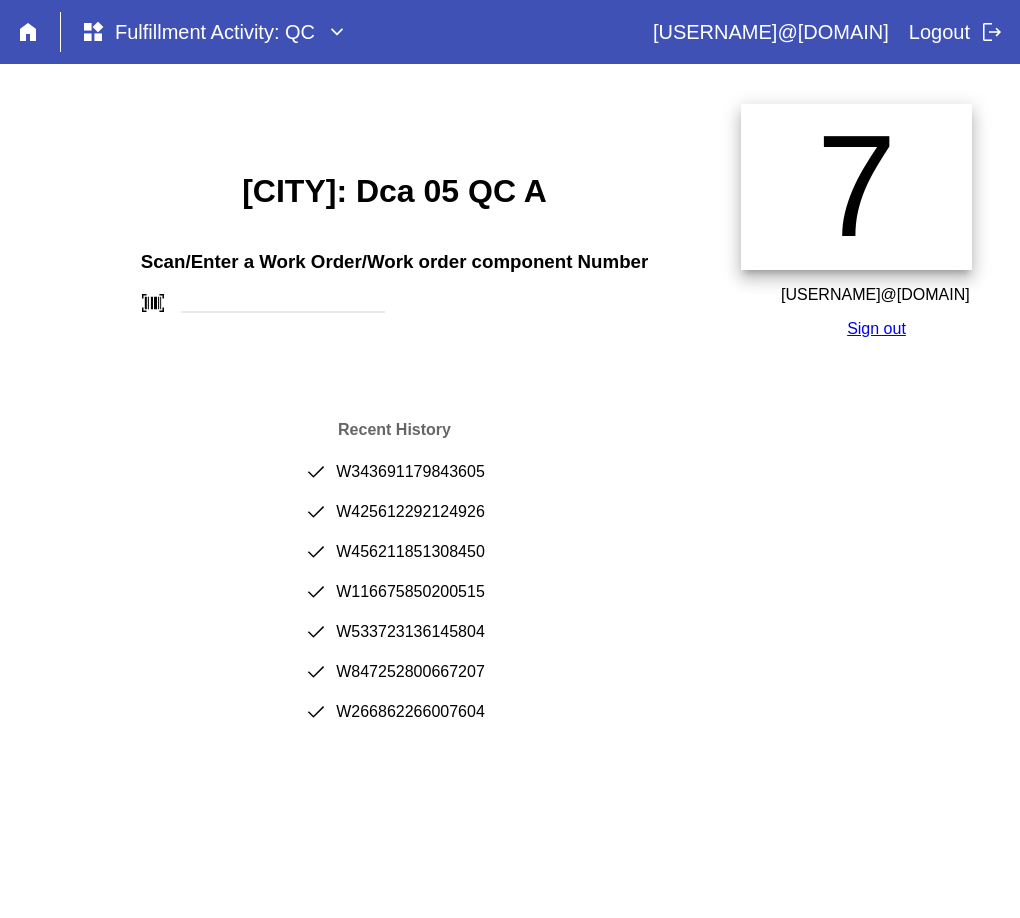 scroll, scrollTop: 0, scrollLeft: 0, axis: both 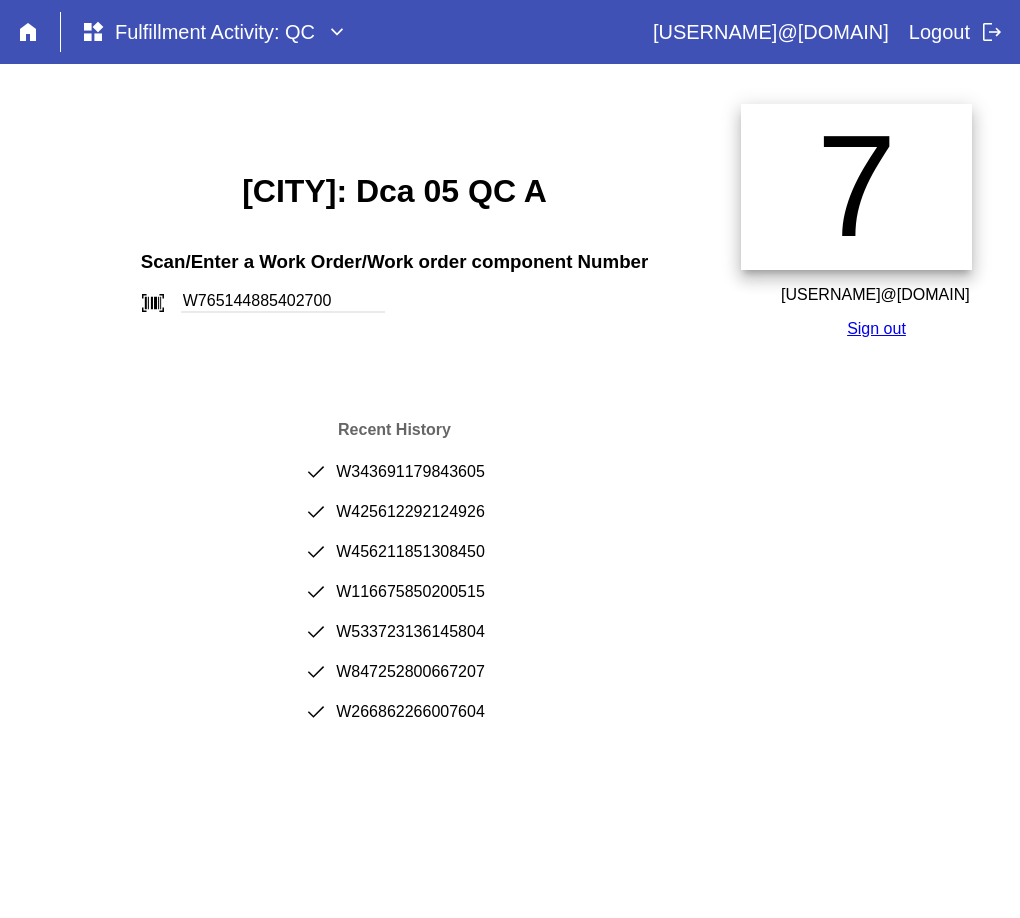 type on "W765144885402700" 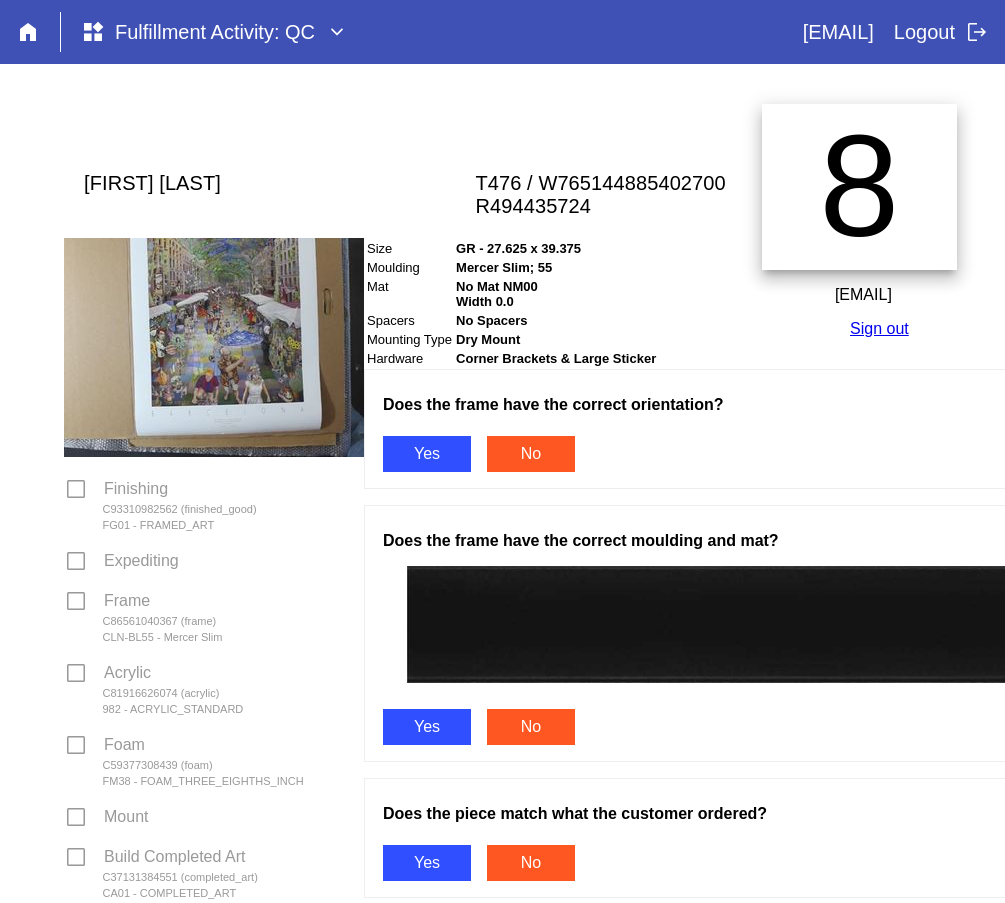 scroll, scrollTop: 0, scrollLeft: 0, axis: both 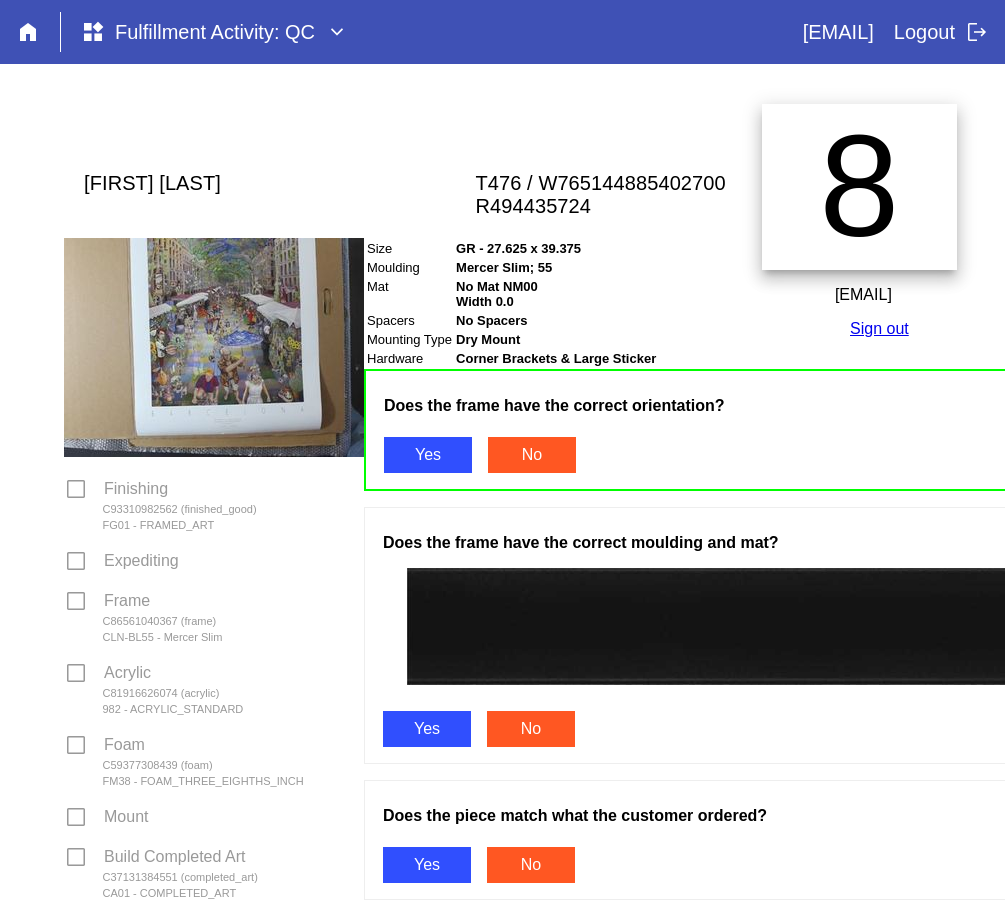 click on "Yes" at bounding box center [427, 729] 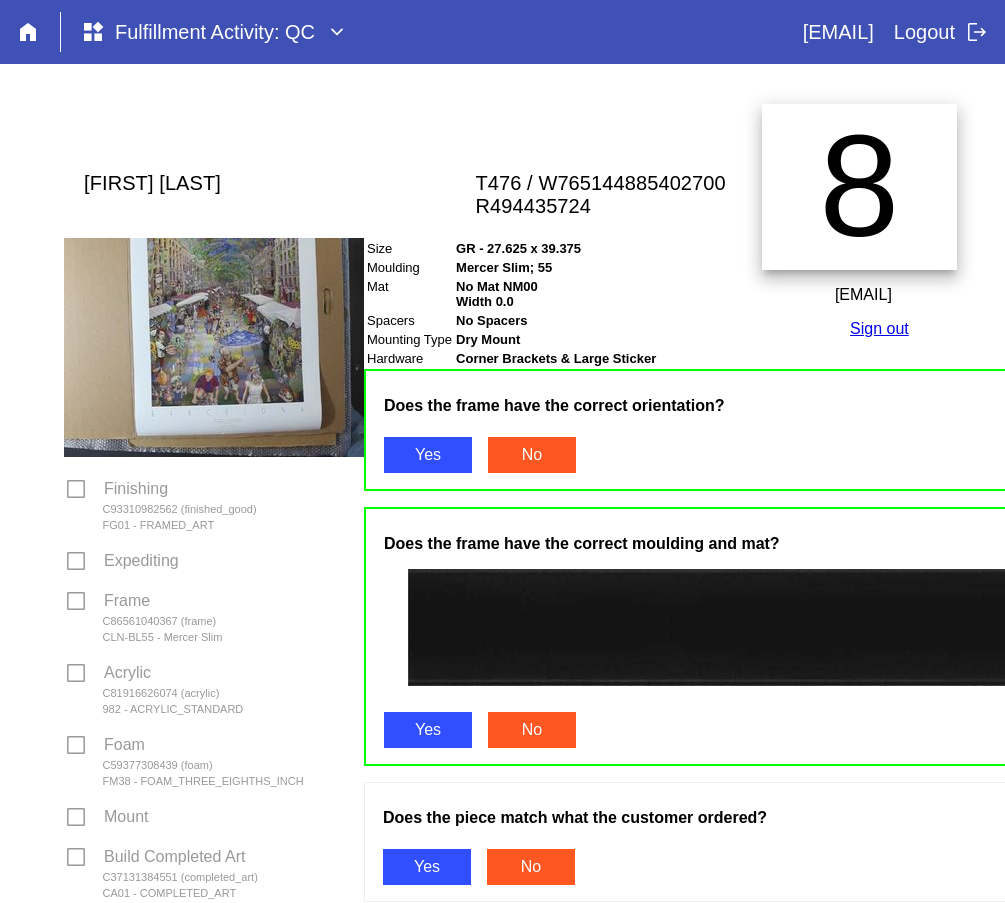 click on "Yes" at bounding box center (427, 867) 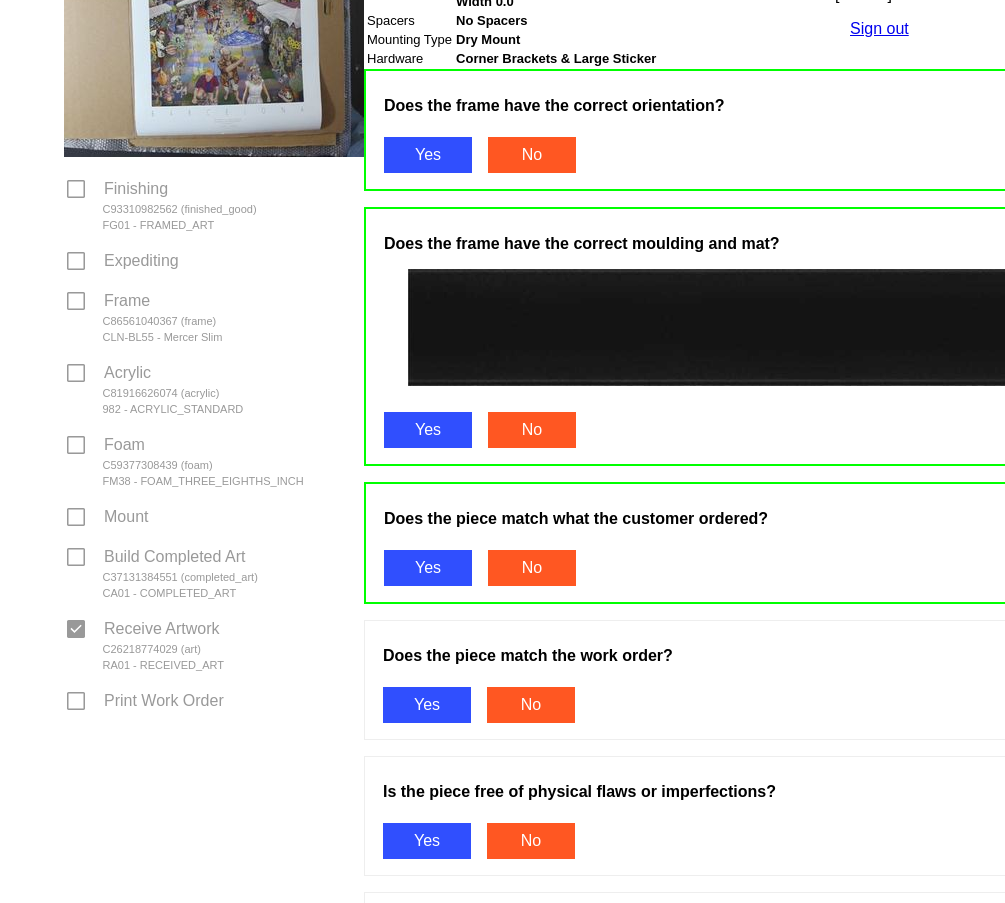 click on "Yes" at bounding box center (427, 705) 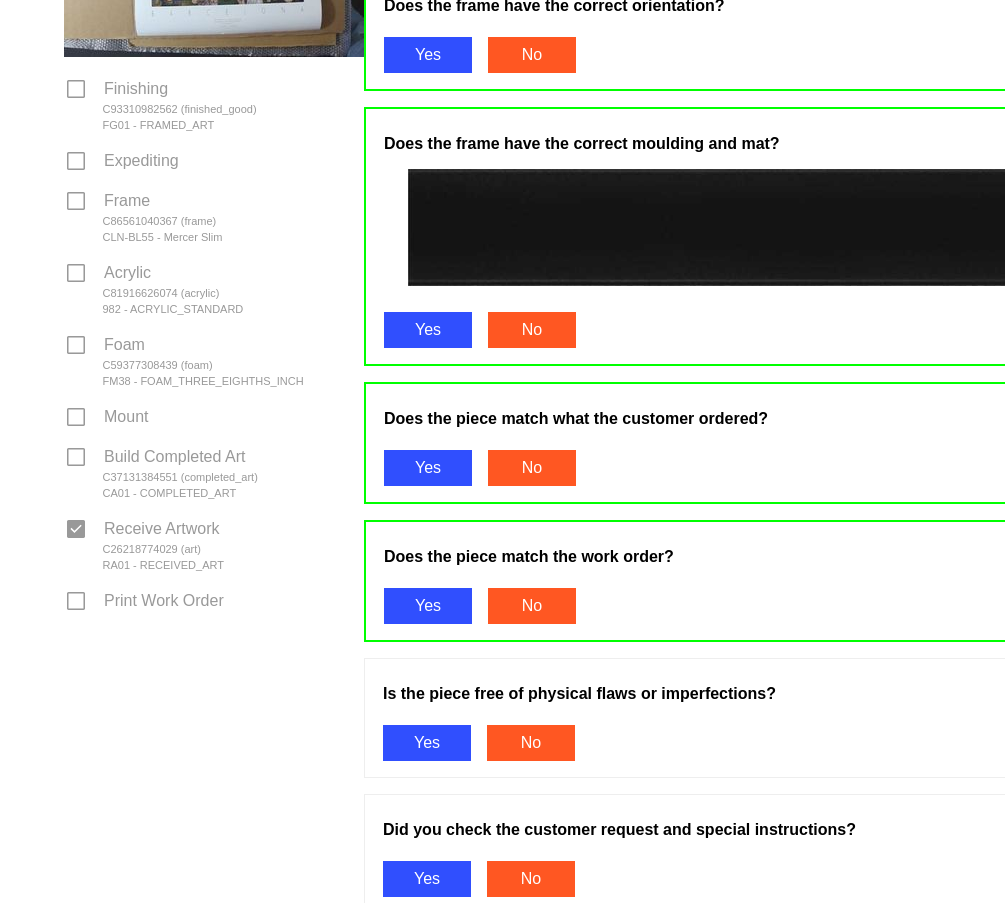 click on "Yes" at bounding box center [427, 743] 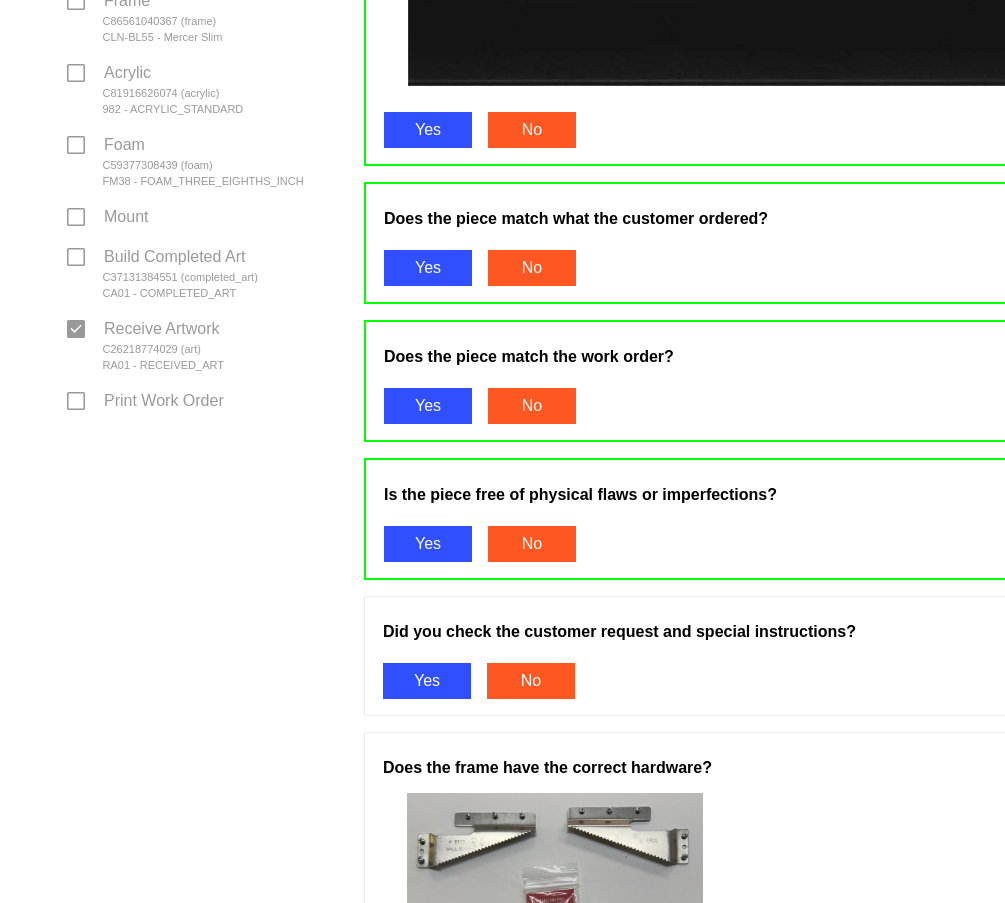 click on "Yes" at bounding box center (427, 681) 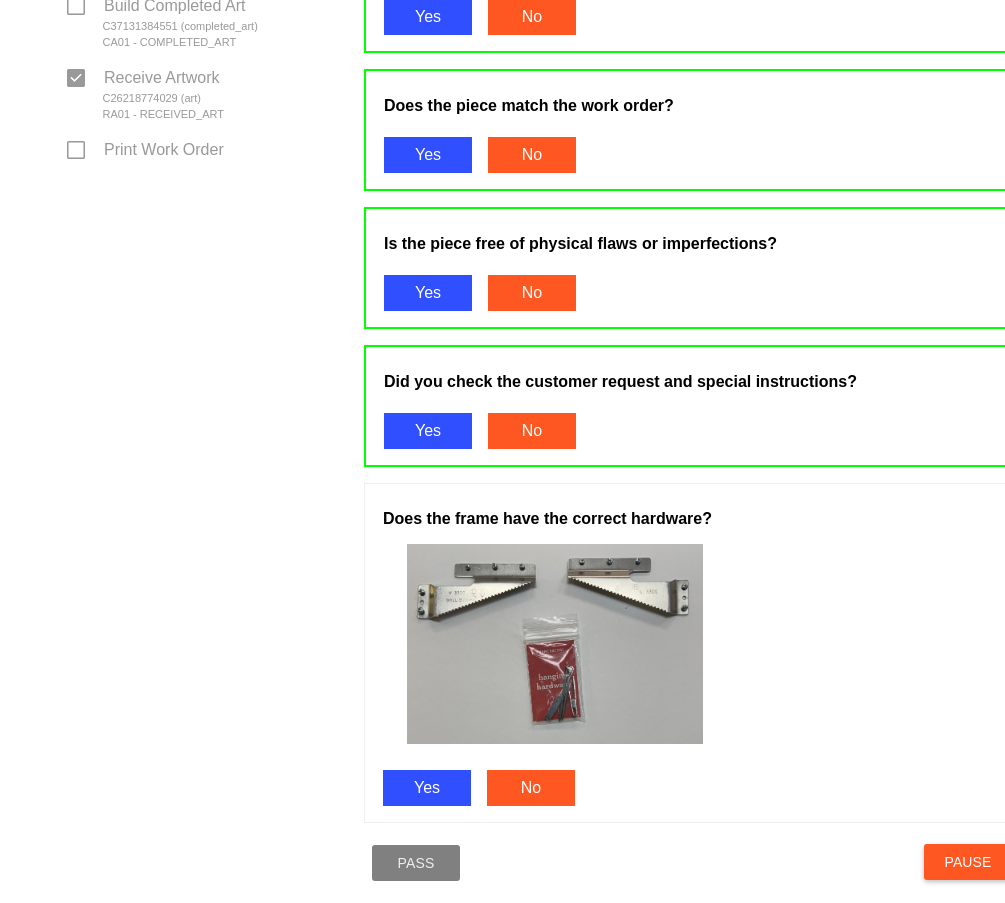 scroll, scrollTop: 900, scrollLeft: 0, axis: vertical 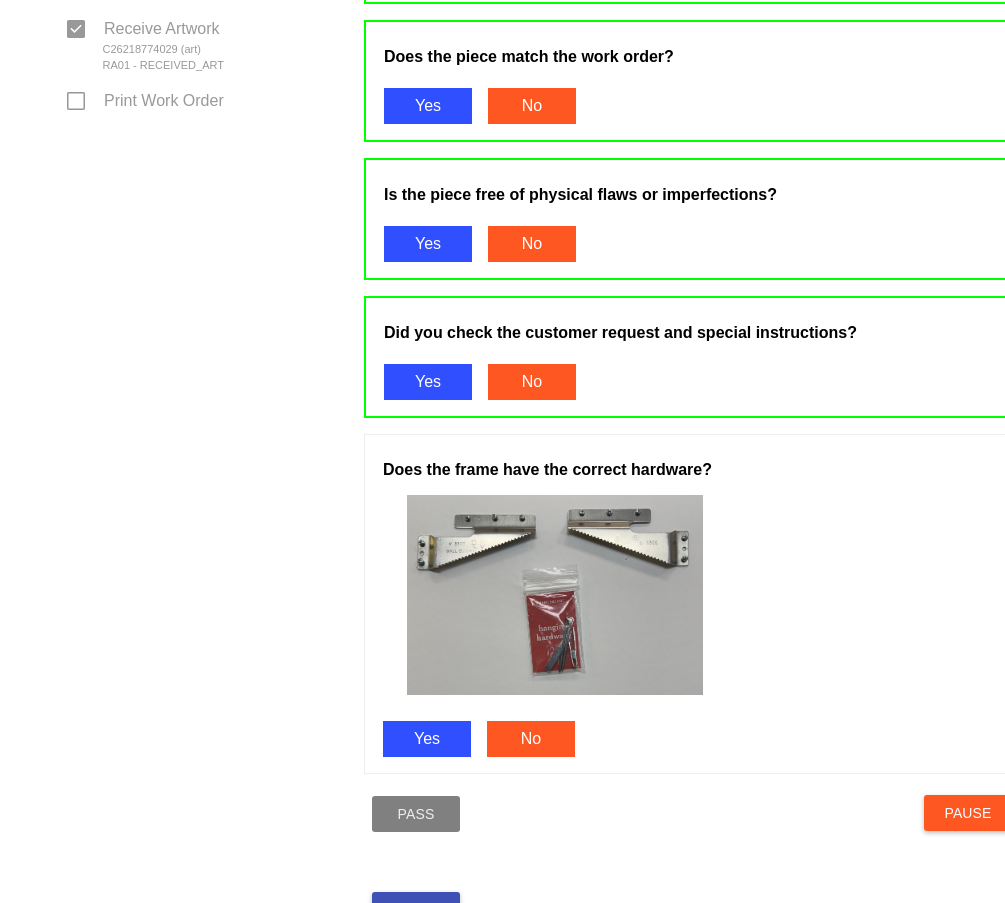 click on "Yes" at bounding box center (427, 739) 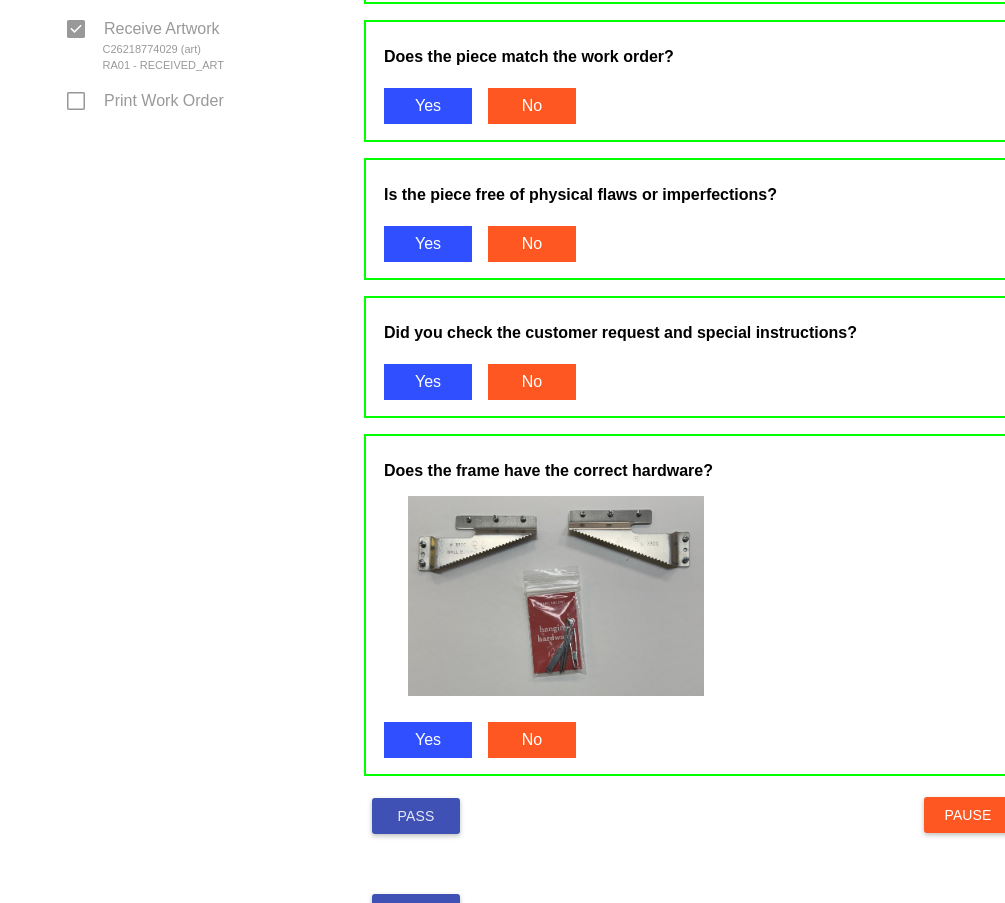click on "Pass" at bounding box center [416, 816] 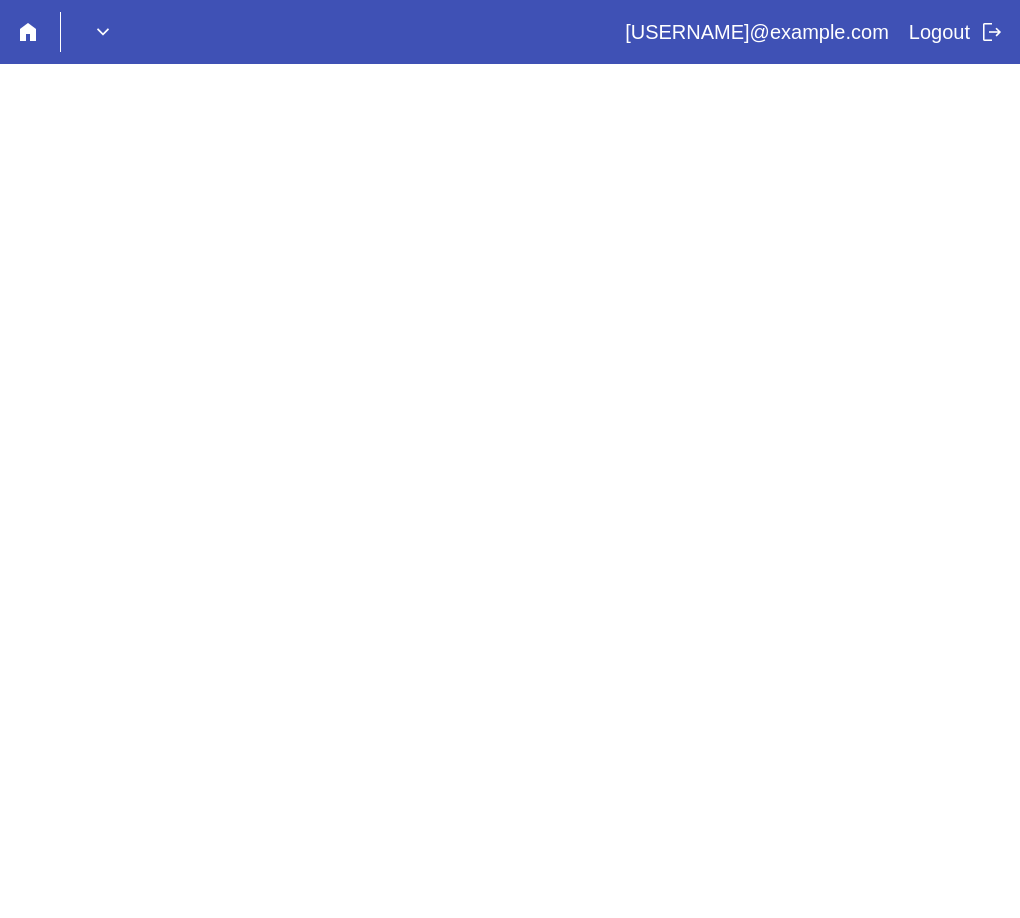scroll, scrollTop: 0, scrollLeft: 0, axis: both 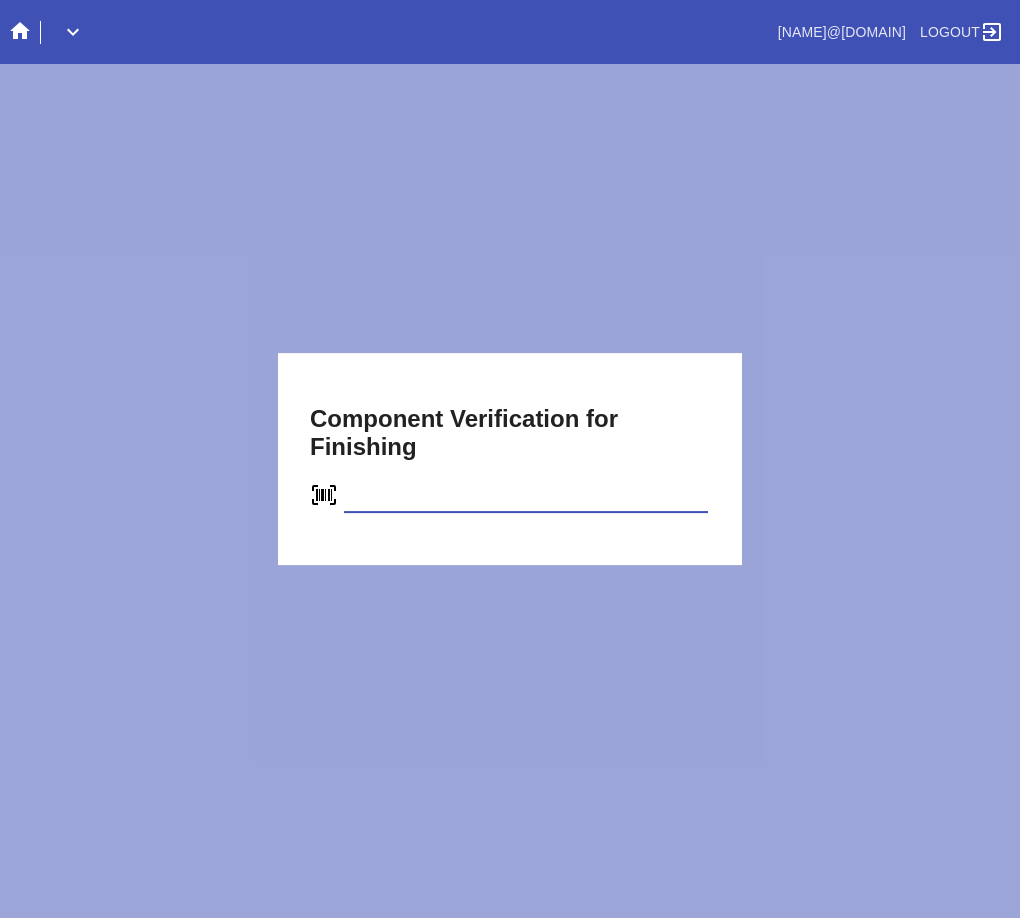 type on "[NUMBER]" 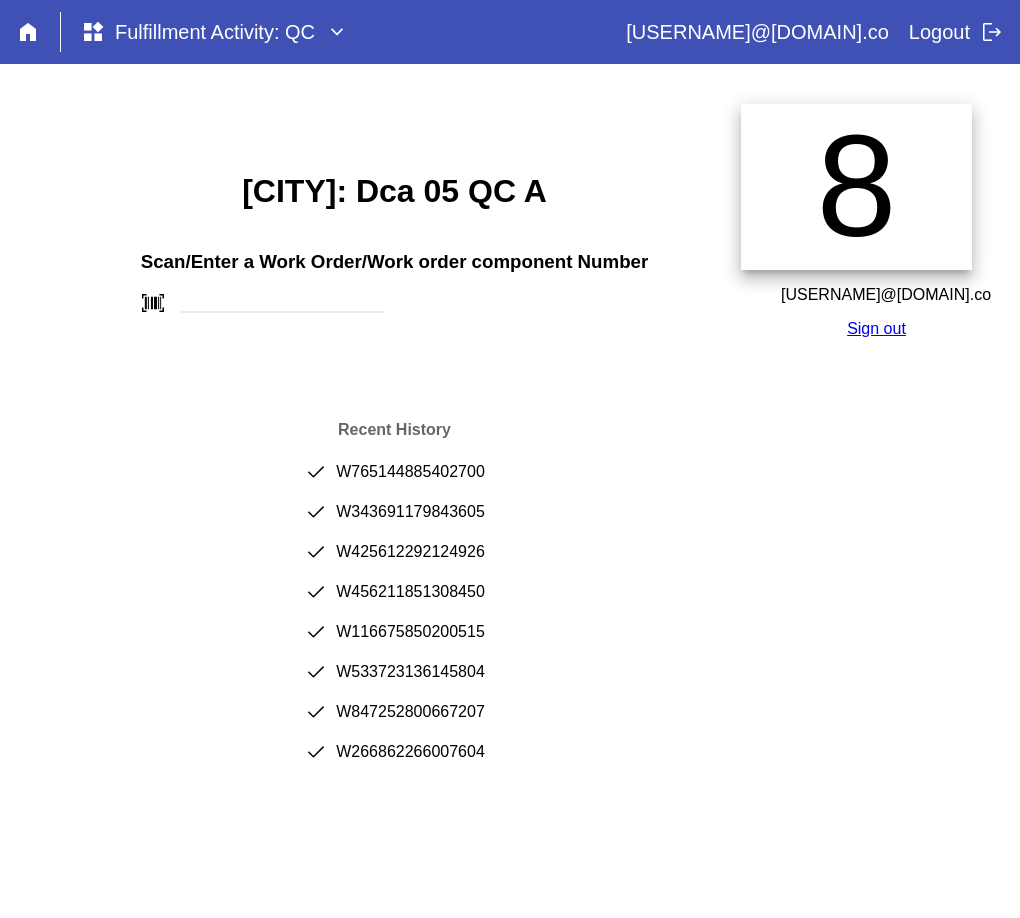 scroll, scrollTop: 0, scrollLeft: 0, axis: both 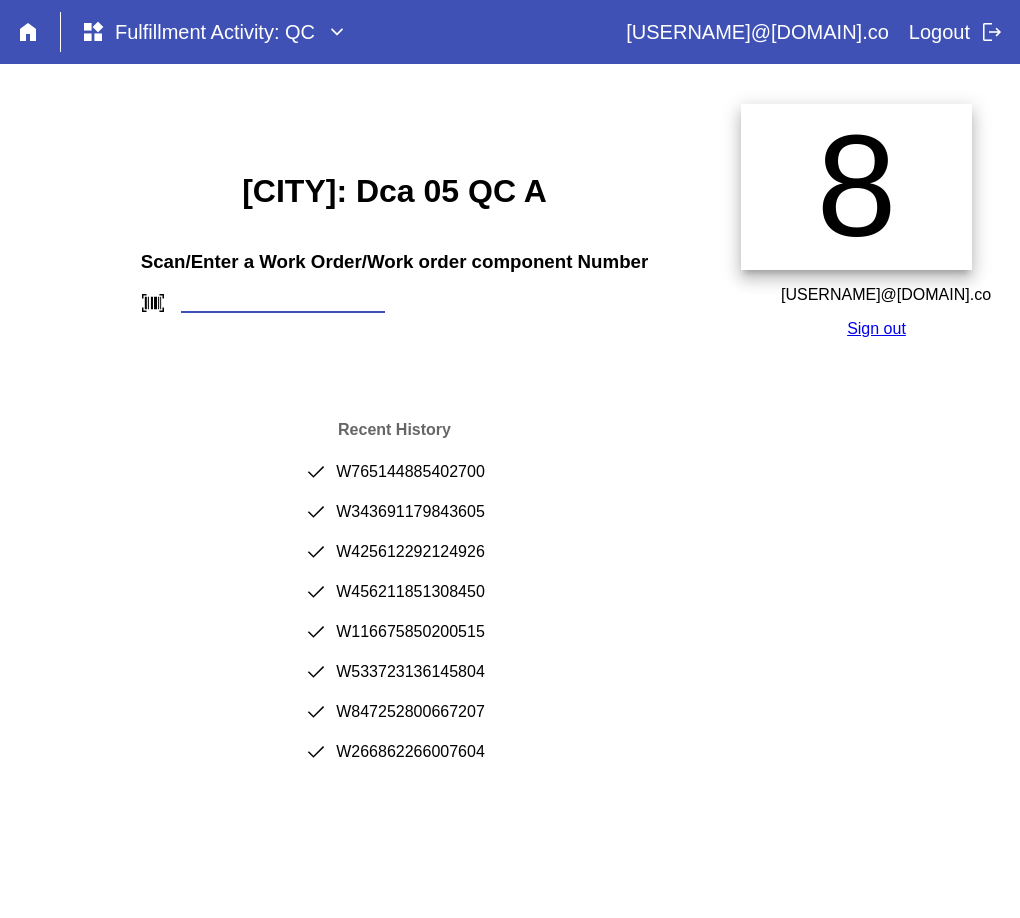click at bounding box center (283, 302) 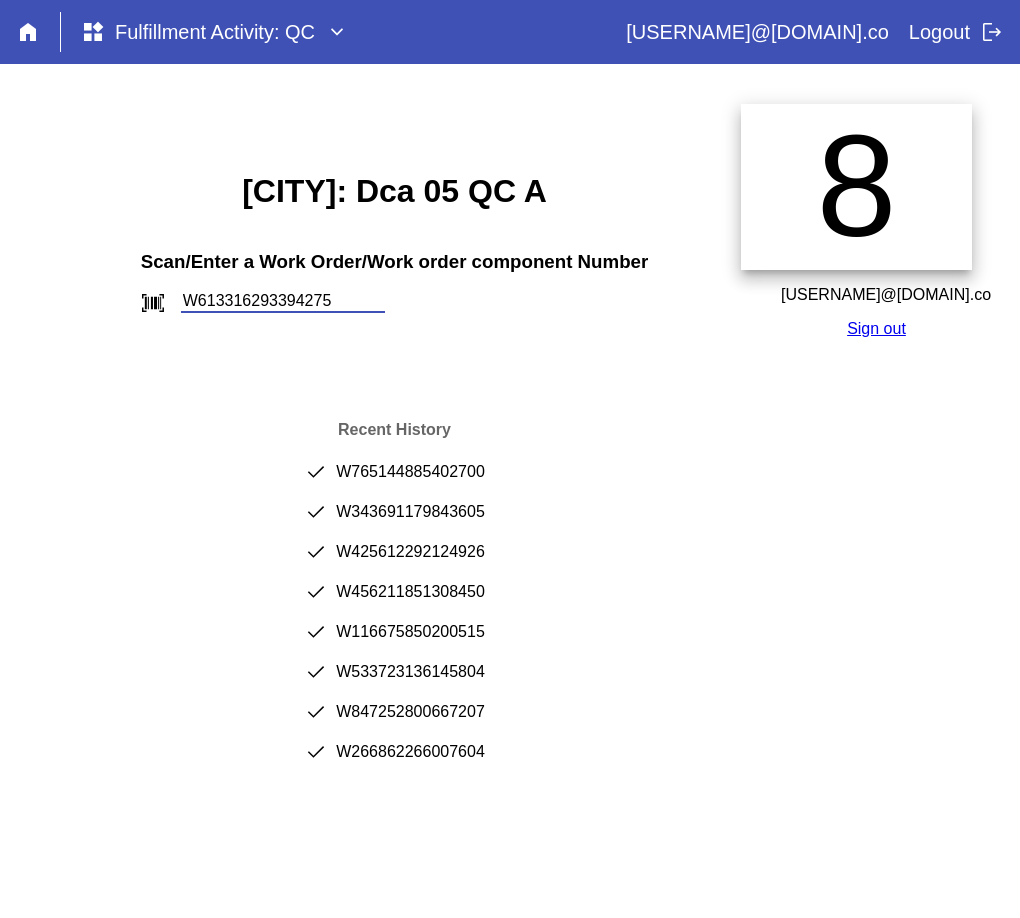type on "W613316293394275" 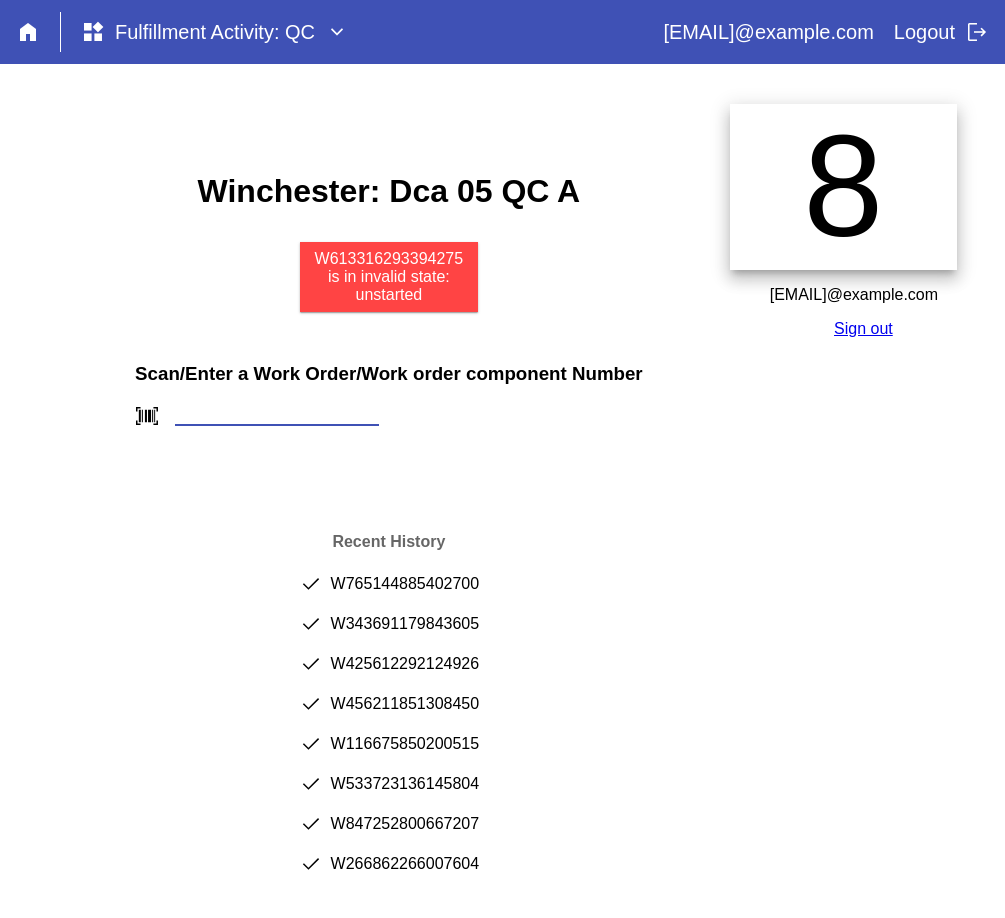 scroll, scrollTop: 0, scrollLeft: 0, axis: both 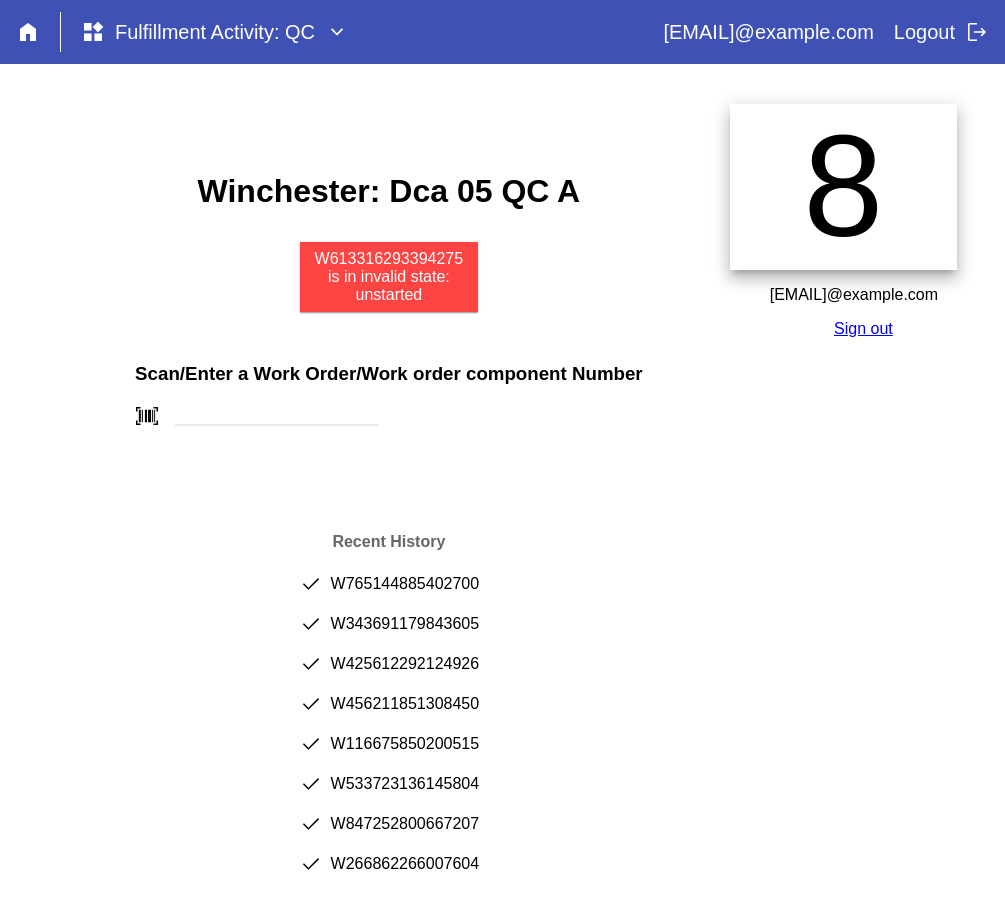 click on "Scan/Enter a Work Order/Work order component Number barcode_scanner" at bounding box center (389, 387) 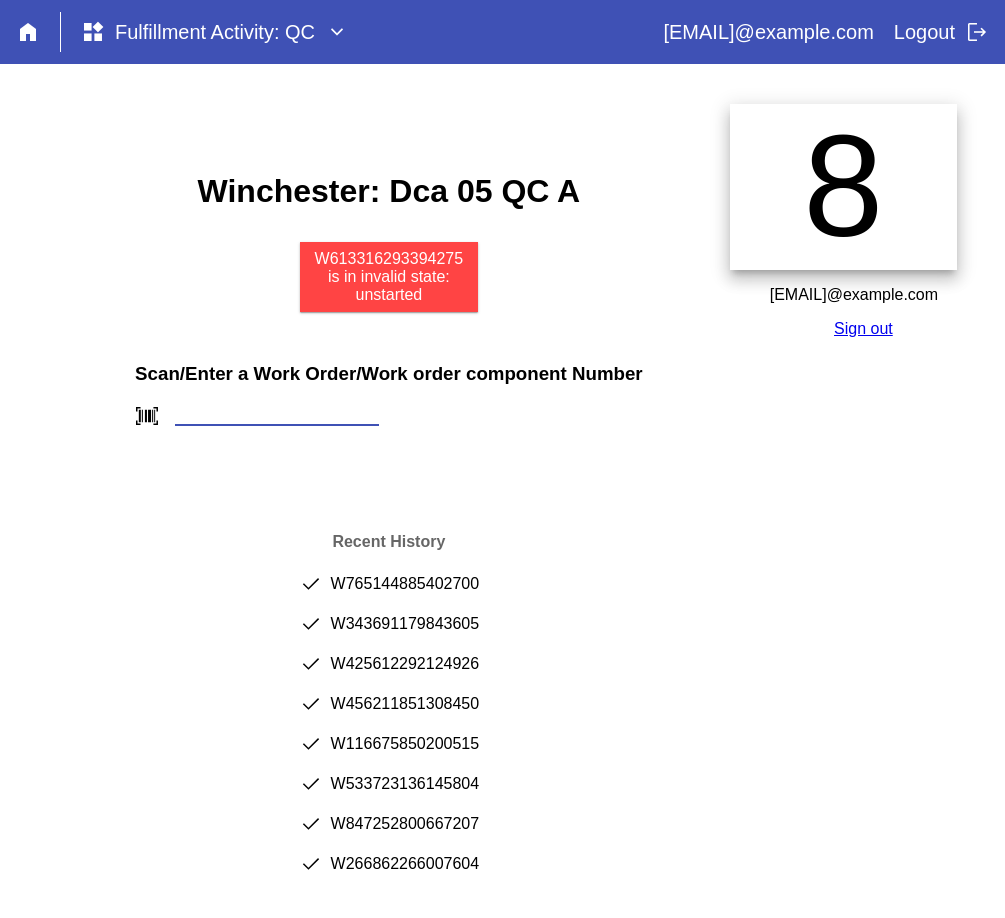 click at bounding box center (277, 415) 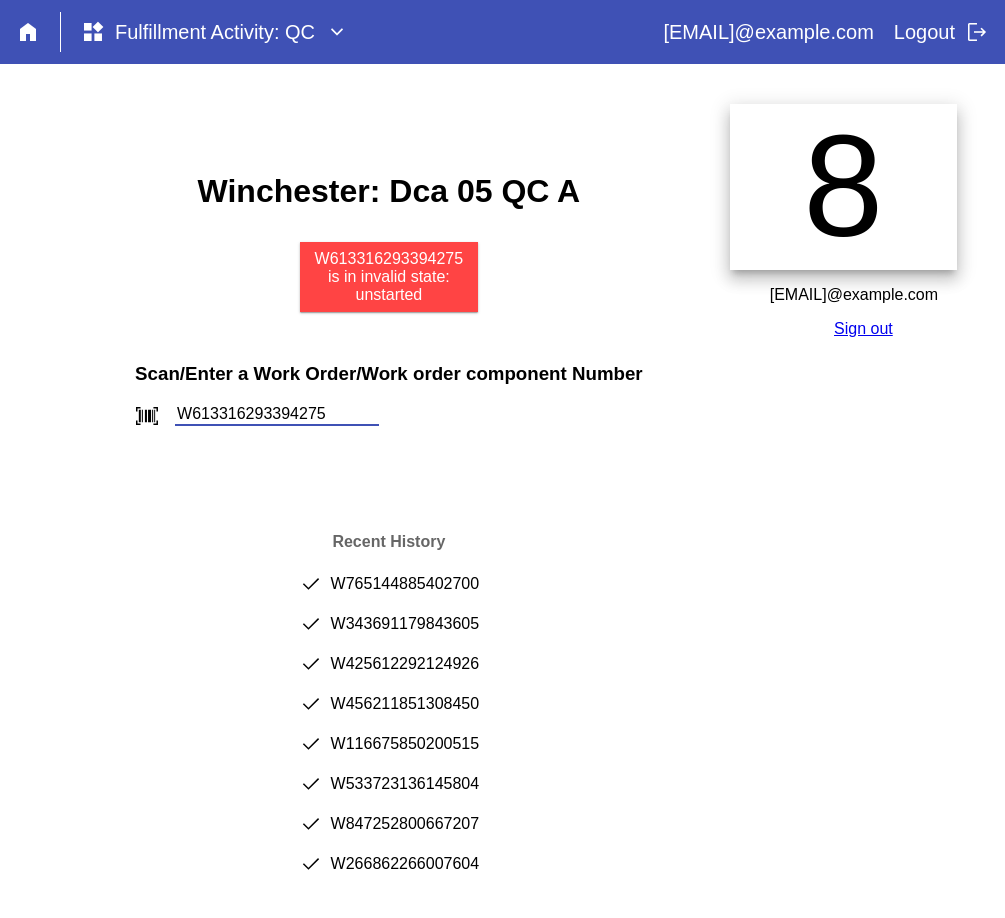 type on "W613316293394275" 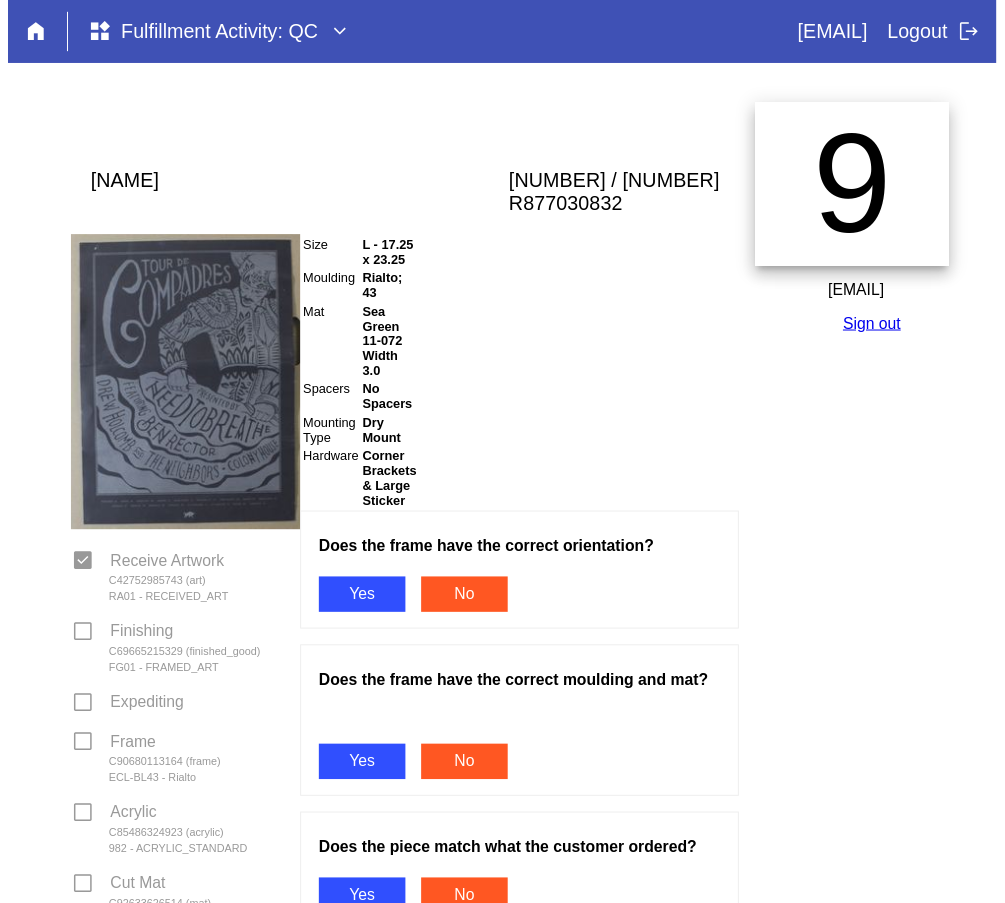 scroll, scrollTop: 0, scrollLeft: 0, axis: both 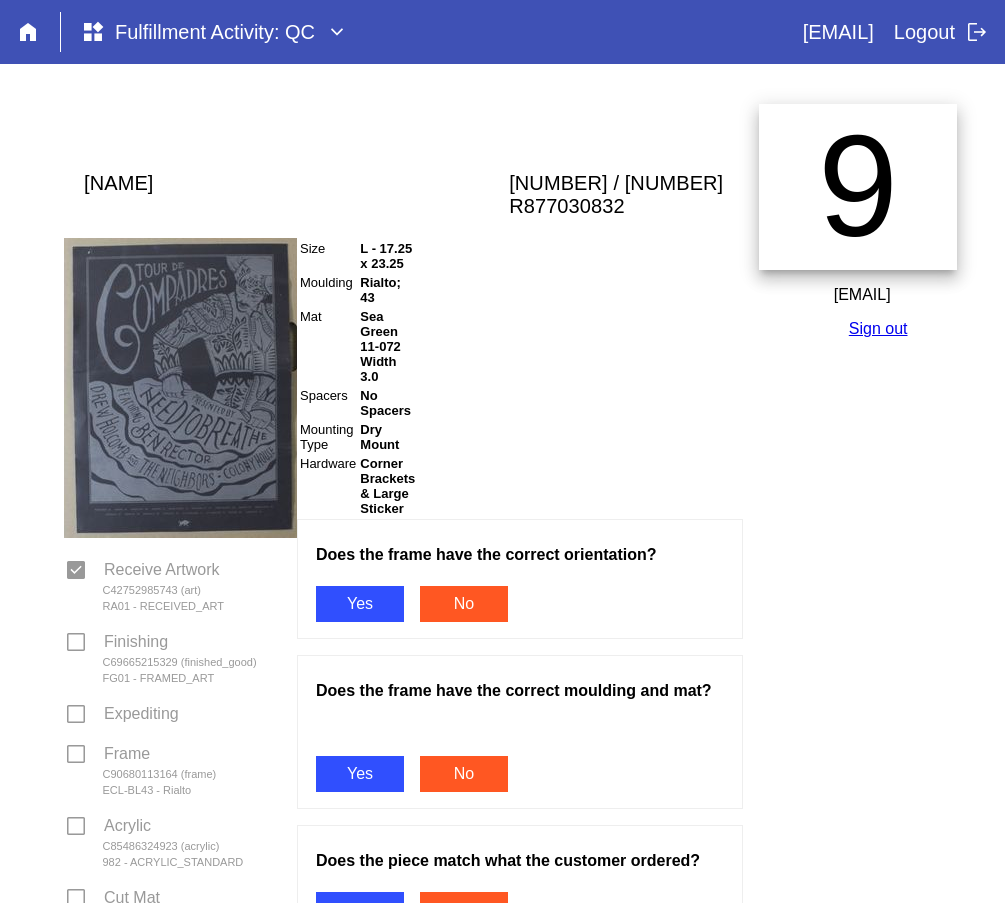 click on "Yes" at bounding box center (360, 604) 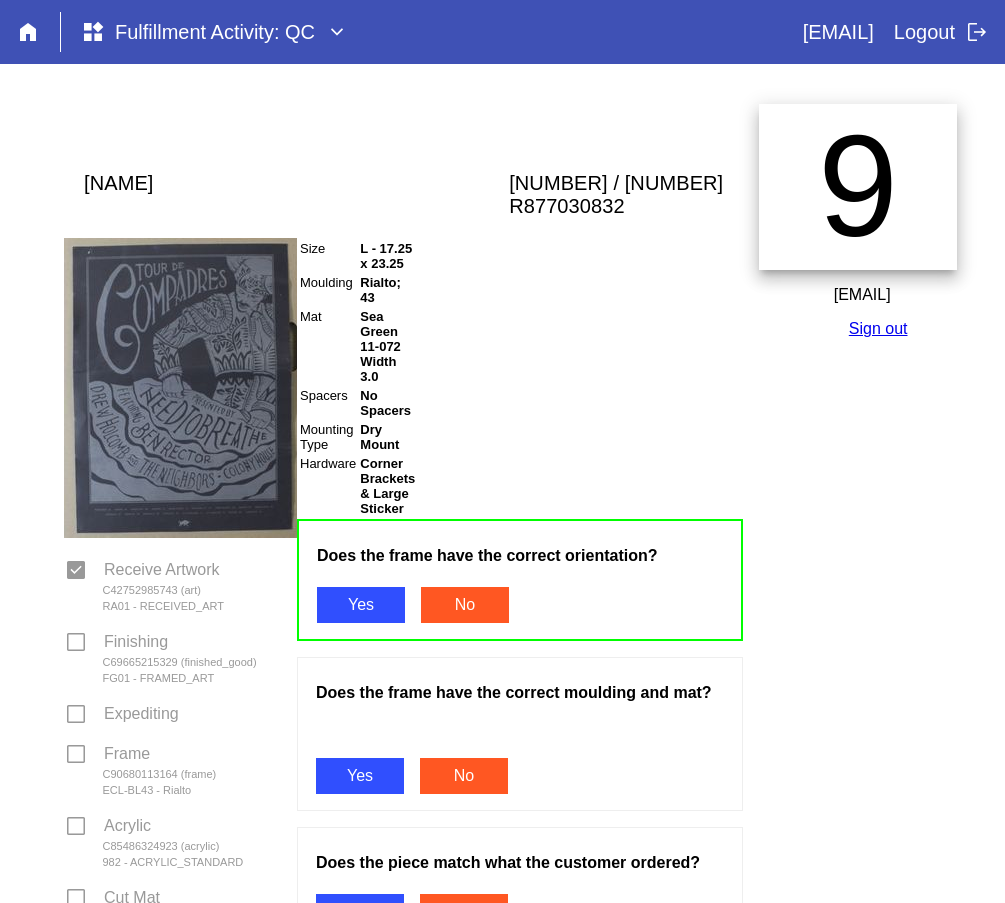 click on "Yes" at bounding box center (360, 776) 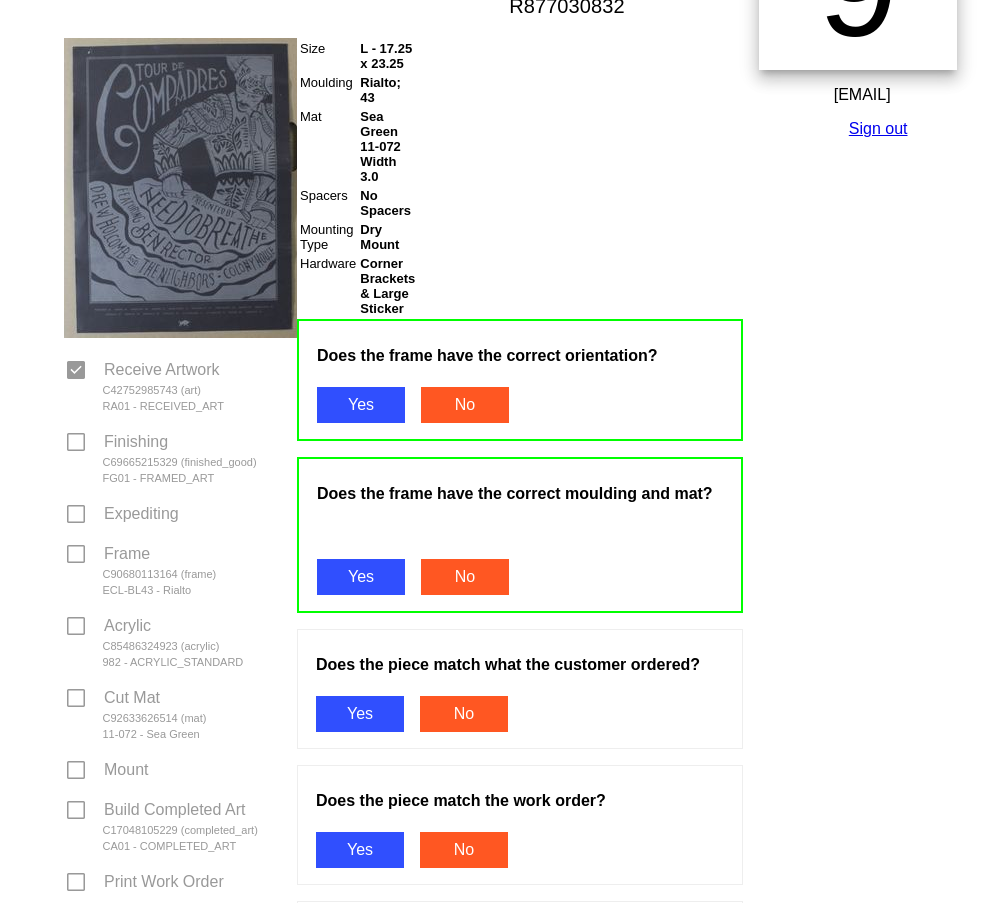 click on "Yes" at bounding box center (360, 714) 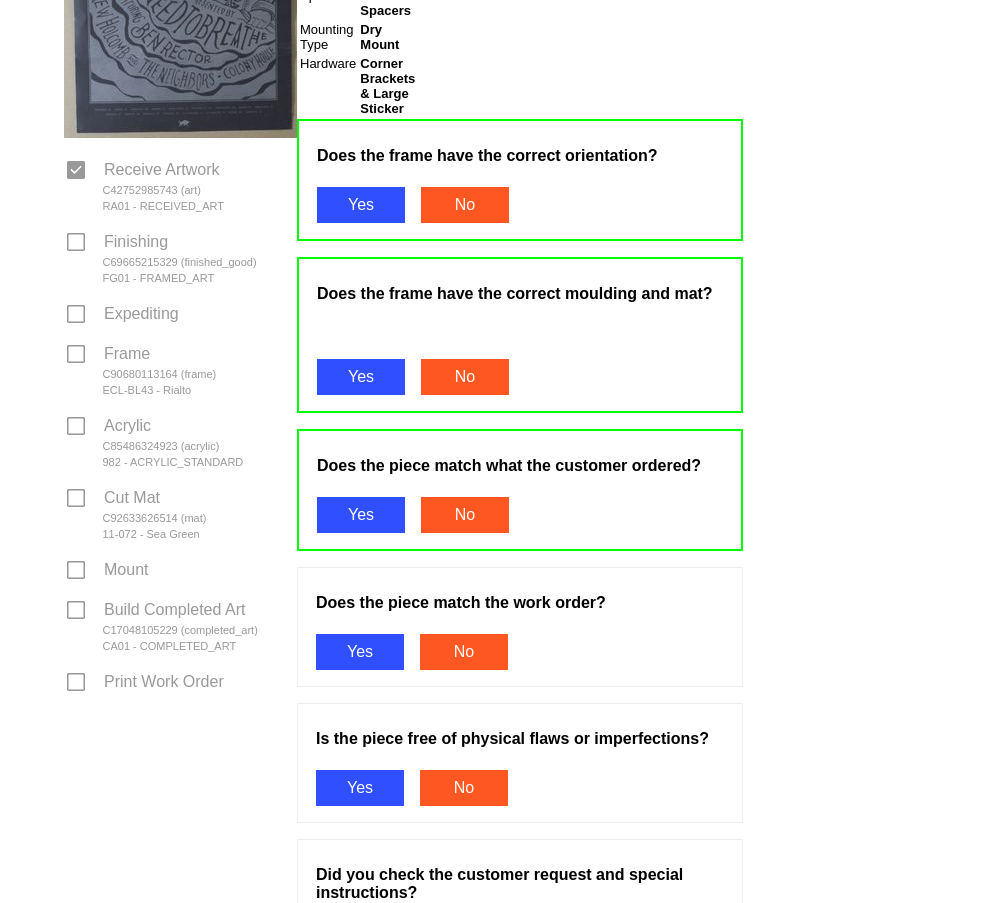 click on "Yes" at bounding box center [360, 652] 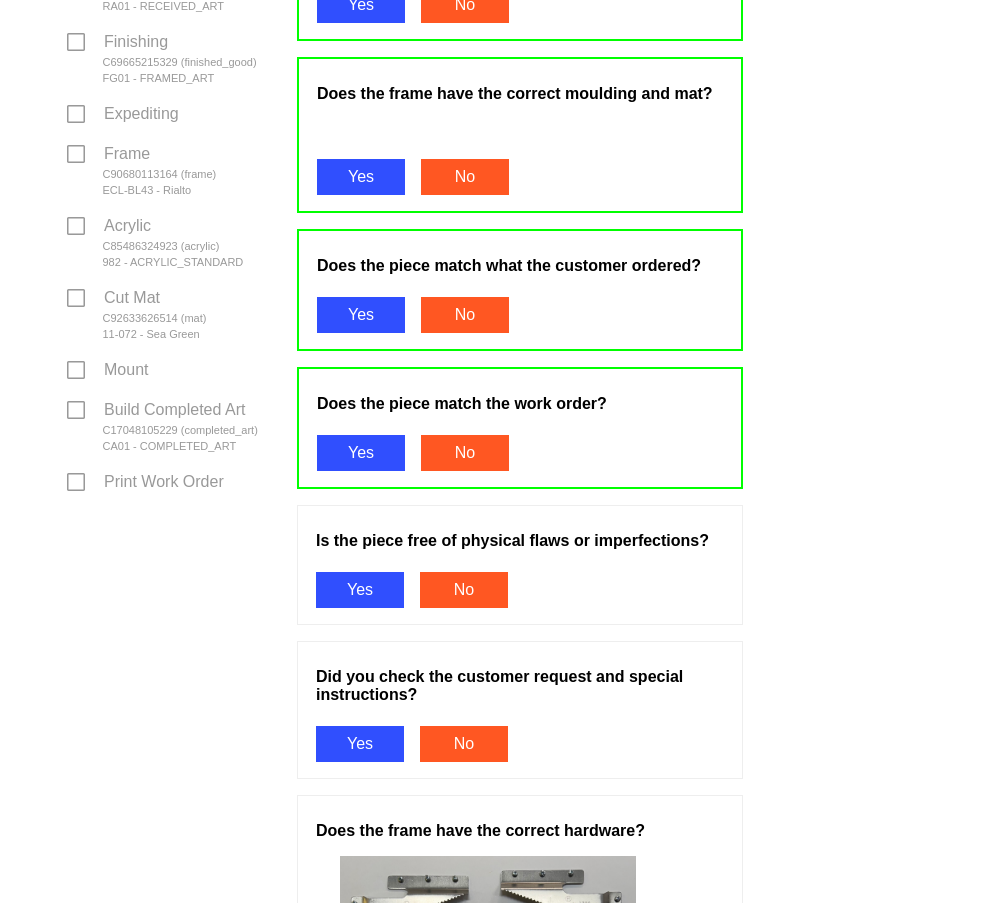 click on "Yes" at bounding box center (360, 590) 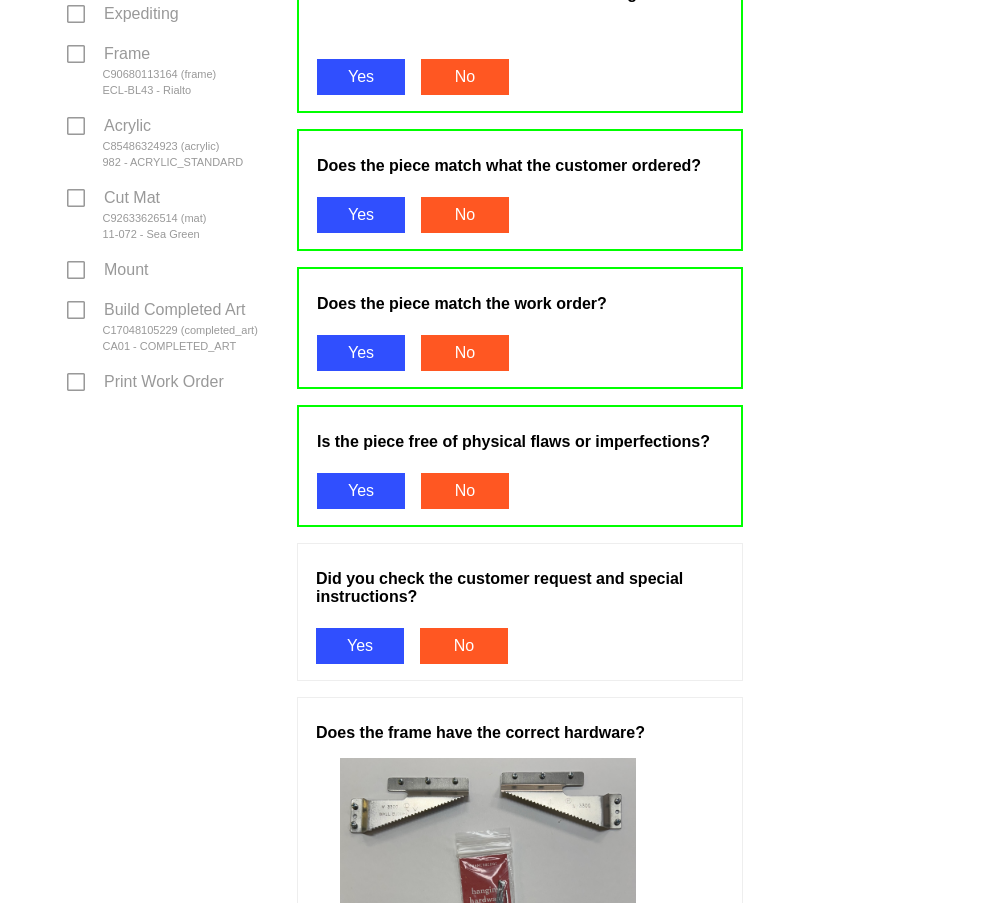 click on "Yes" at bounding box center [360, 646] 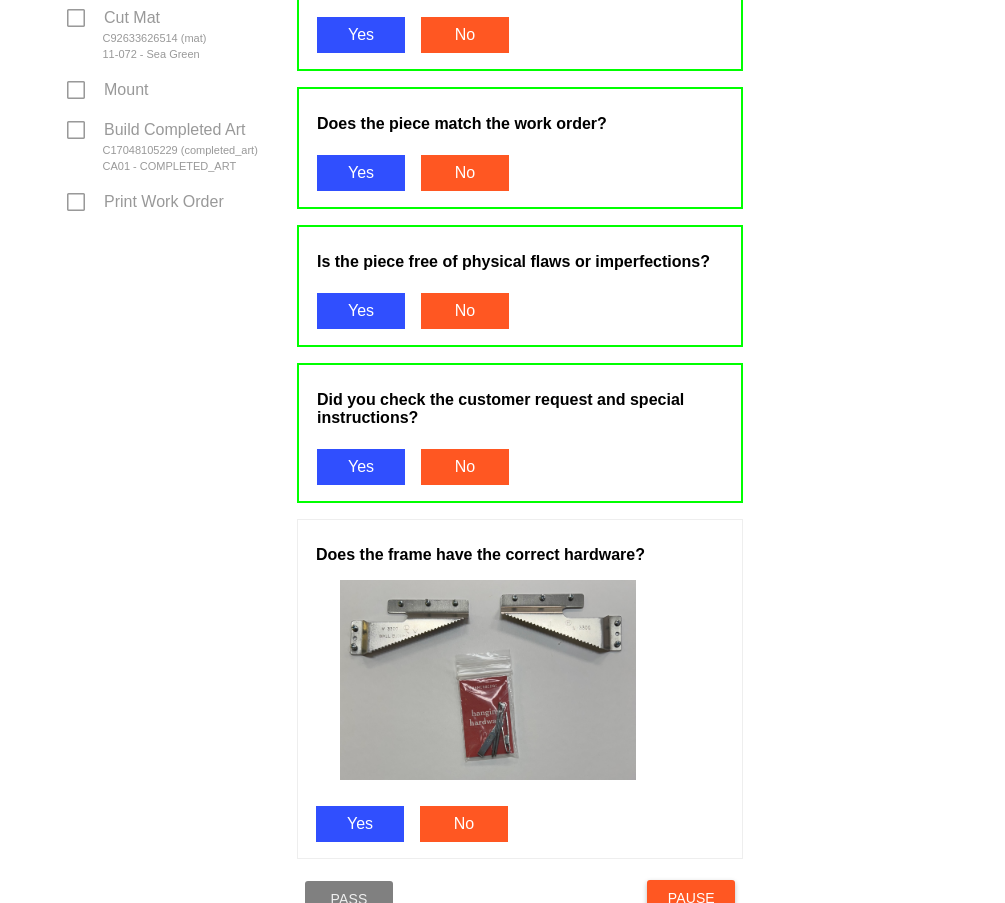 scroll, scrollTop: 1000, scrollLeft: 0, axis: vertical 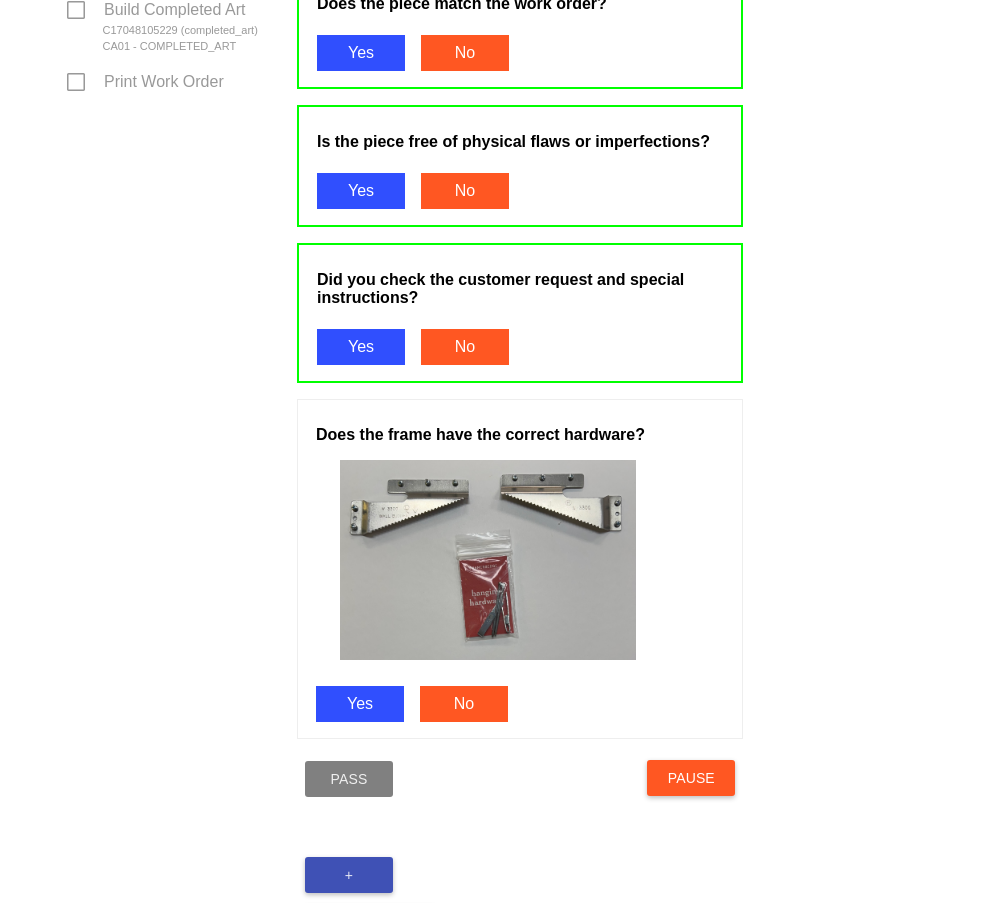 click on "Yes" at bounding box center [360, 704] 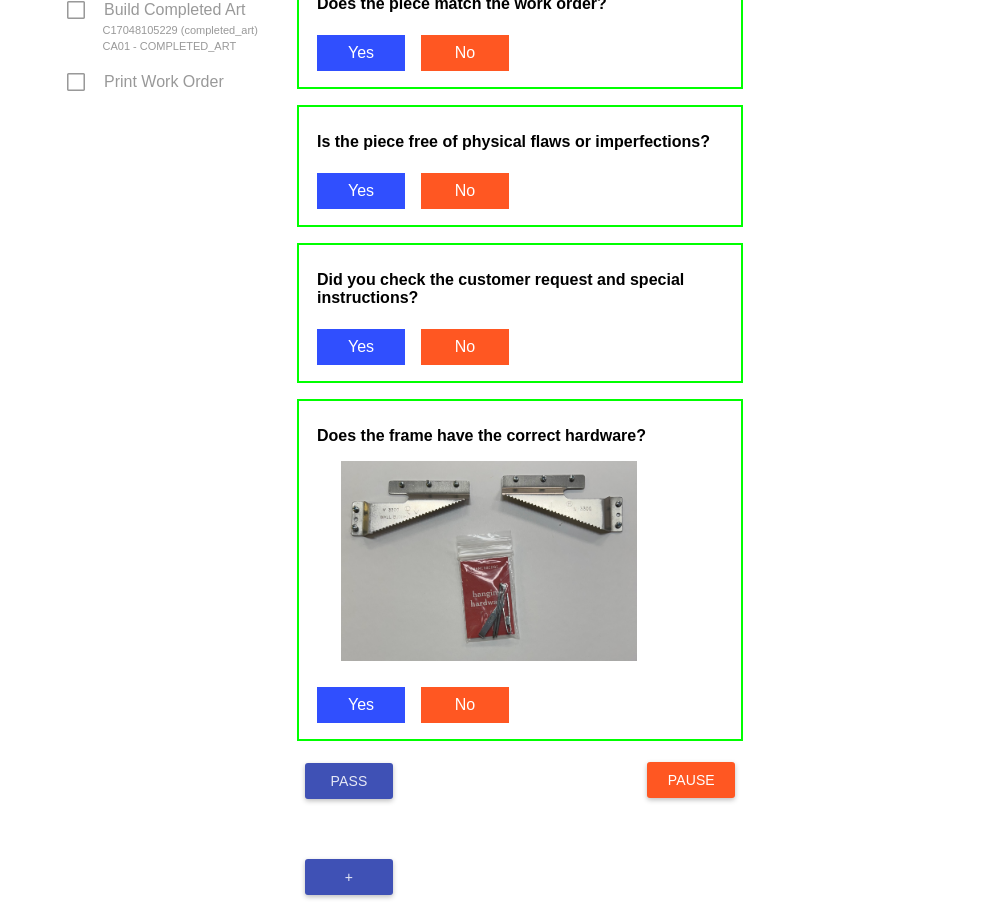 click on "Pass" at bounding box center (349, 781) 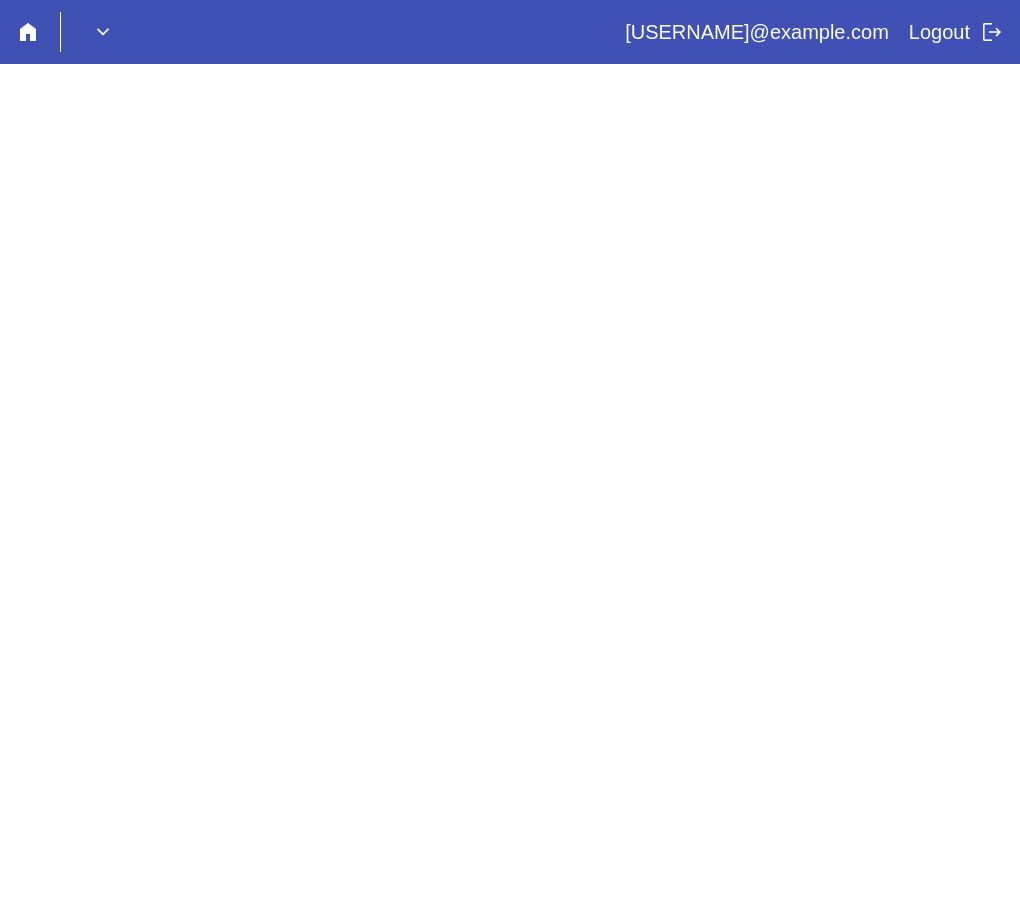 scroll, scrollTop: 0, scrollLeft: 0, axis: both 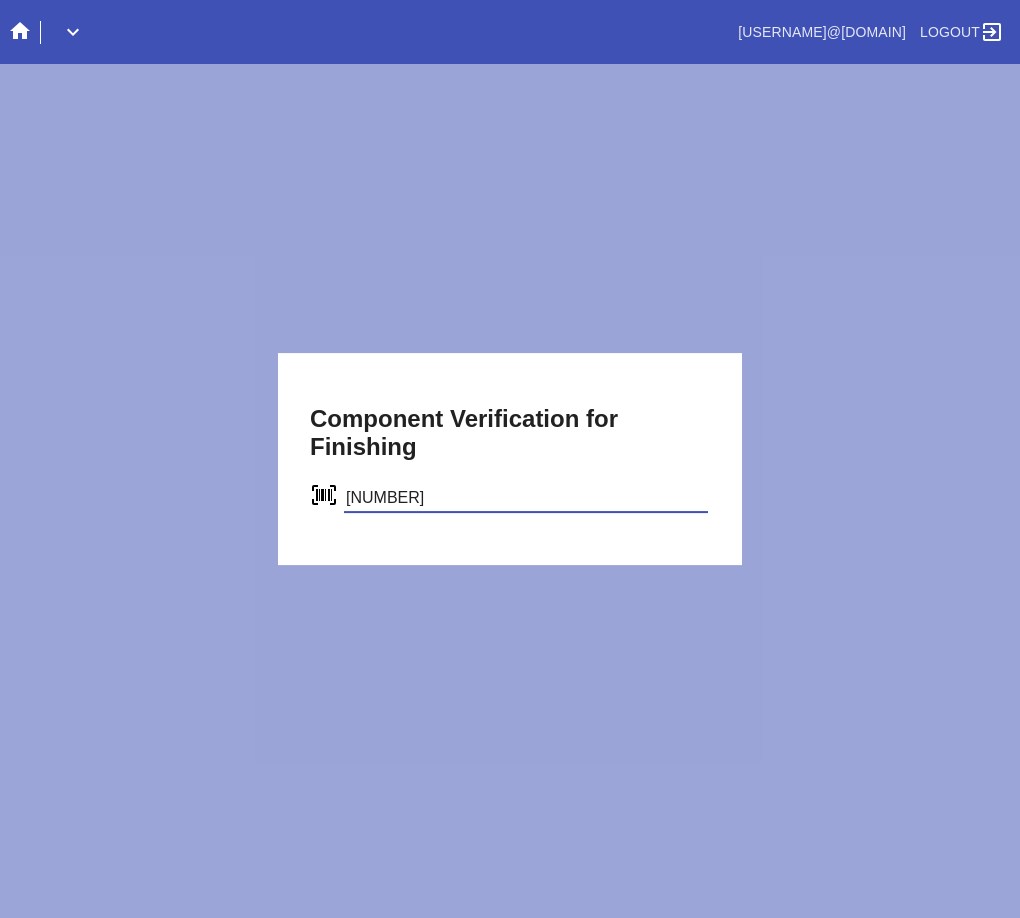 type on "[NUMBER]" 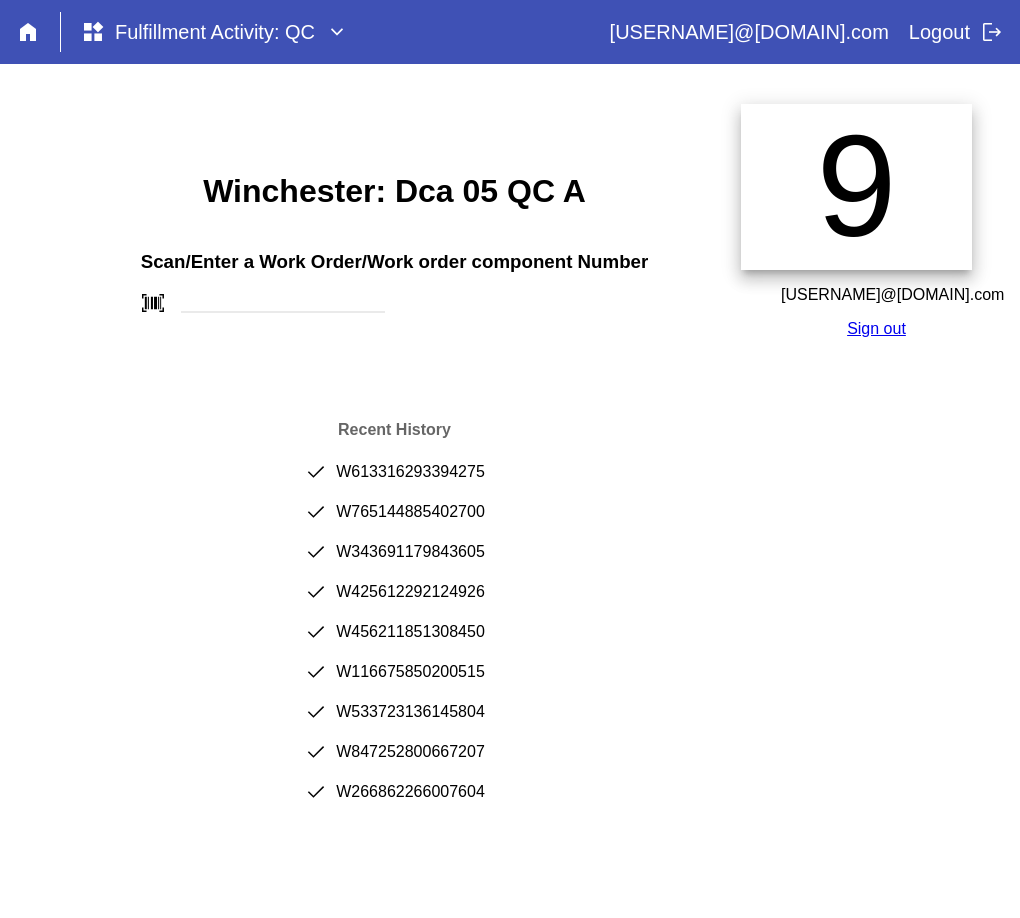 scroll, scrollTop: 0, scrollLeft: 0, axis: both 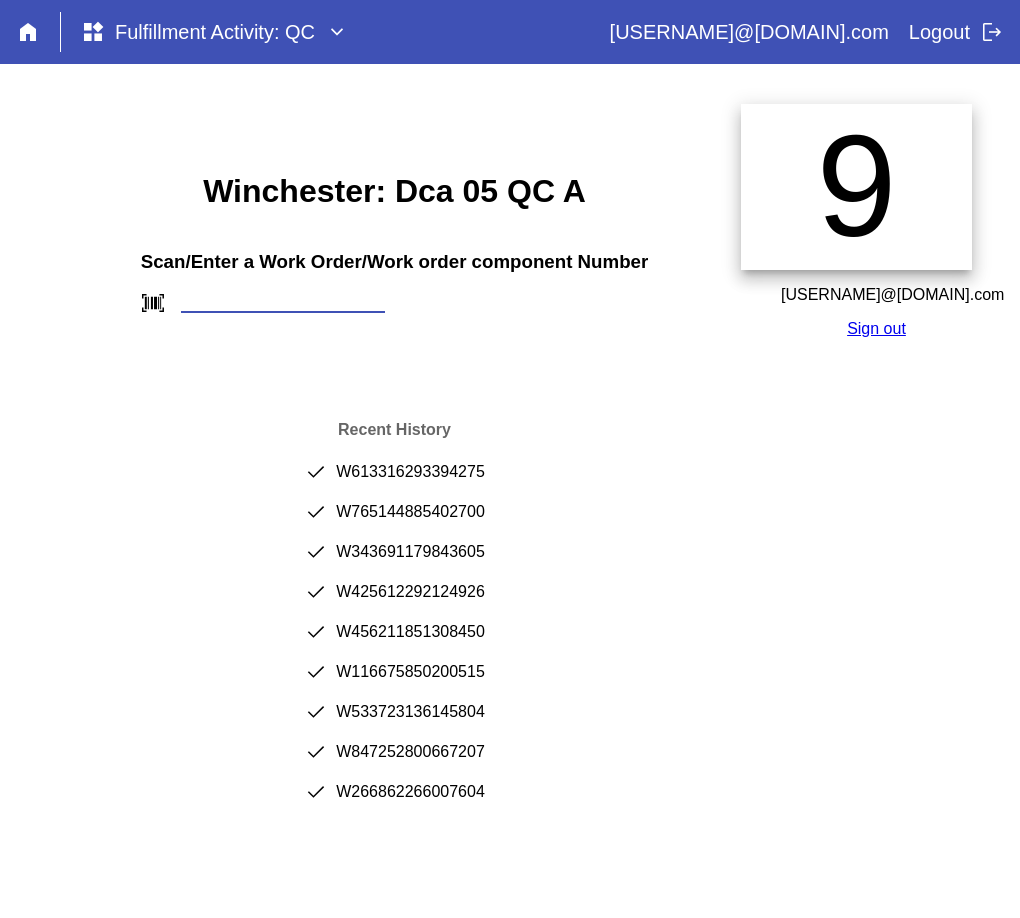 click at bounding box center (283, 302) 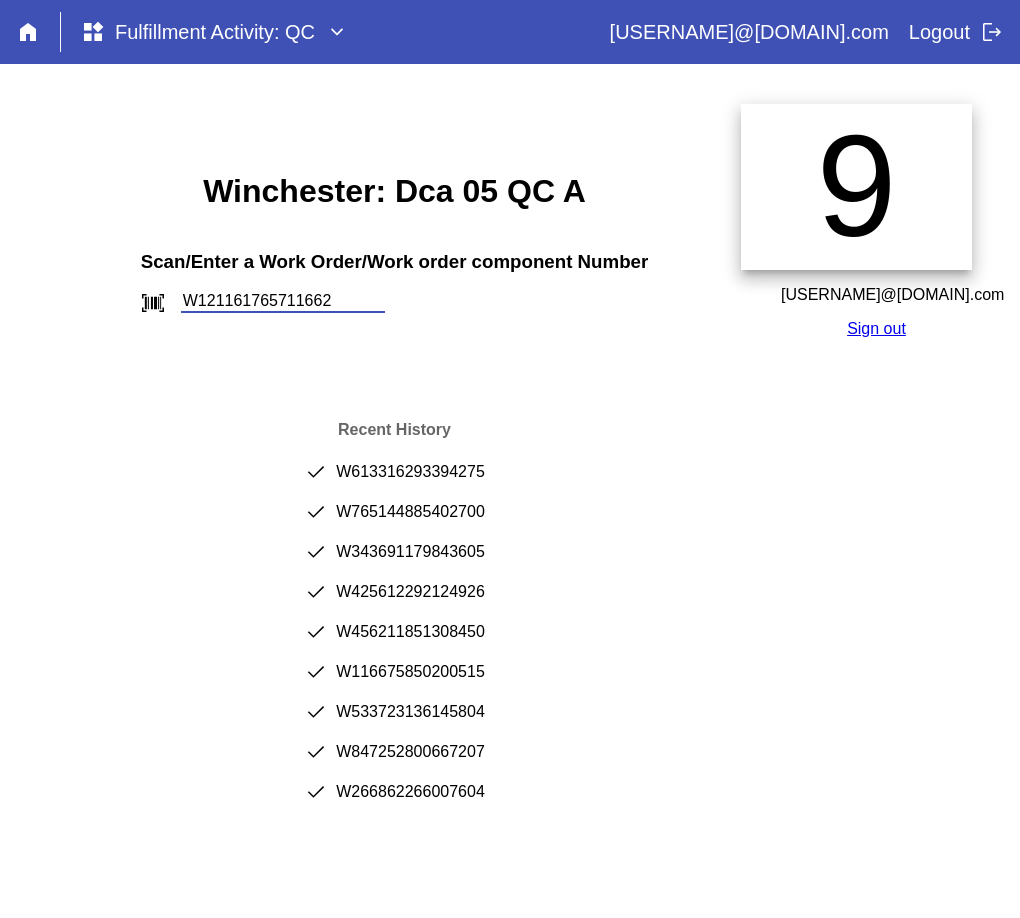 type on "W121161765711662" 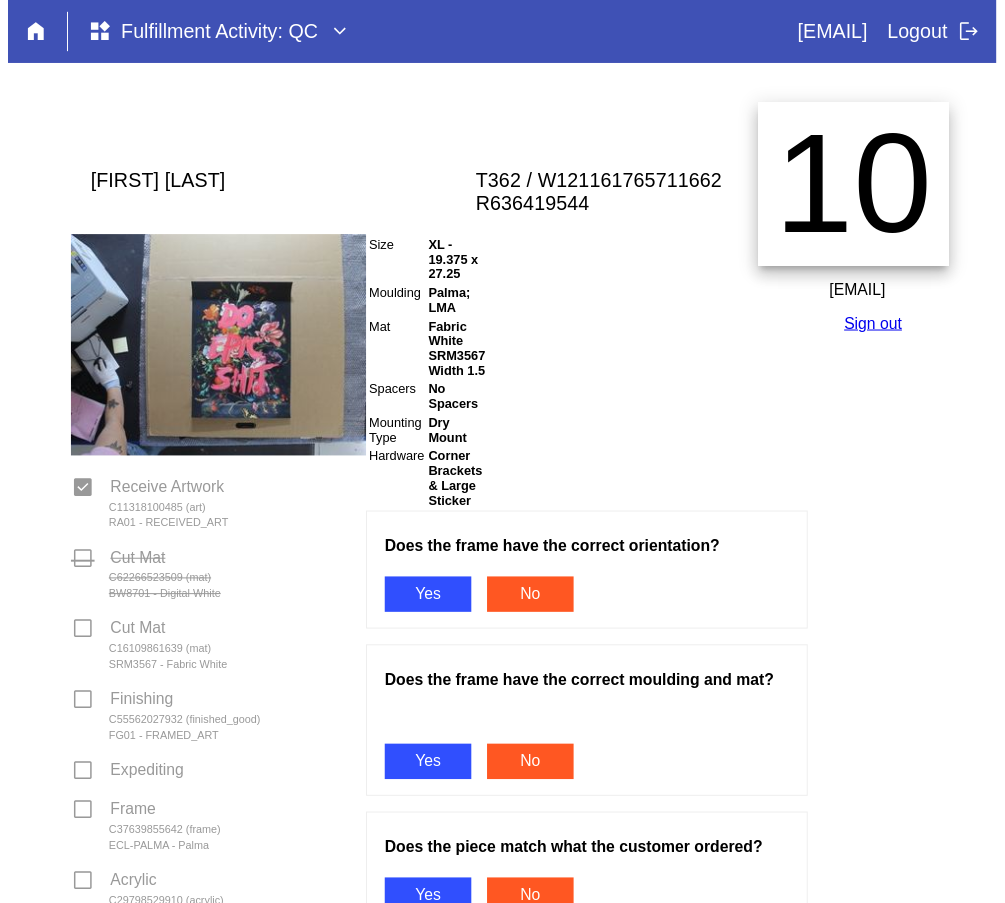 scroll, scrollTop: 0, scrollLeft: 0, axis: both 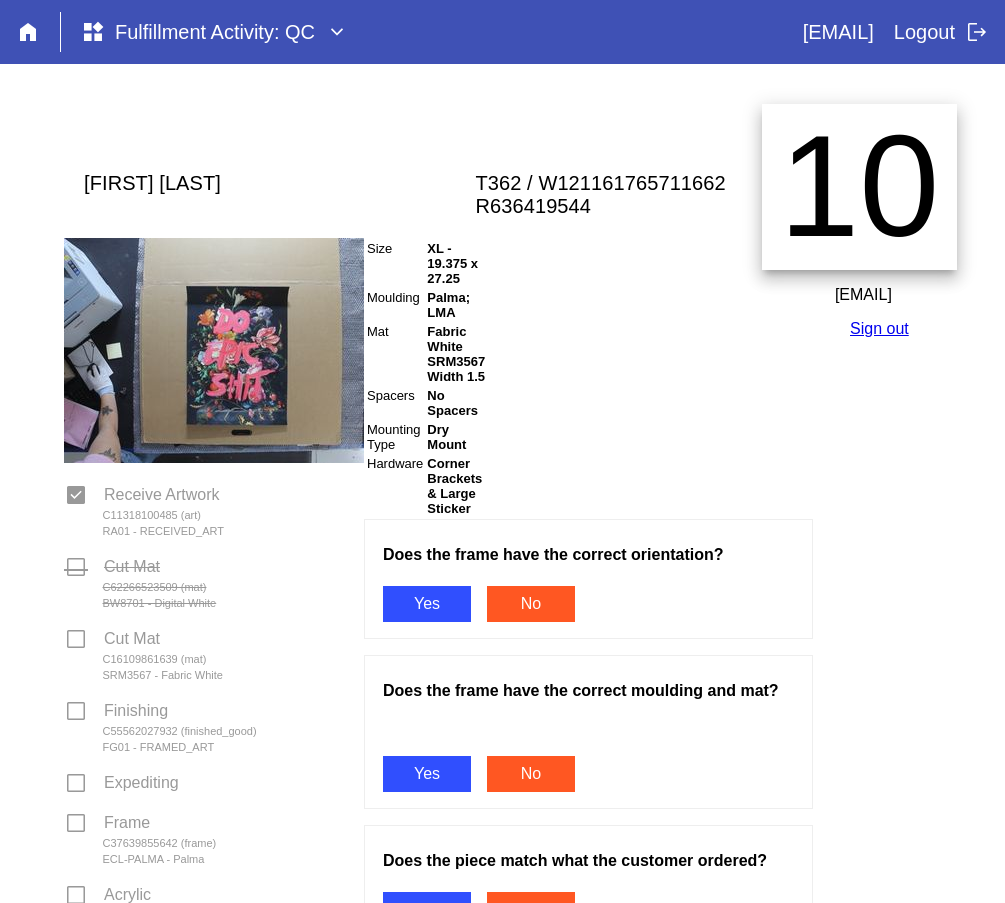 drag, startPoint x: 193, startPoint y: 821, endPoint x: 912, endPoint y: 572, distance: 760.8955 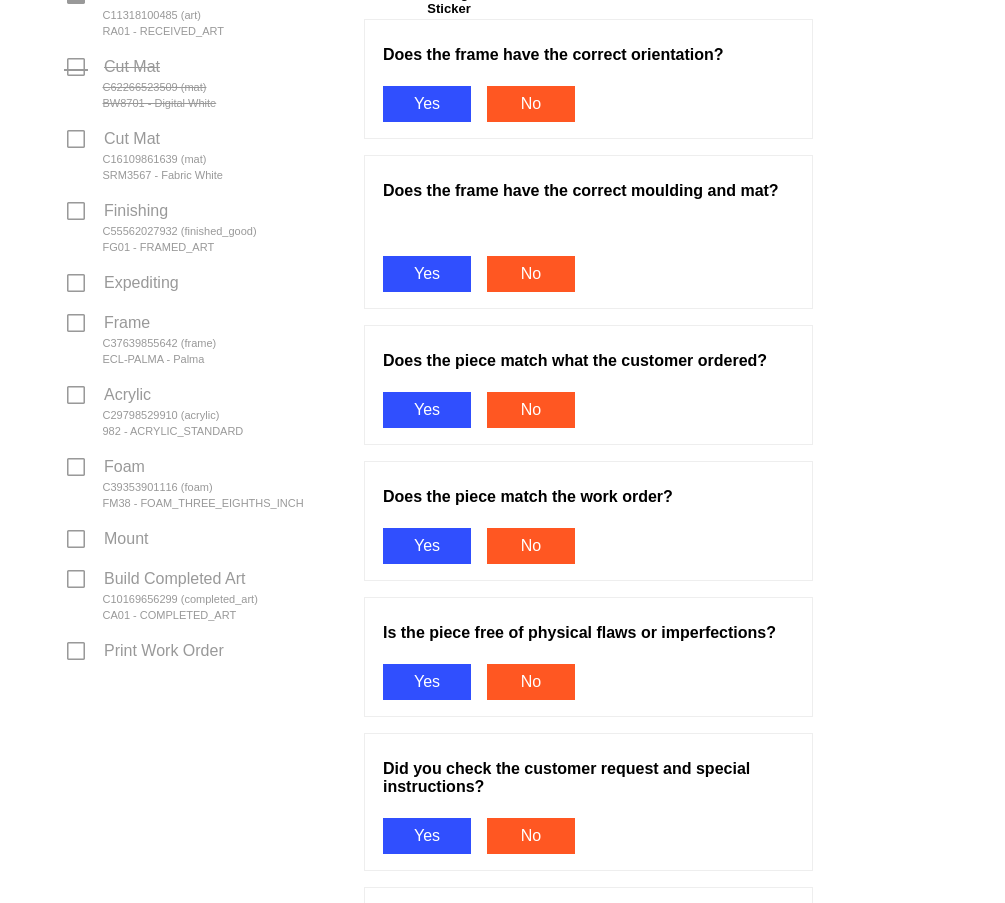 scroll, scrollTop: 1088, scrollLeft: 0, axis: vertical 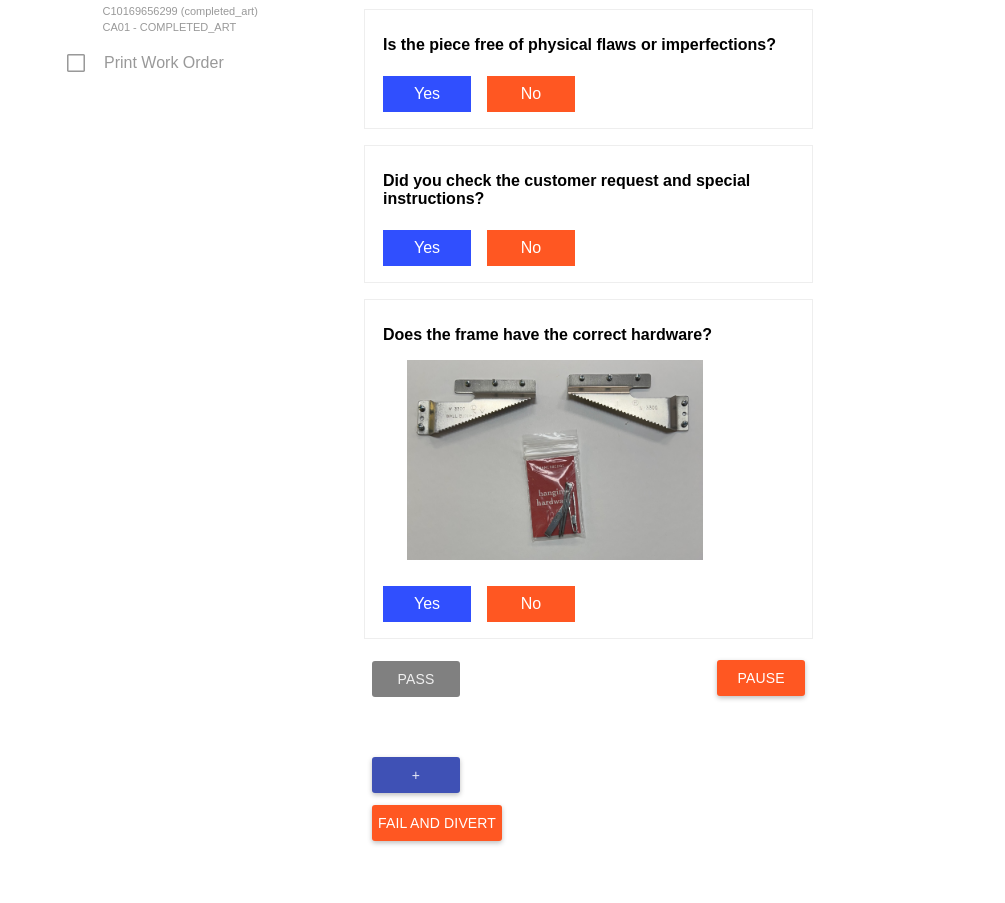 click on "Pause" at bounding box center (761, 678) 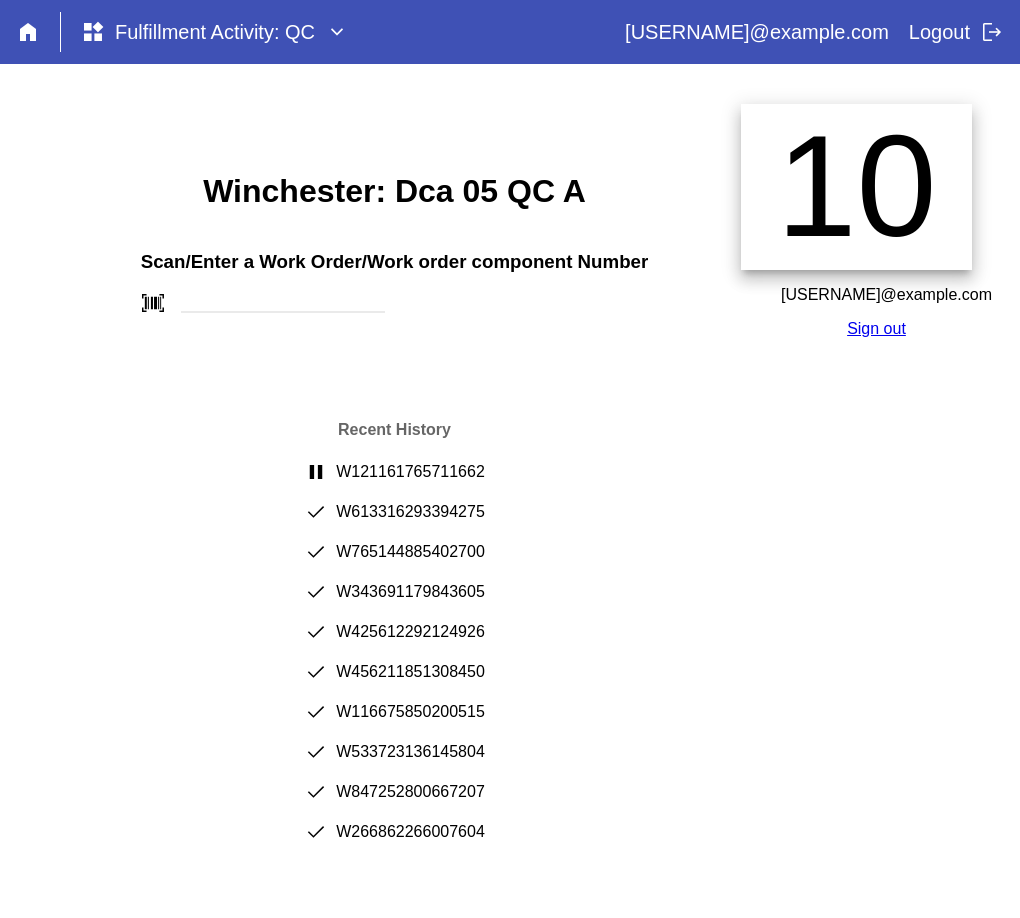 scroll, scrollTop: 0, scrollLeft: 0, axis: both 